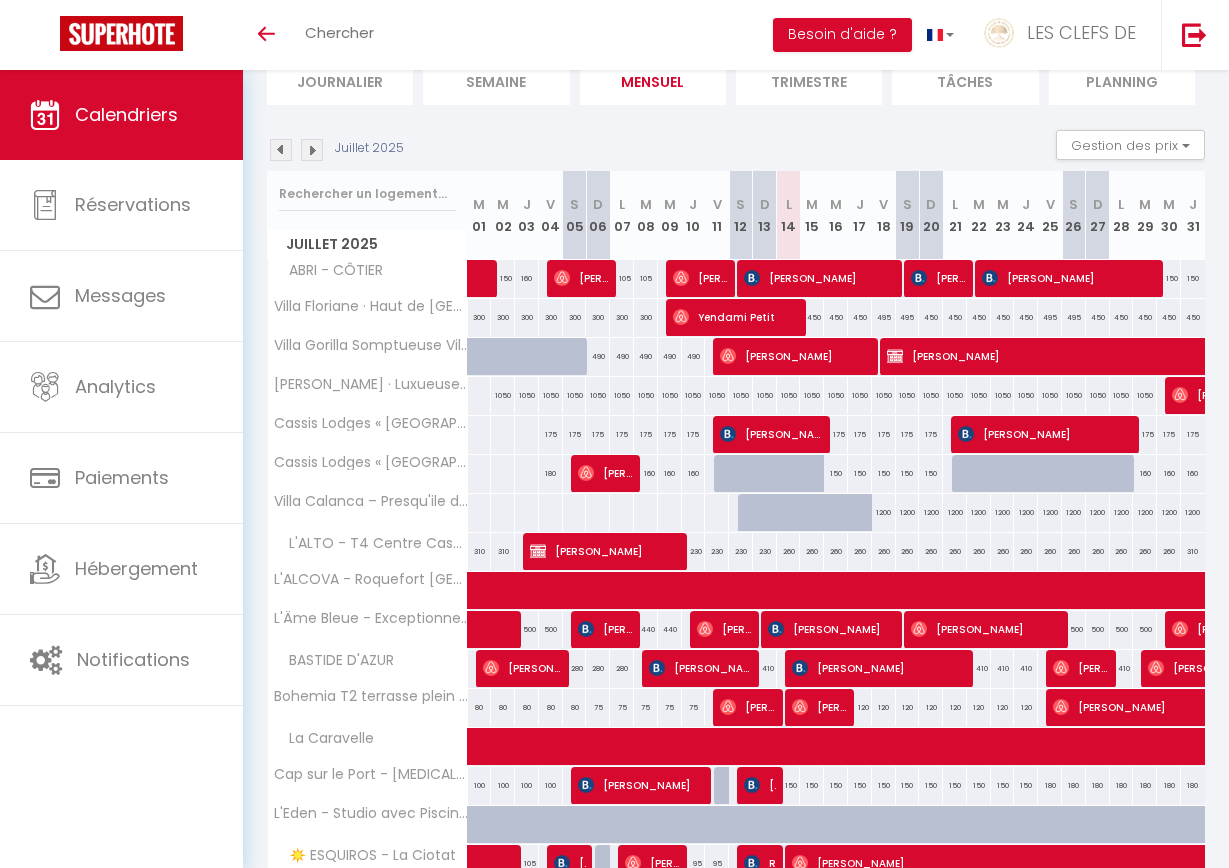 scroll, scrollTop: 153, scrollLeft: 0, axis: vertical 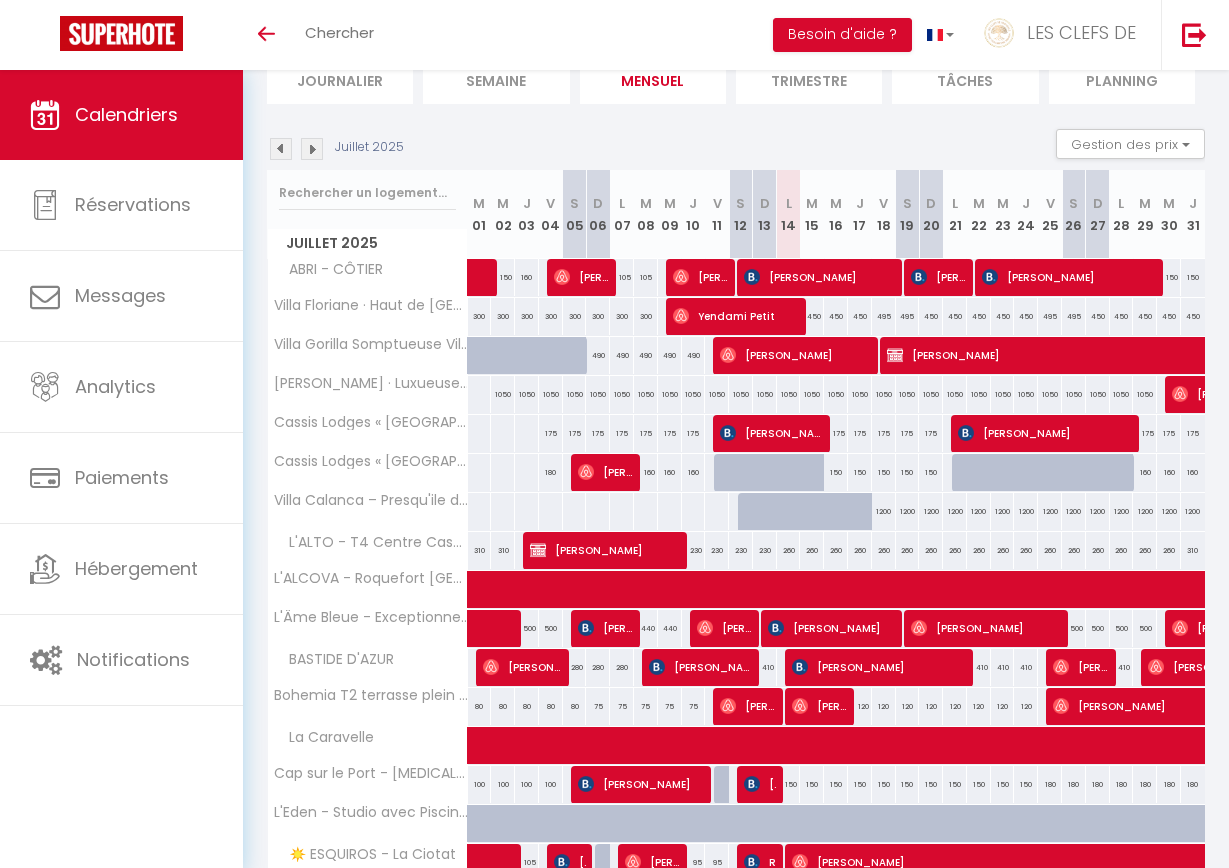 click at bounding box center (312, 149) 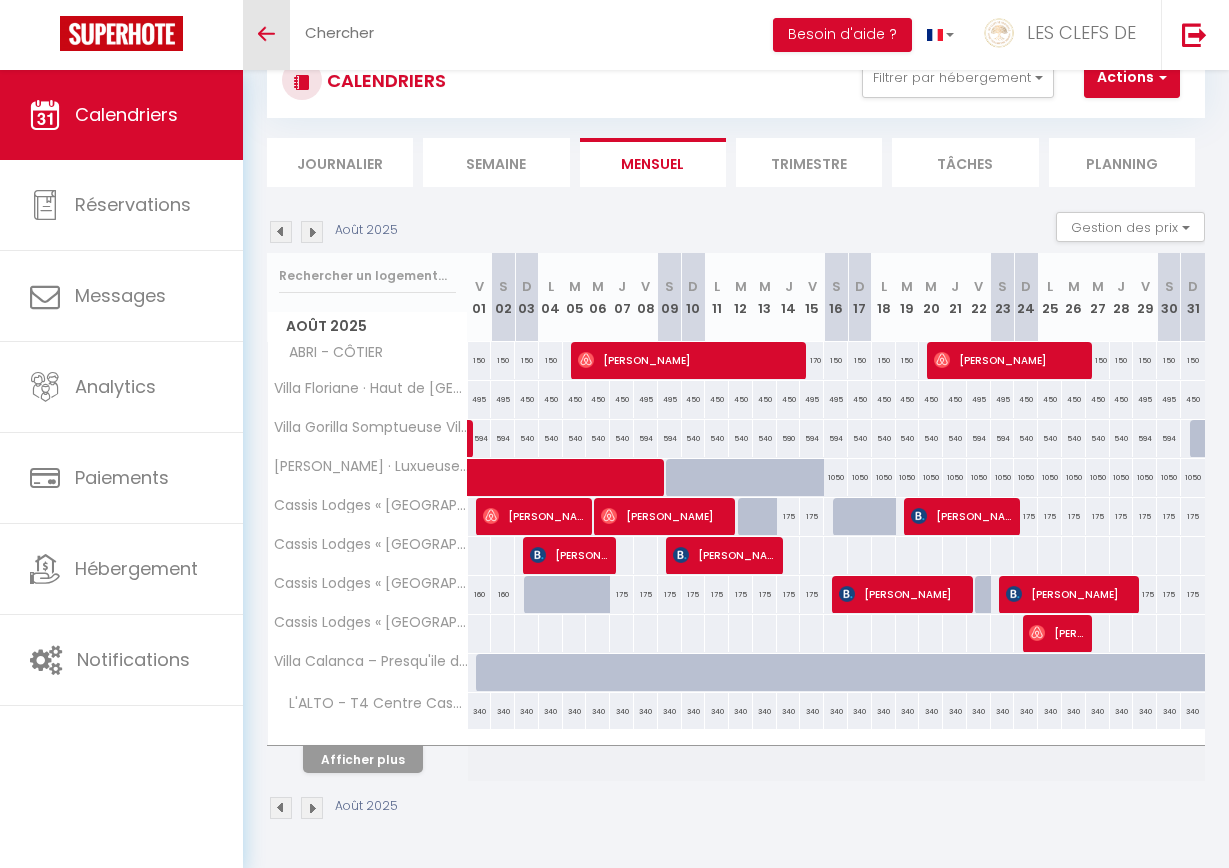 click on "Toggle menubar" at bounding box center (266, 34) 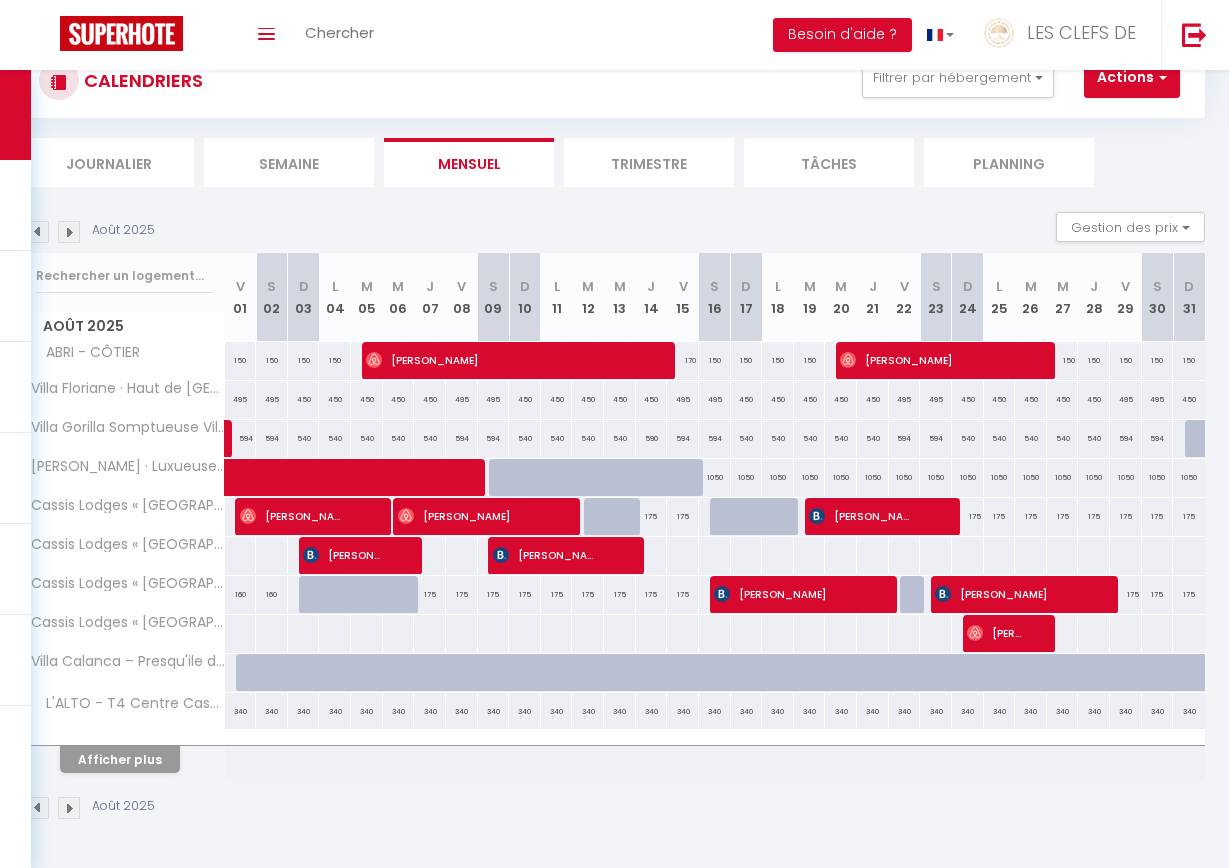 scroll, scrollTop: 70, scrollLeft: 0, axis: vertical 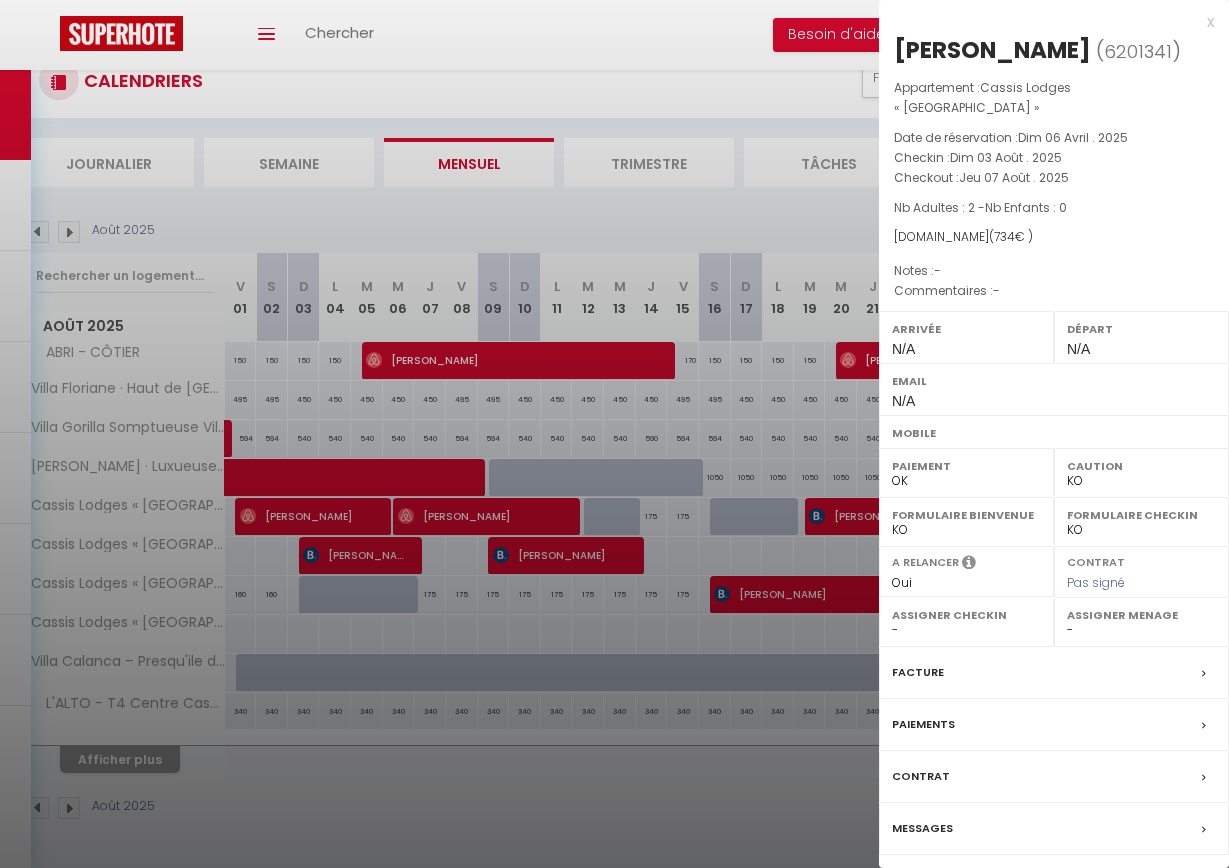 click at bounding box center (614, 434) 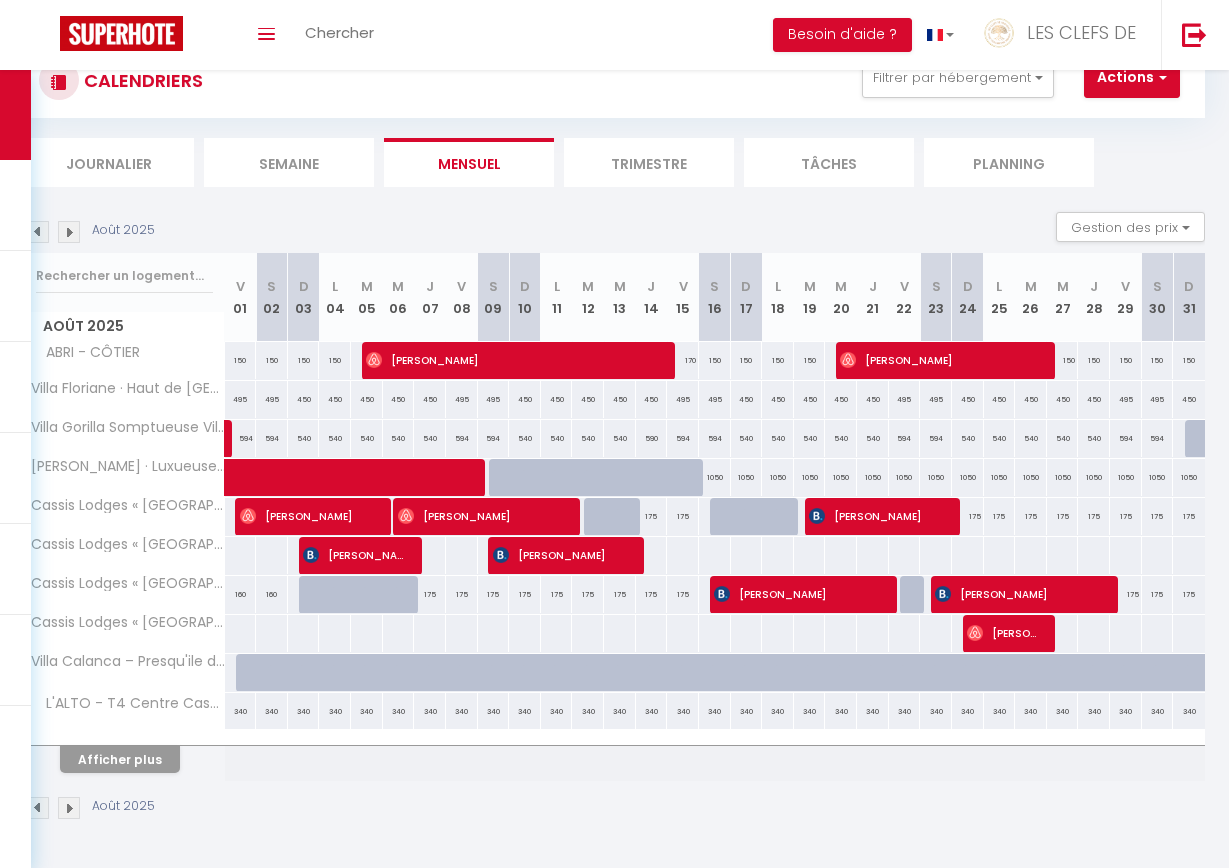 click at bounding box center [378, 606] 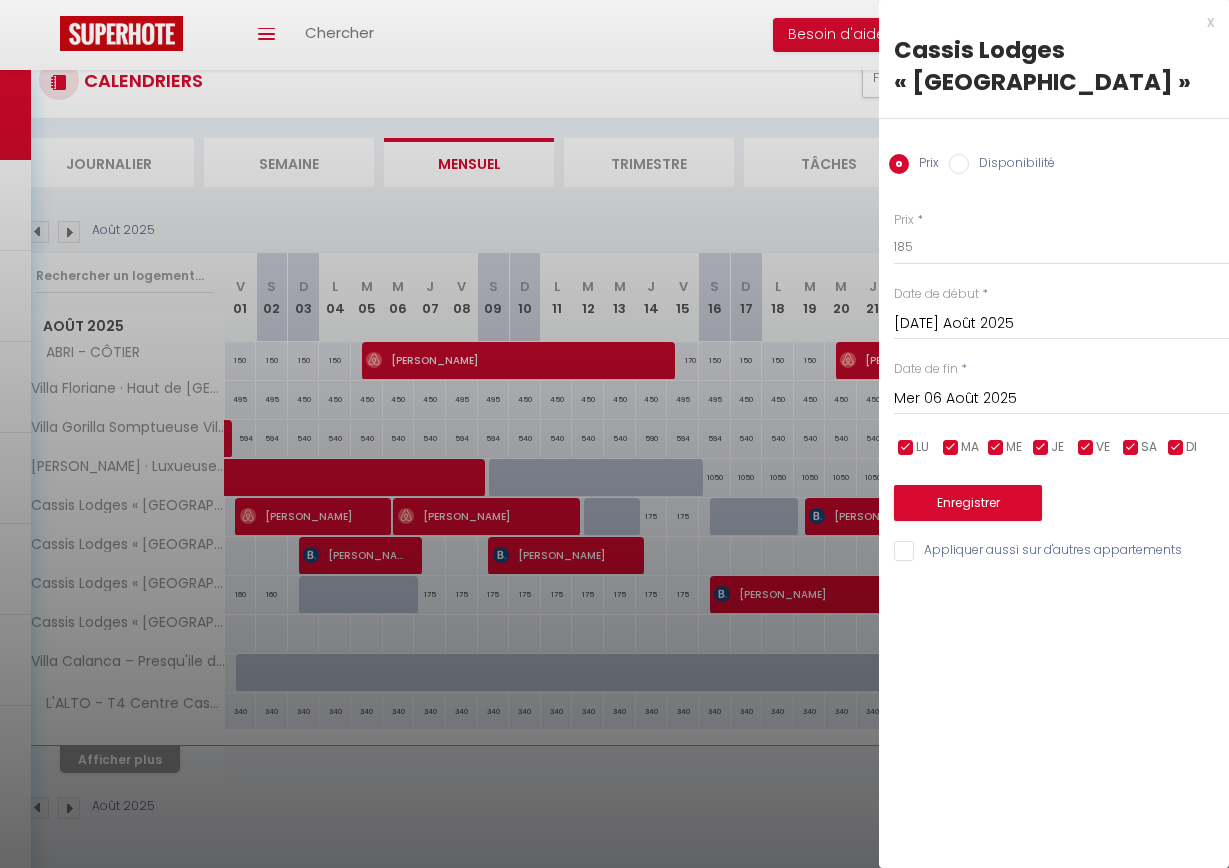 click at bounding box center [614, 434] 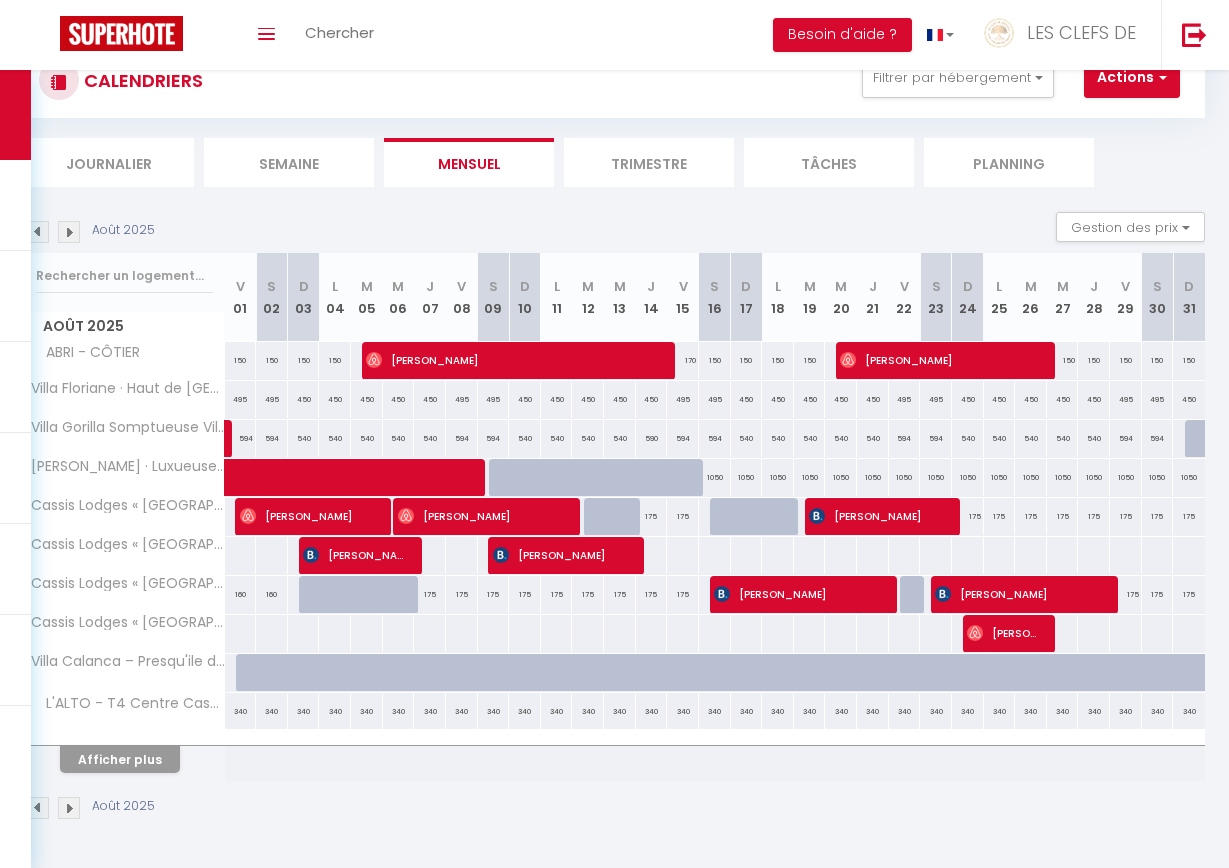 click at bounding box center [38, 232] 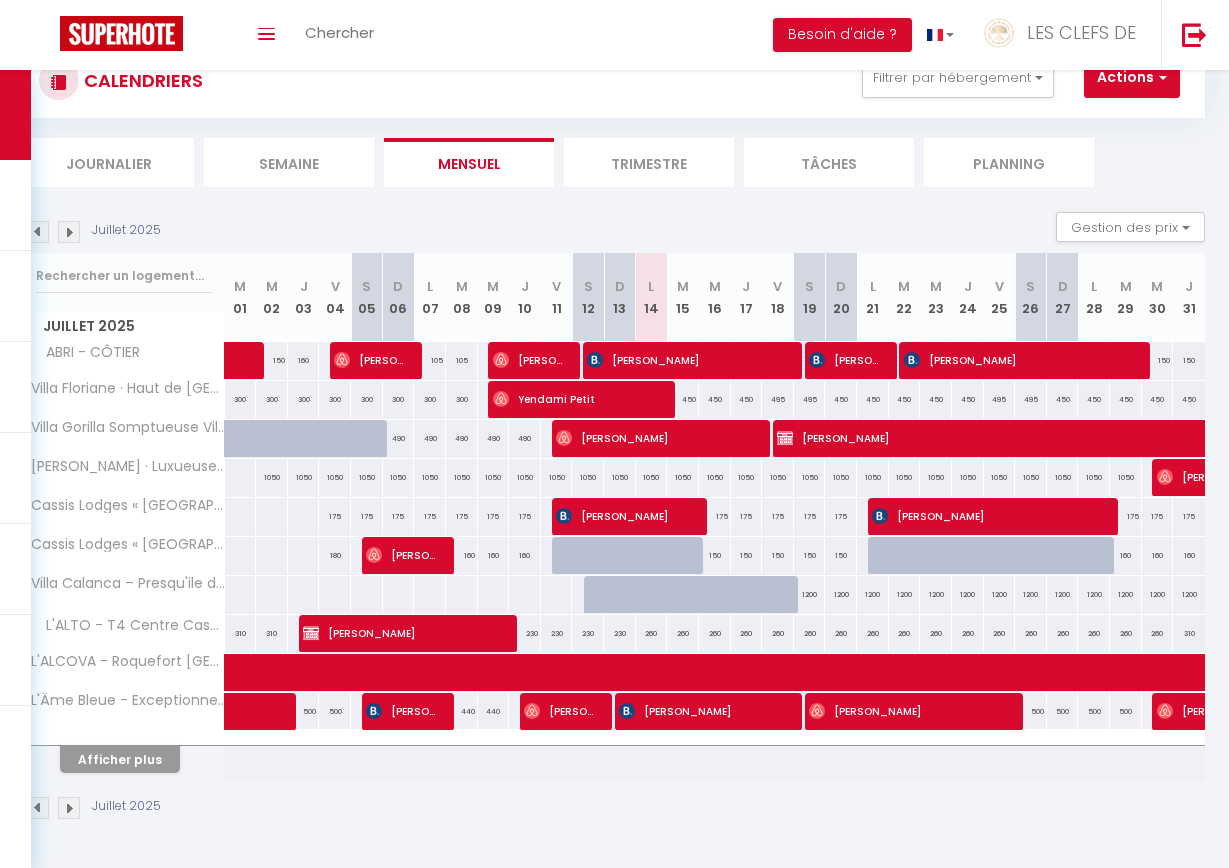 scroll, scrollTop: 26, scrollLeft: 0, axis: vertical 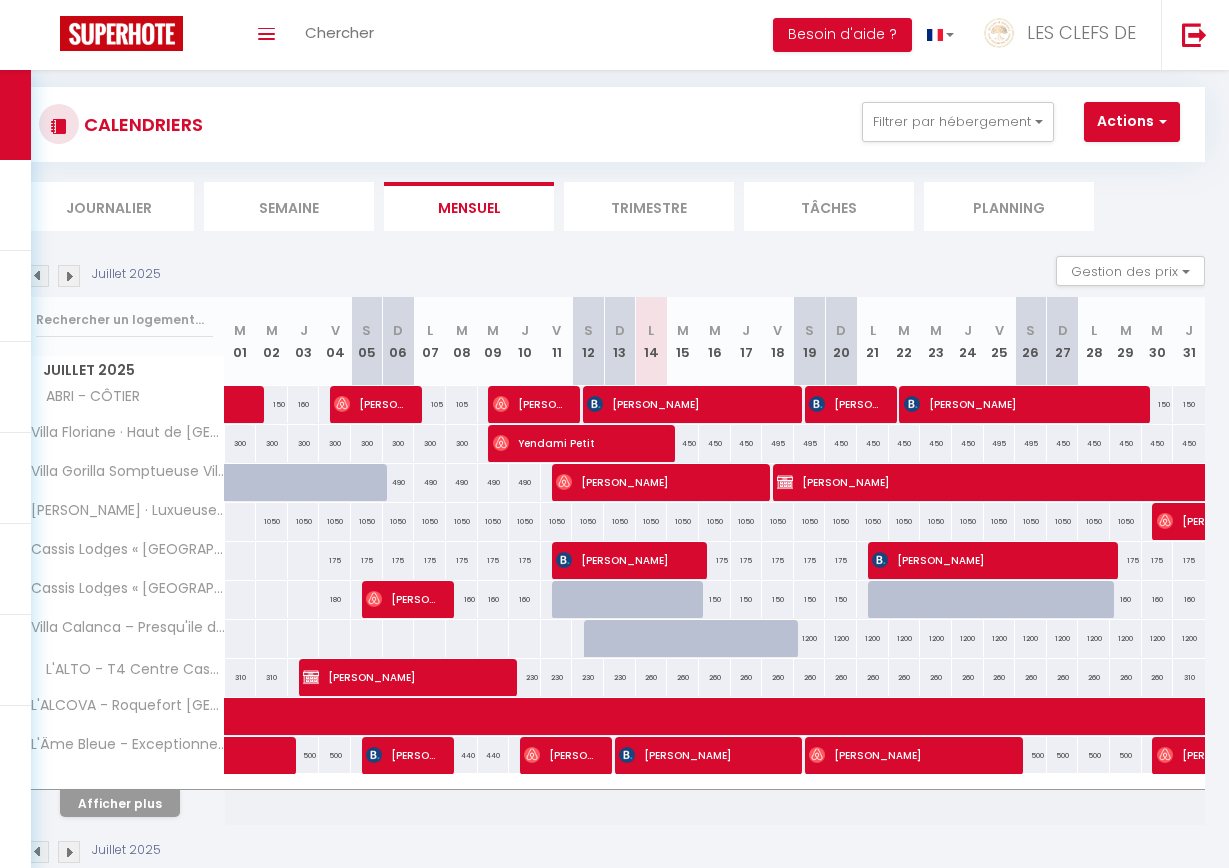 click on "Afficher plus" at bounding box center [120, 803] 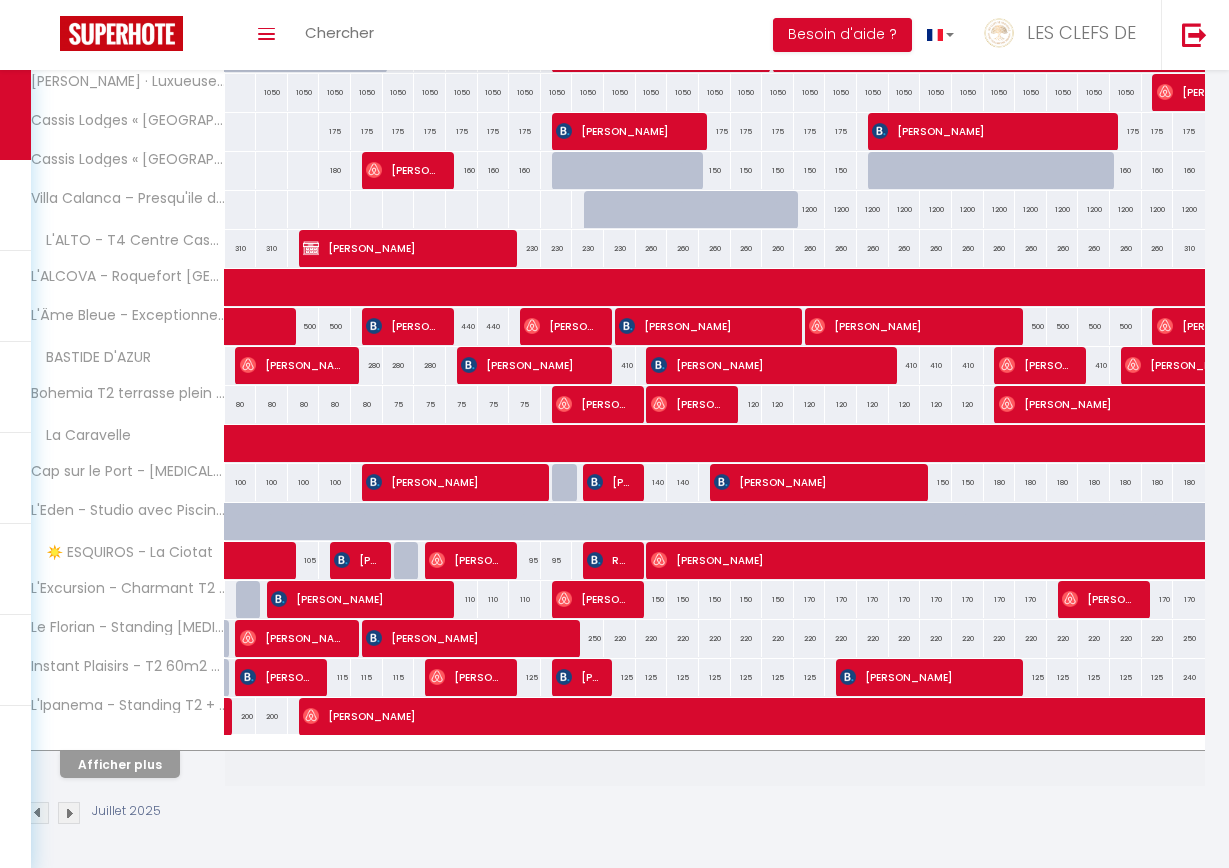 scroll, scrollTop: 454, scrollLeft: 0, axis: vertical 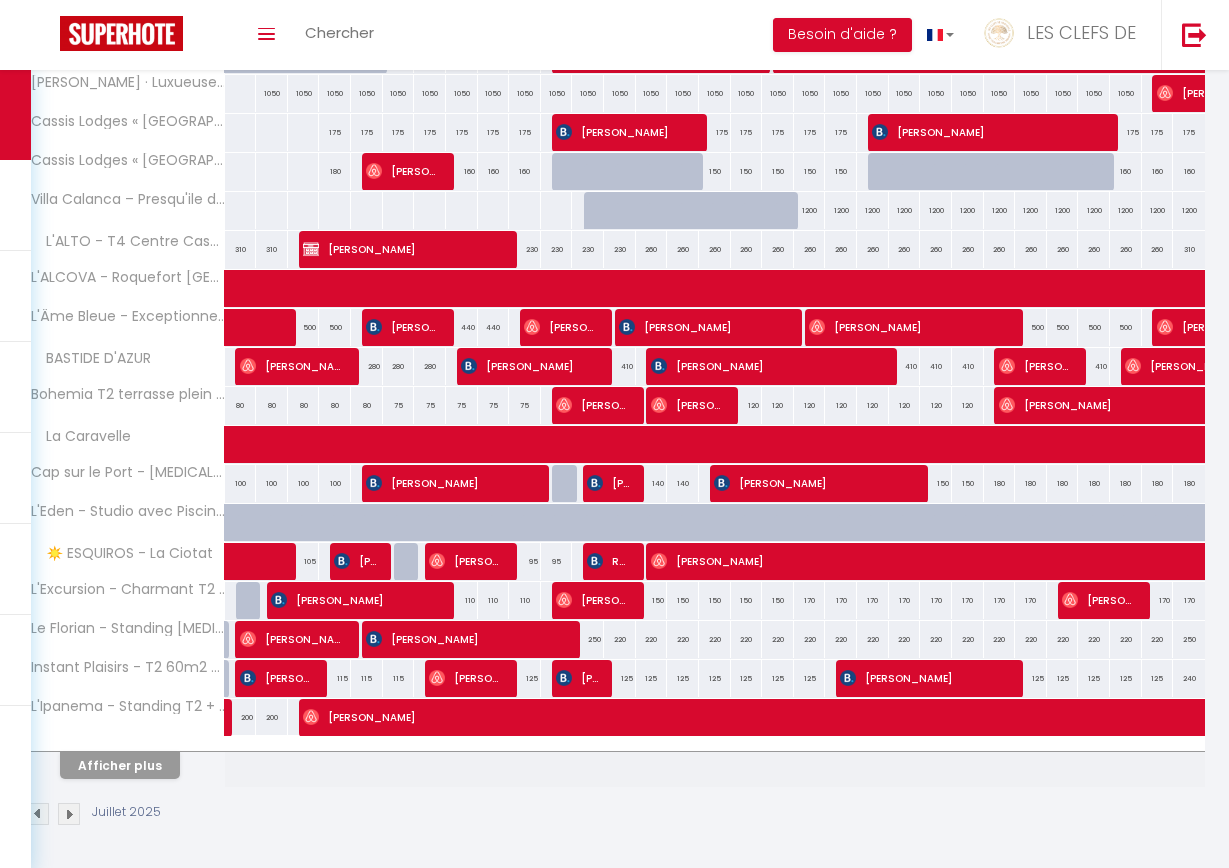 click on "Afficher plus" at bounding box center (120, 765) 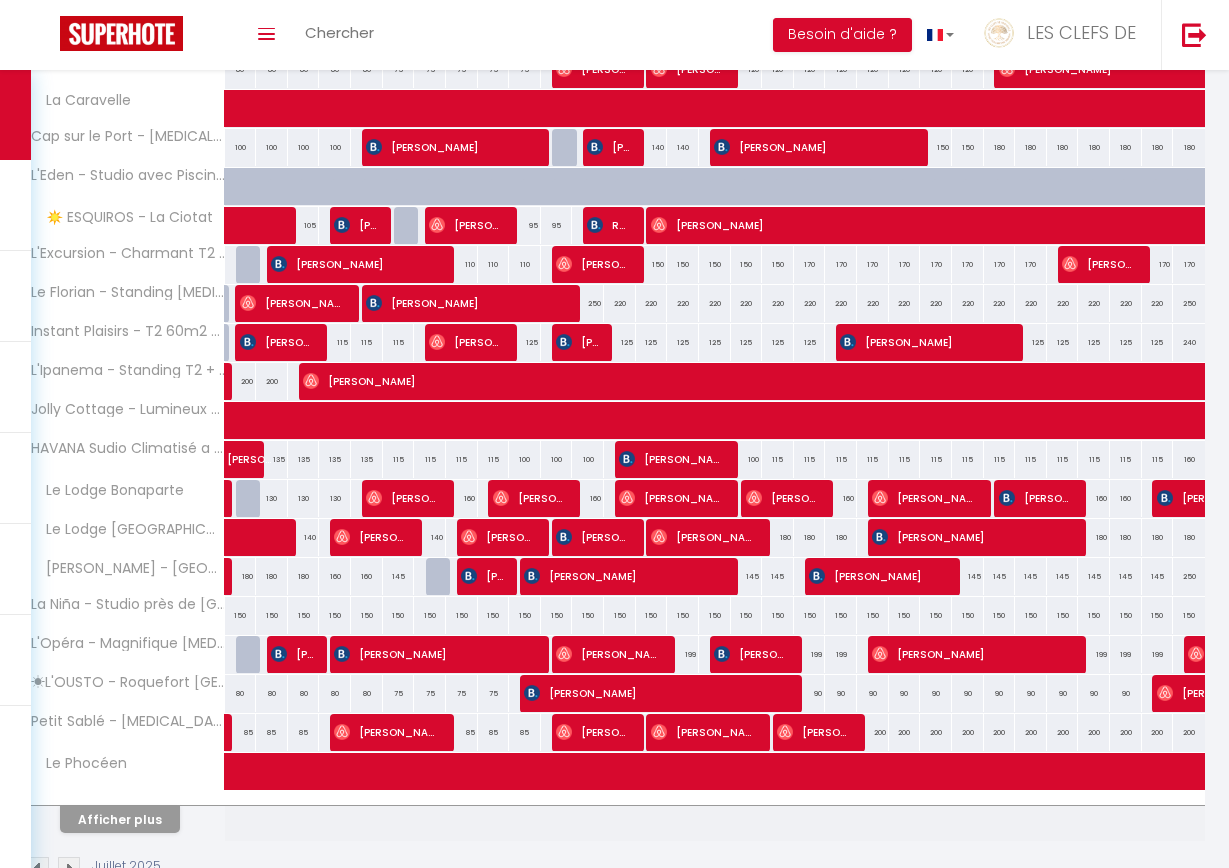 scroll, scrollTop: 793, scrollLeft: 0, axis: vertical 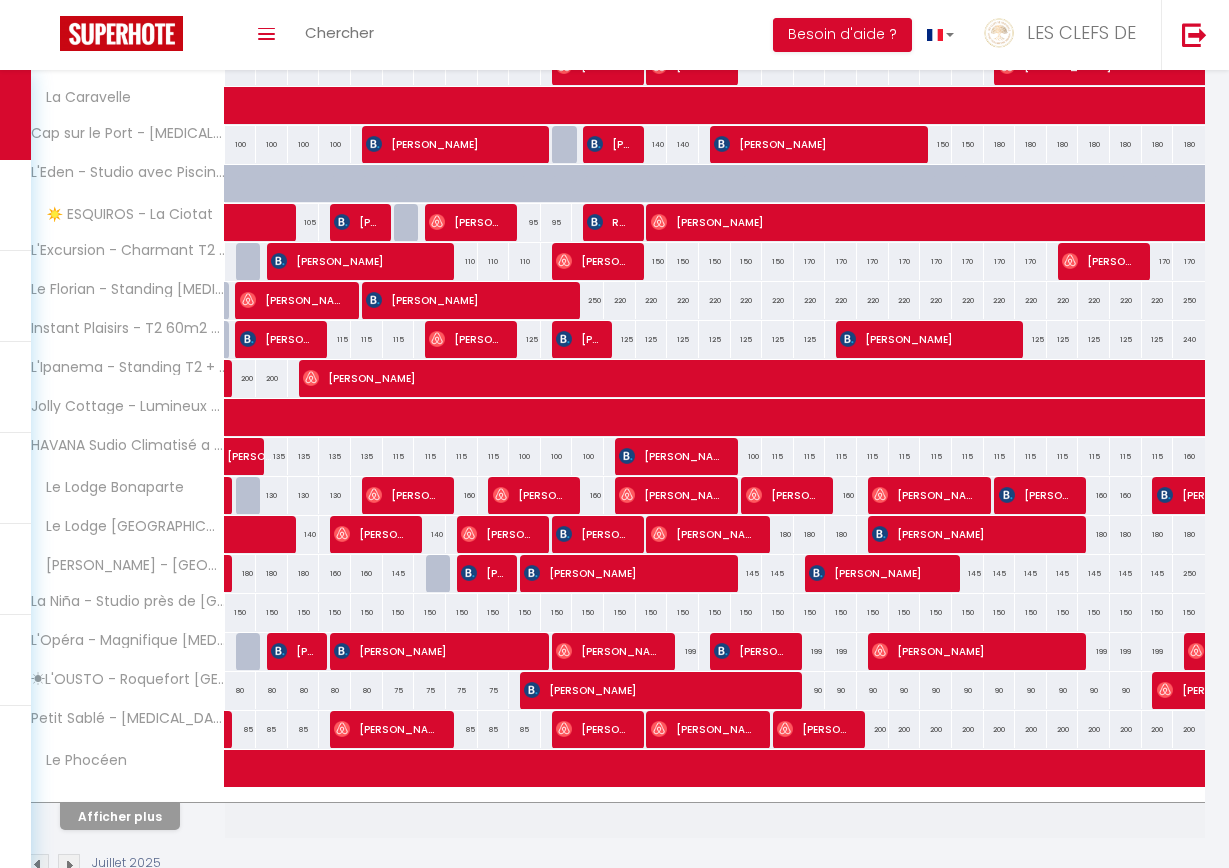 click on "Afficher plus" at bounding box center (120, 816) 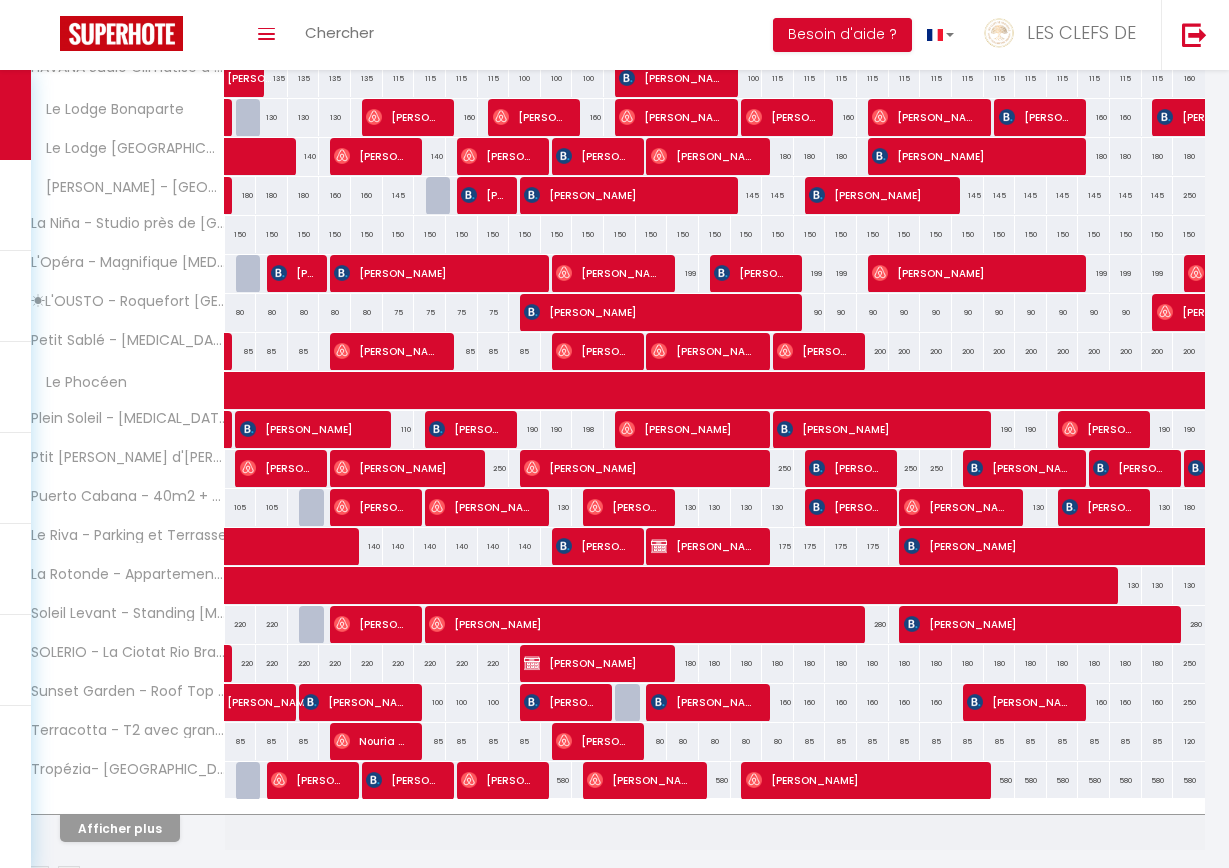 scroll, scrollTop: 1187, scrollLeft: 0, axis: vertical 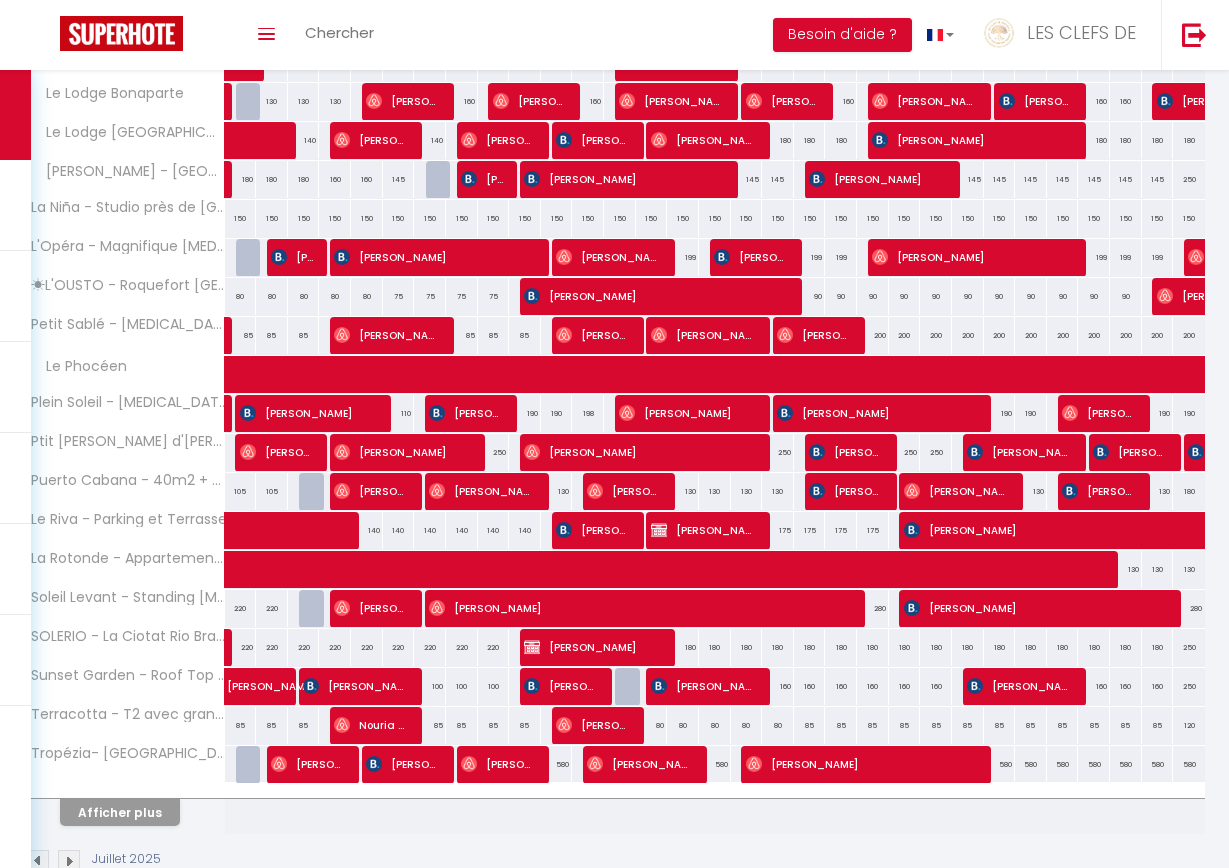 click on "Afficher plus" at bounding box center [120, 812] 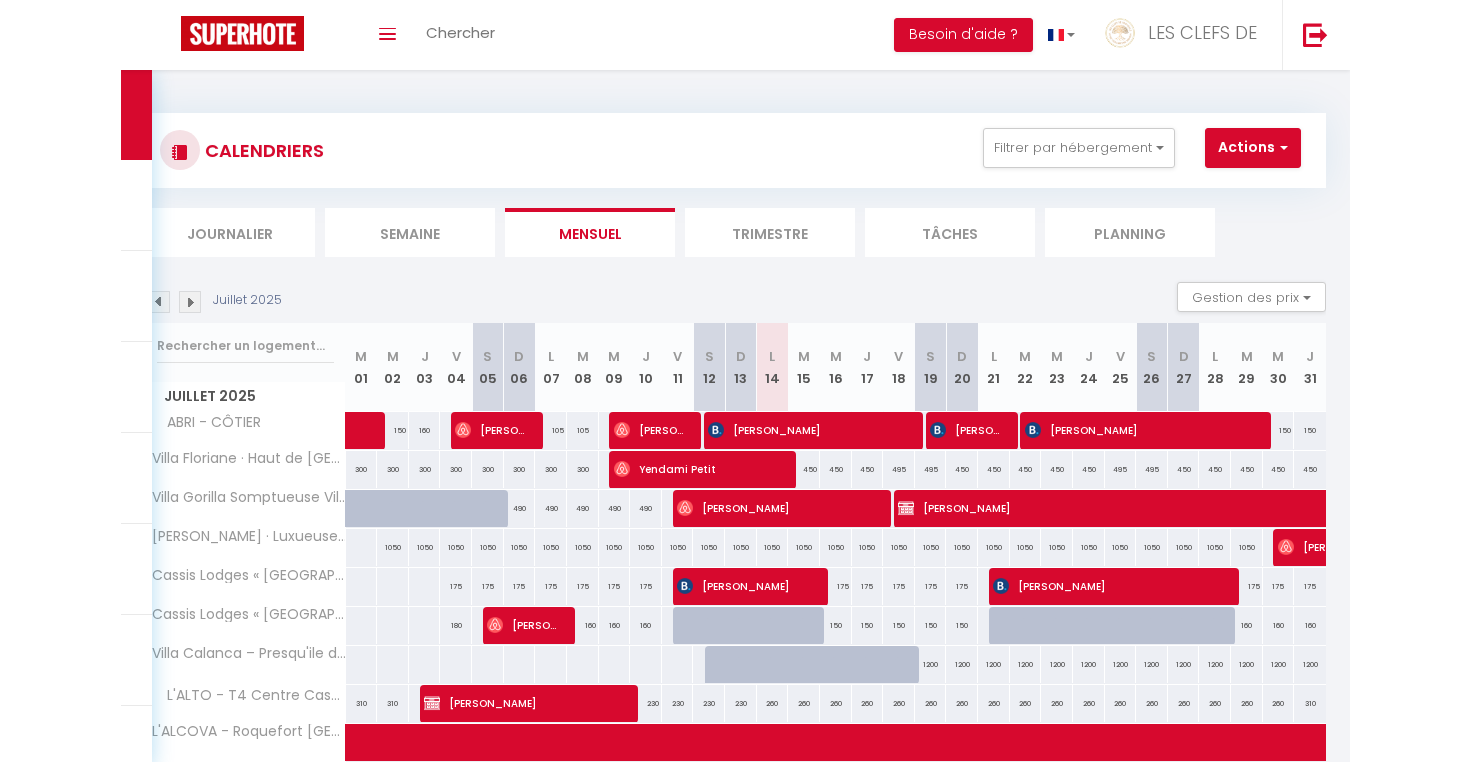 scroll, scrollTop: 0, scrollLeft: 0, axis: both 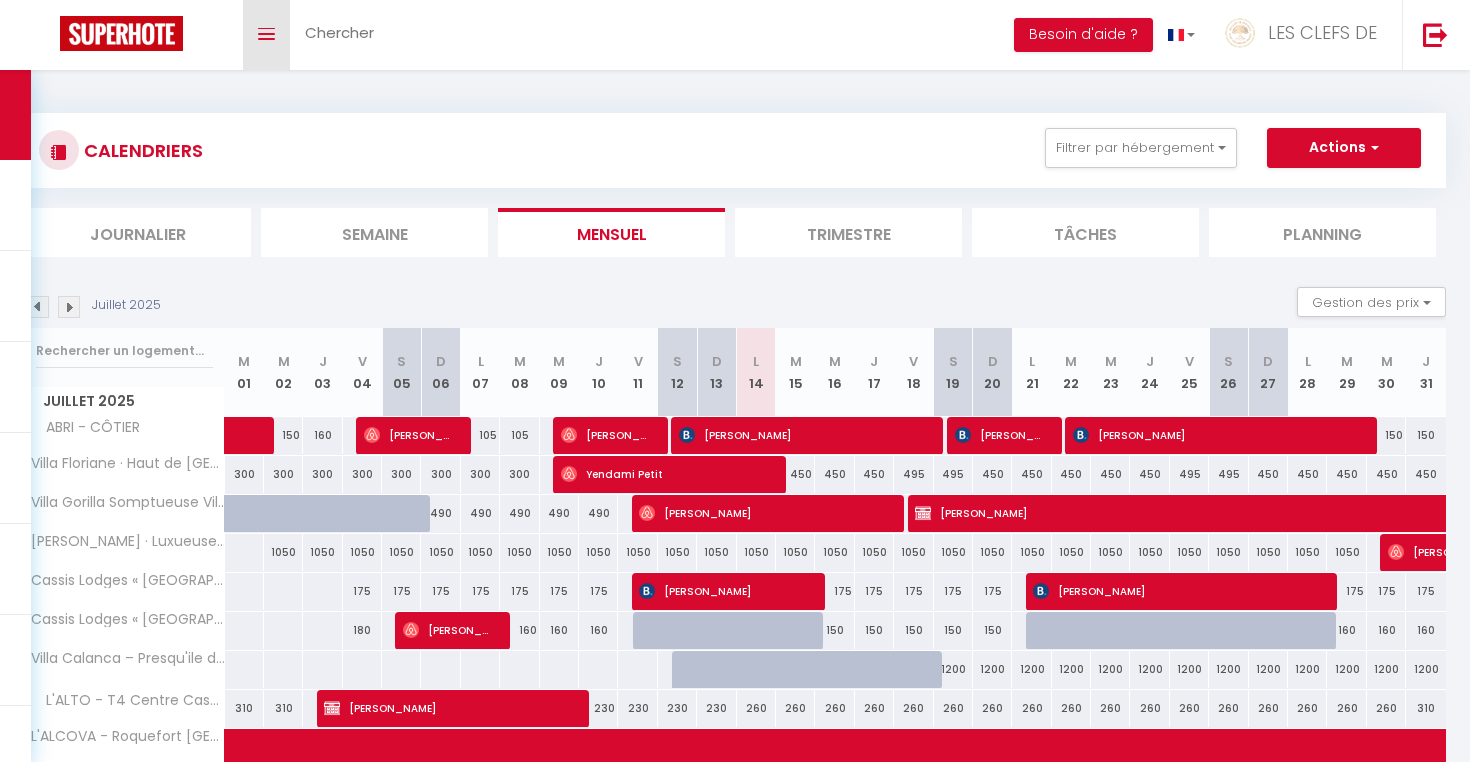 click on "Toggle menubar" at bounding box center (266, 35) 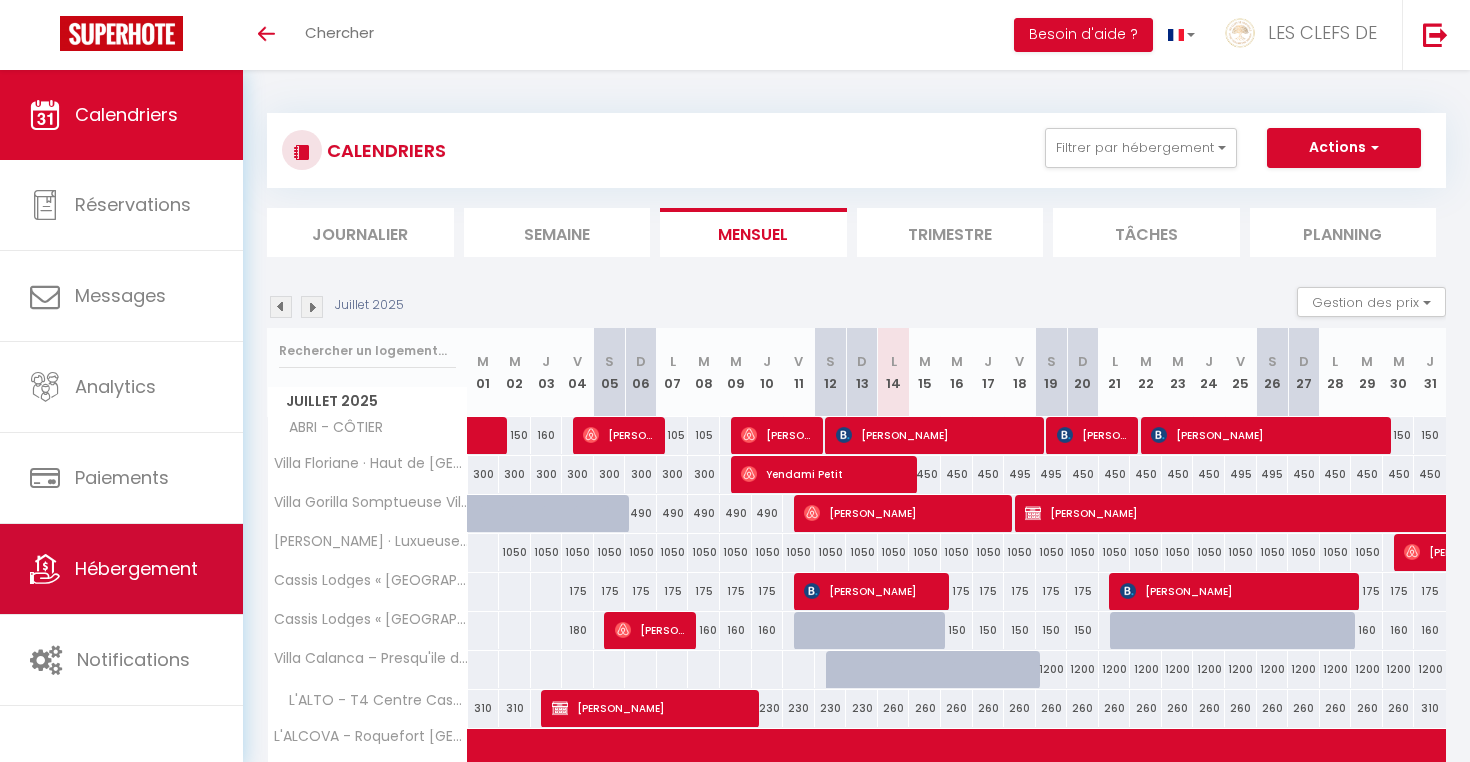 click on "Hébergement" at bounding box center (136, 568) 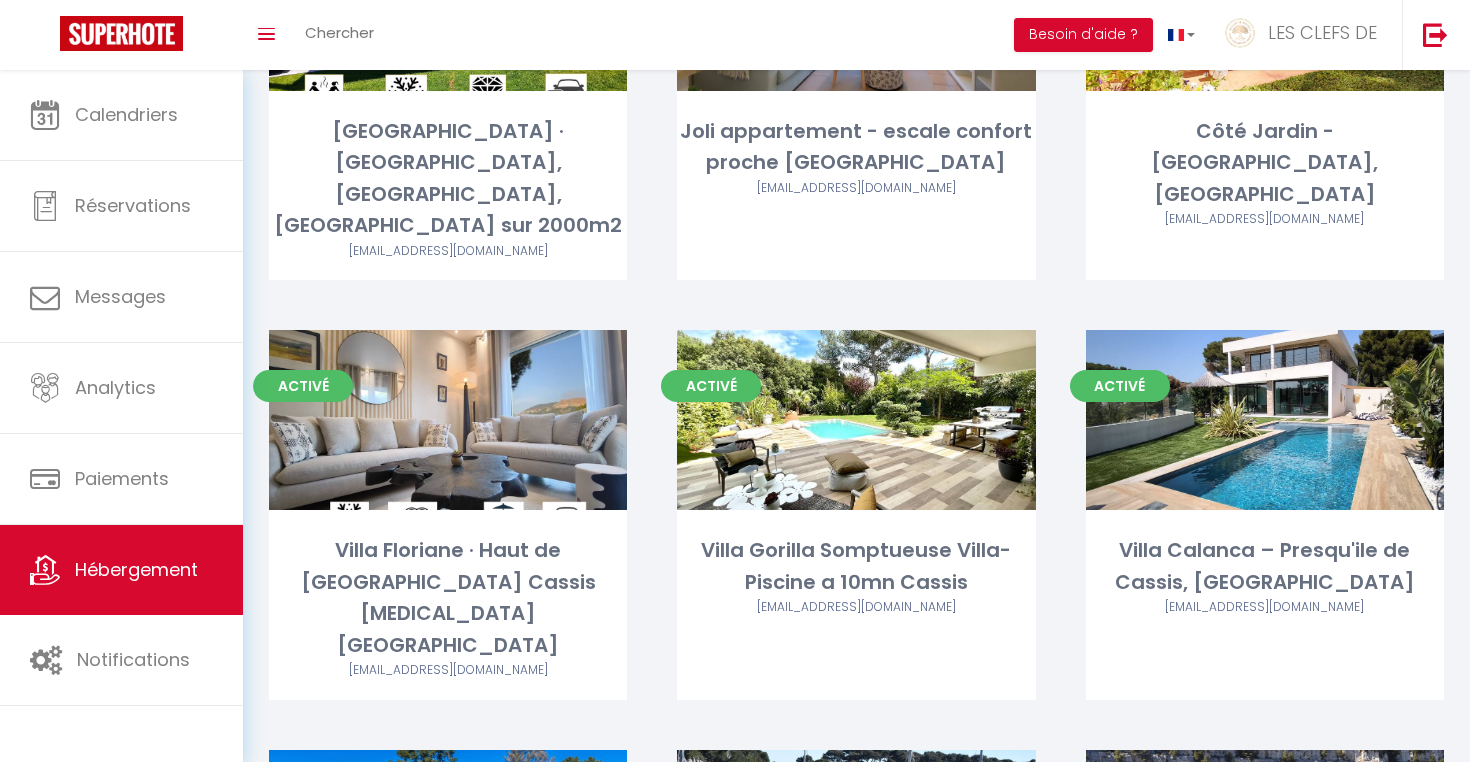 scroll, scrollTop: 4649, scrollLeft: 0, axis: vertical 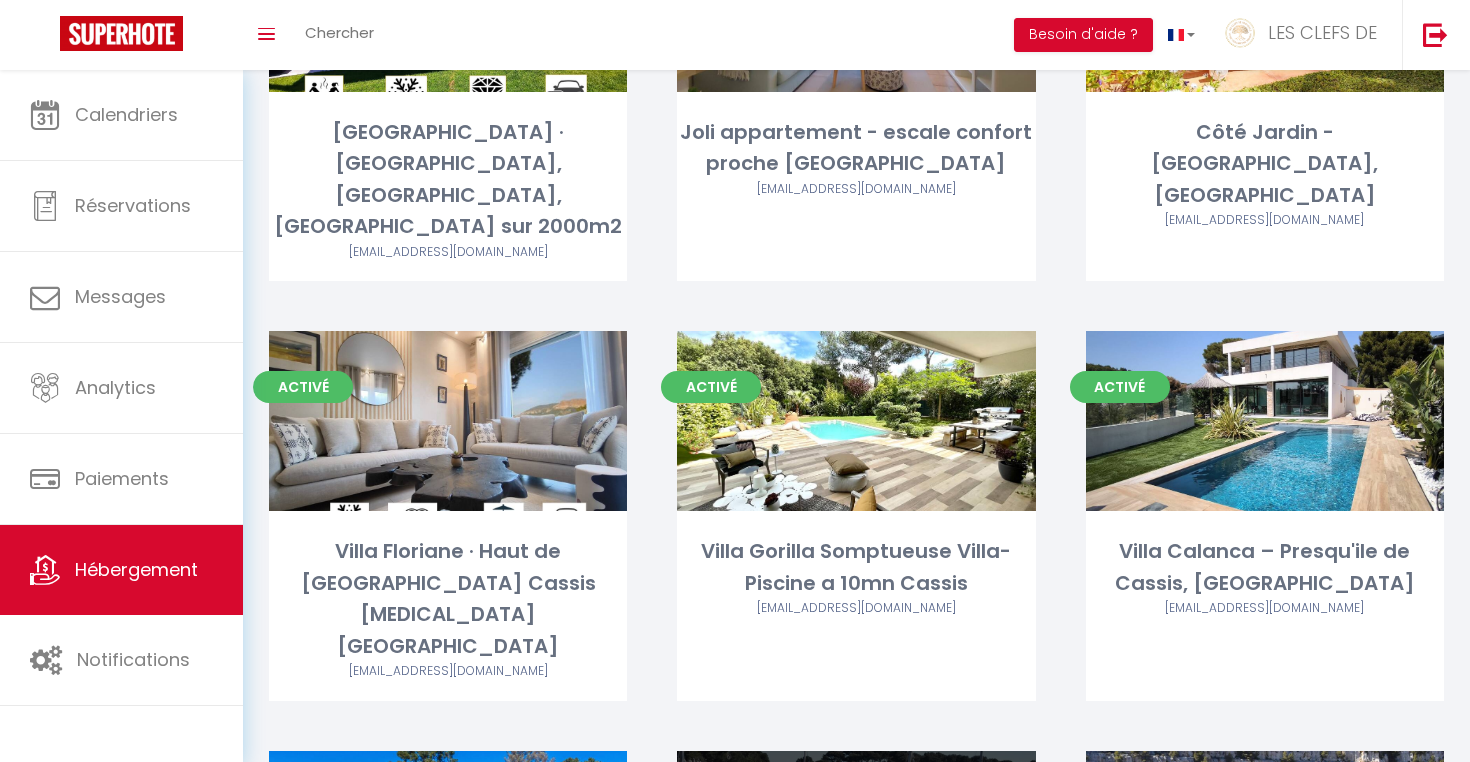 click on "Activé
Editer
Cassis Lodges « Port Miou »   [EMAIL_ADDRESS][DOMAIN_NAME]" at bounding box center [856, 936] 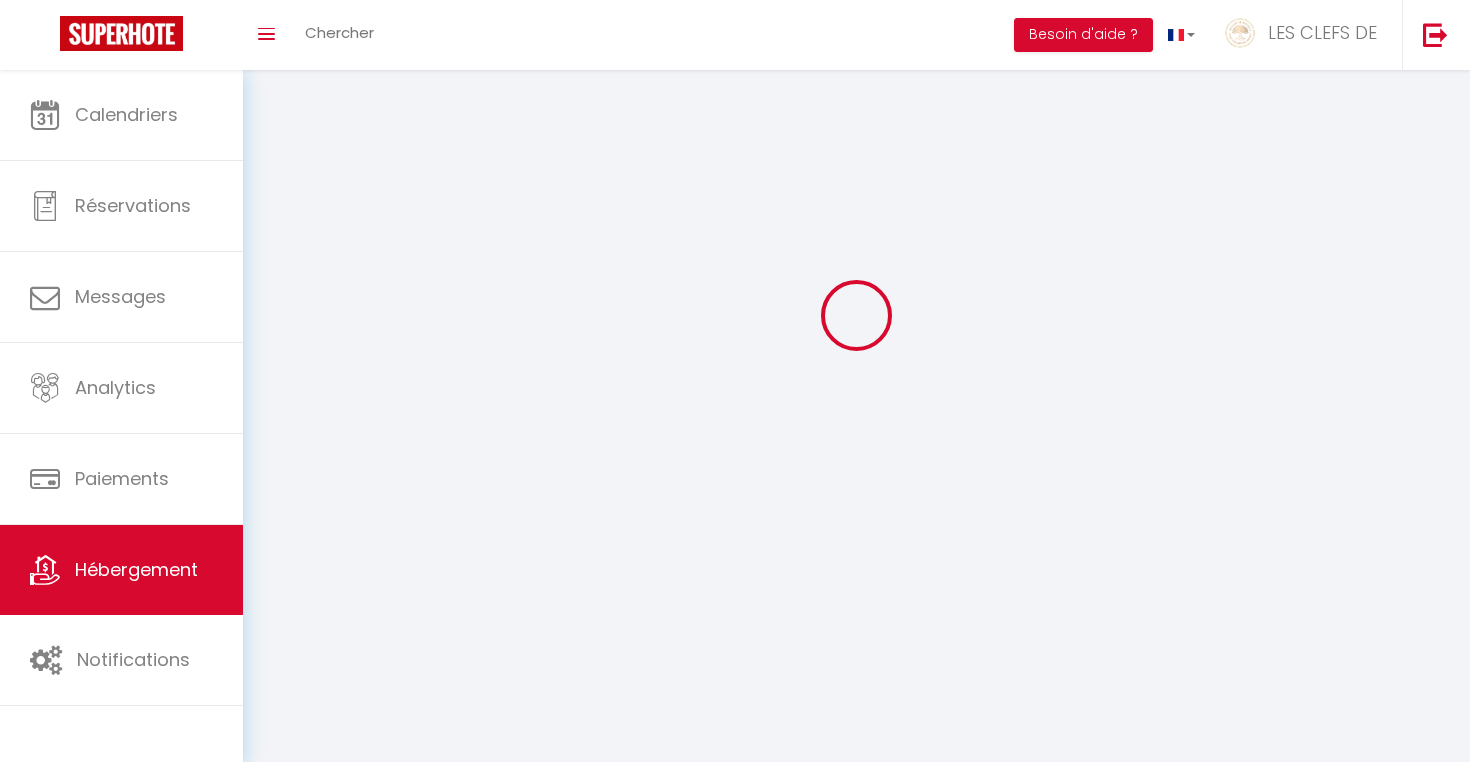 select 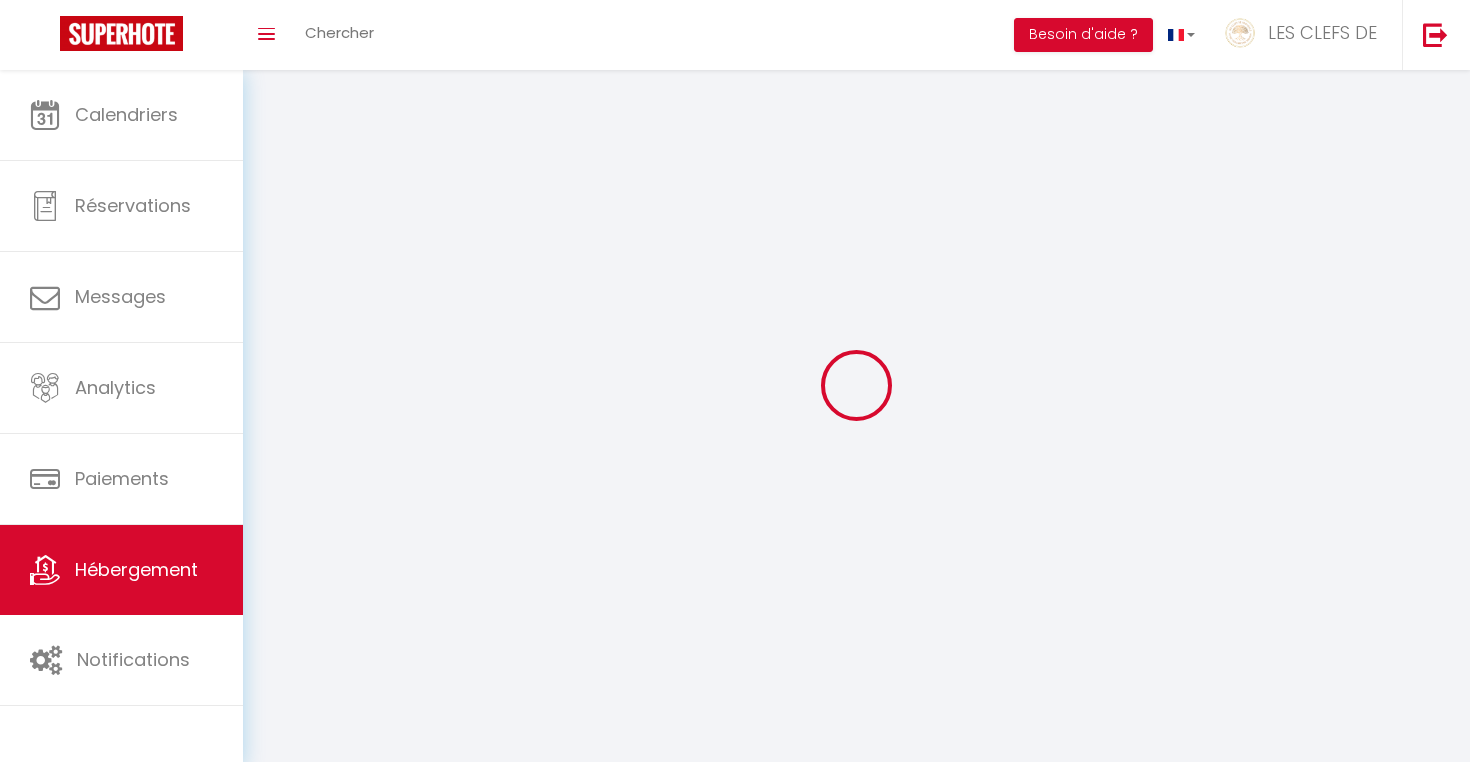 select 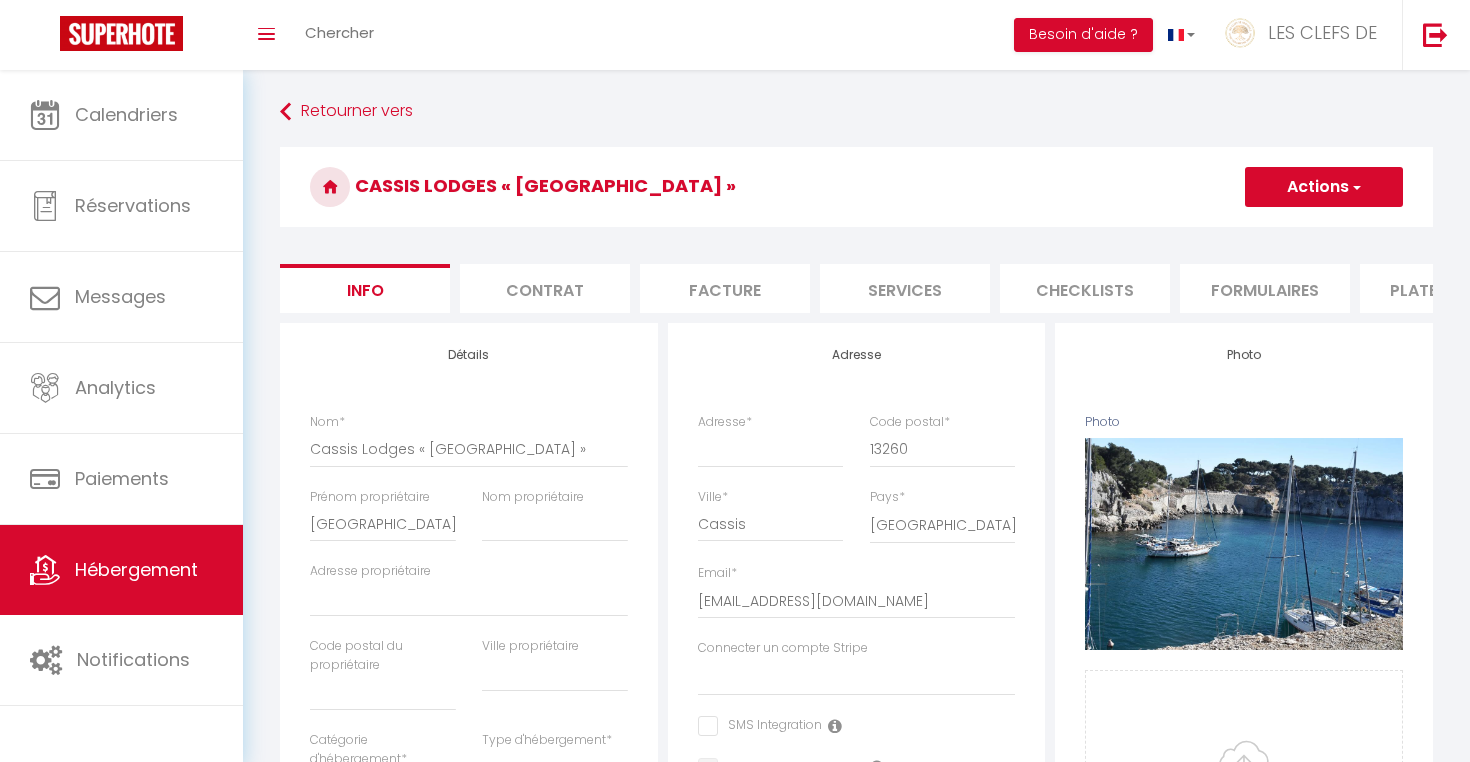 select 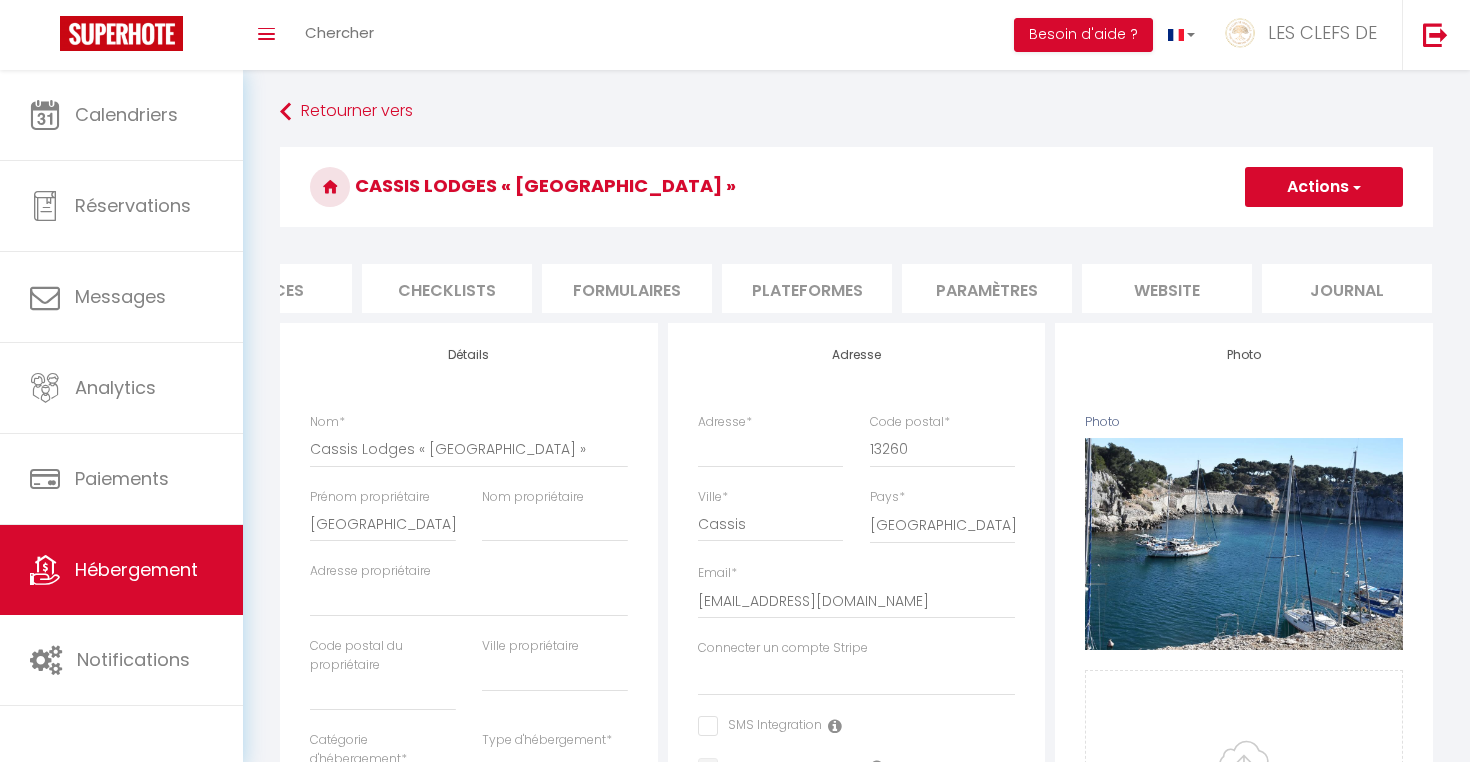 scroll, scrollTop: 0, scrollLeft: 637, axis: horizontal 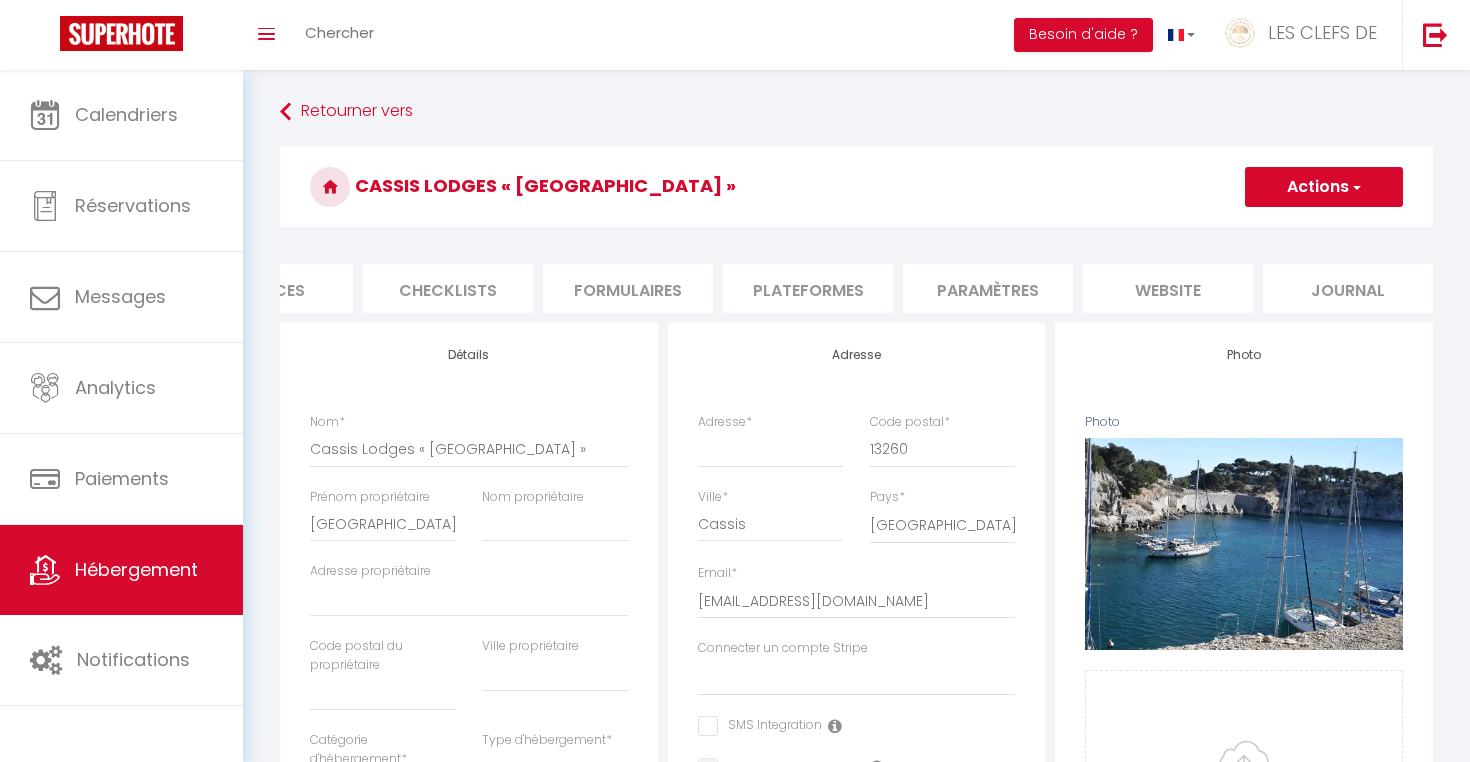click on "Plateformes" at bounding box center (808, 288) 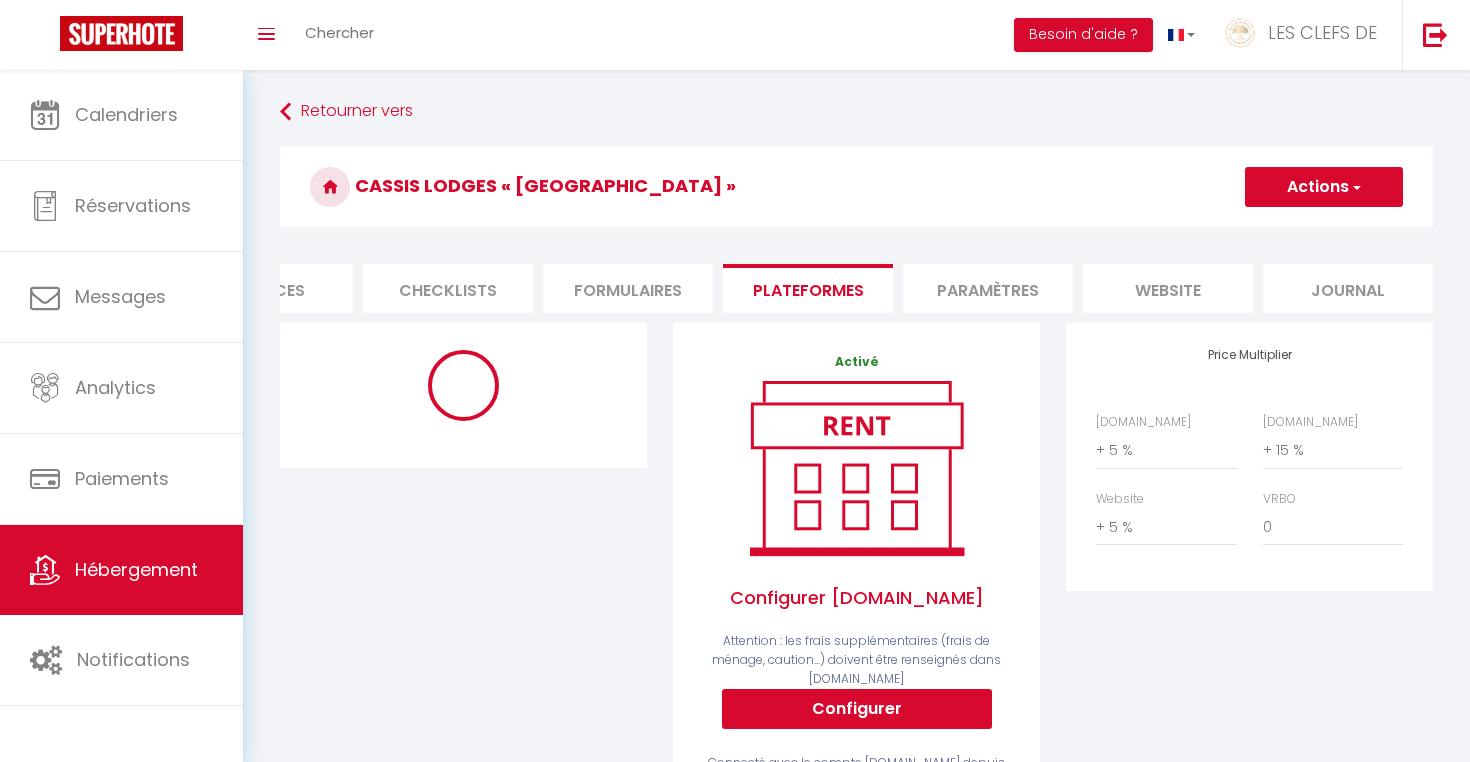 select on "7947-34901930" 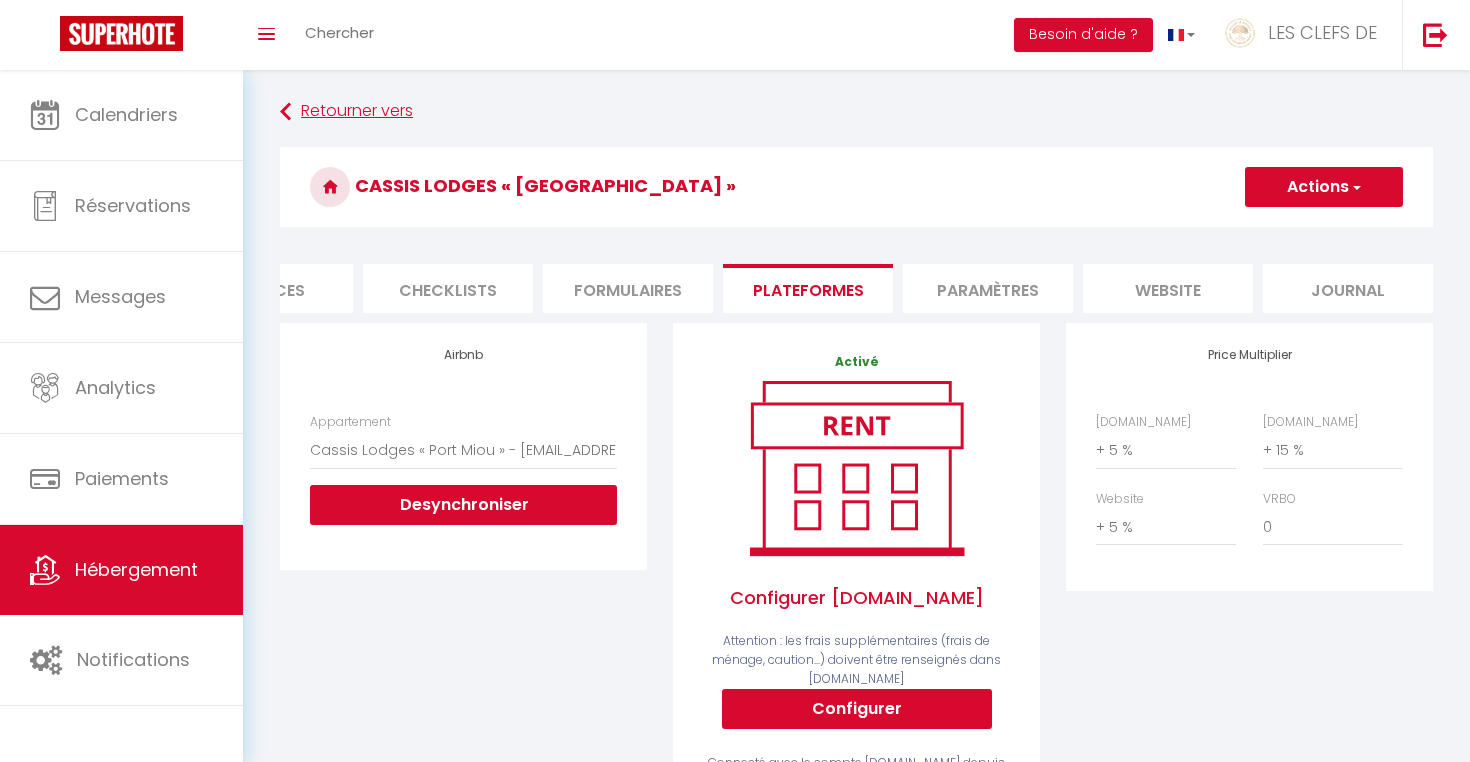 click on "Retourner vers" at bounding box center (856, 112) 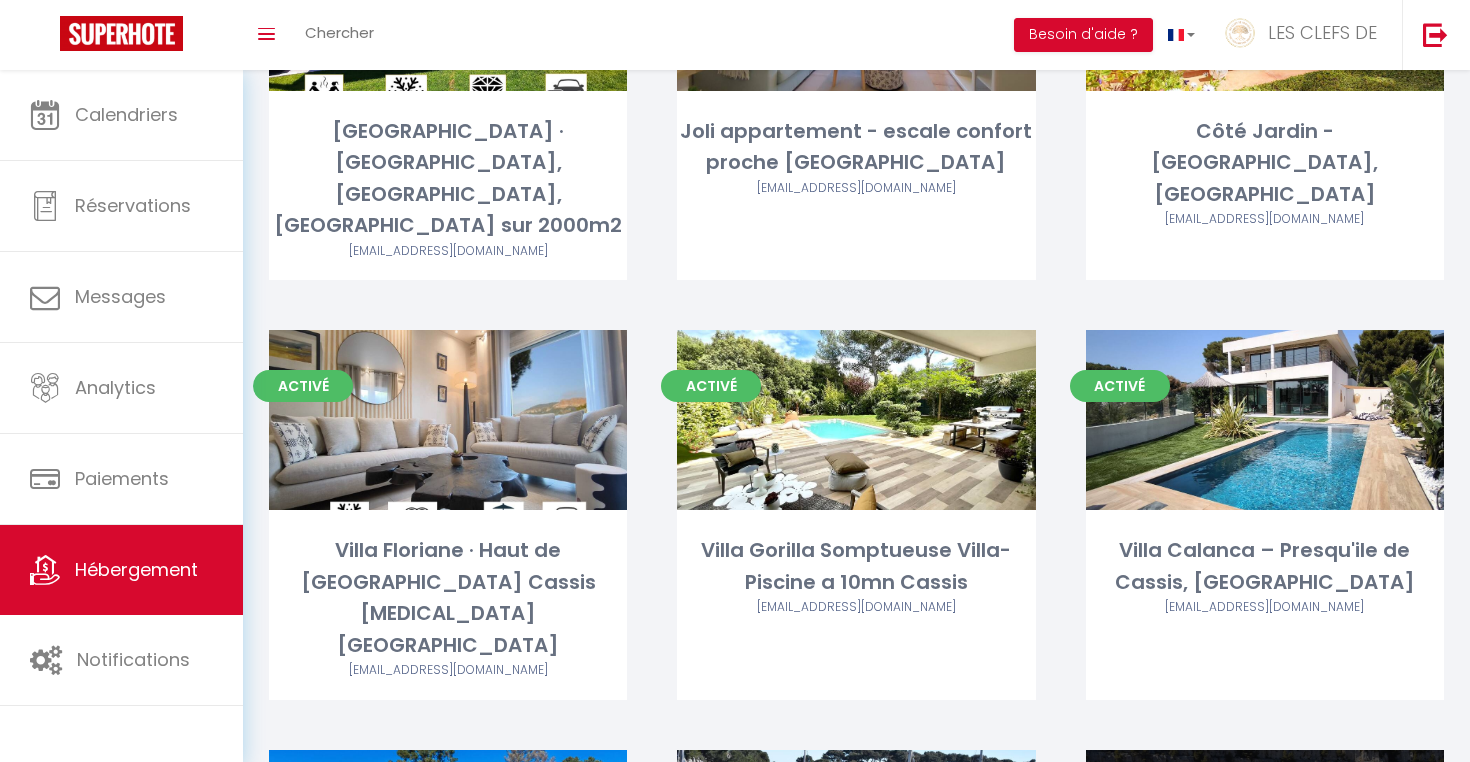 scroll, scrollTop: 4649, scrollLeft: 0, axis: vertical 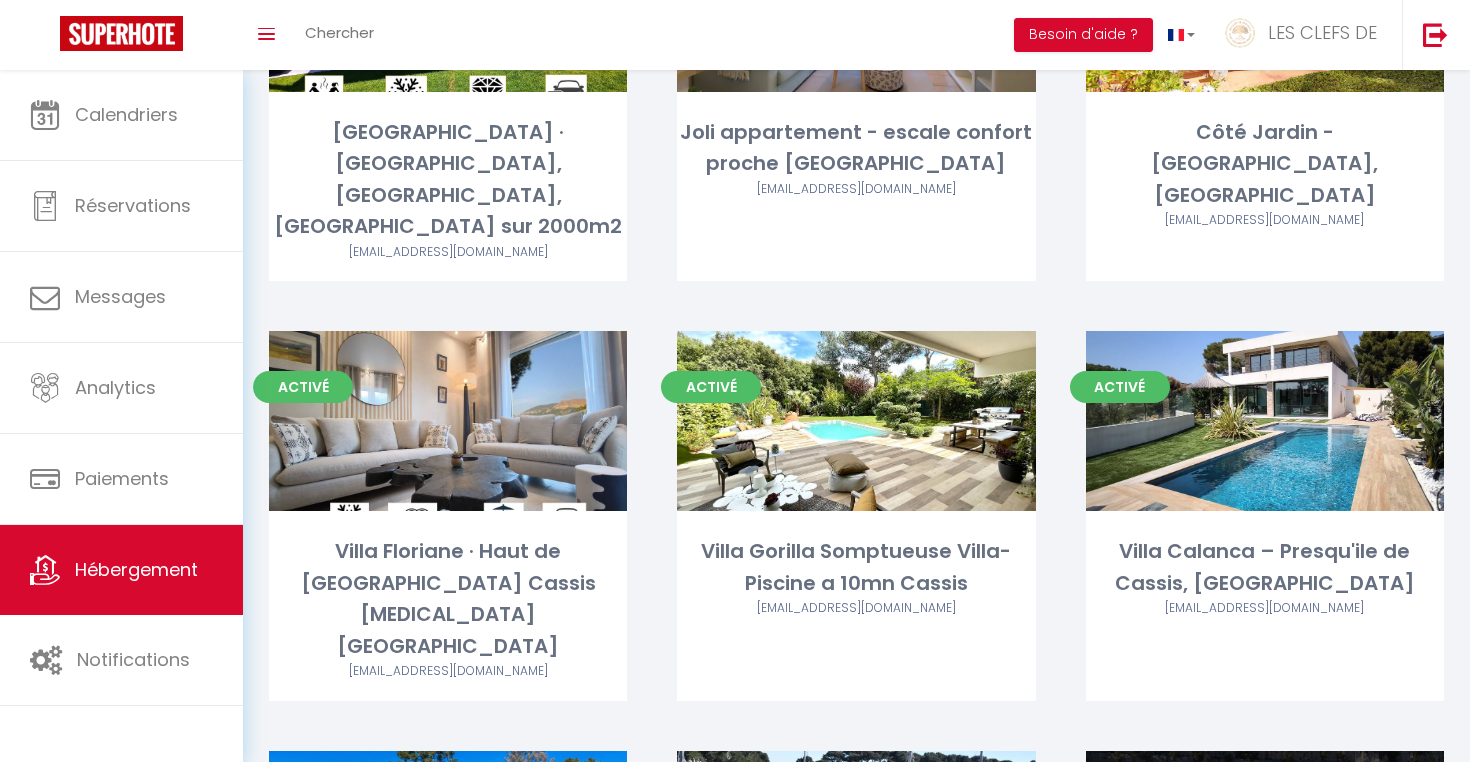 click on "Editer" at bounding box center [1265, 841] 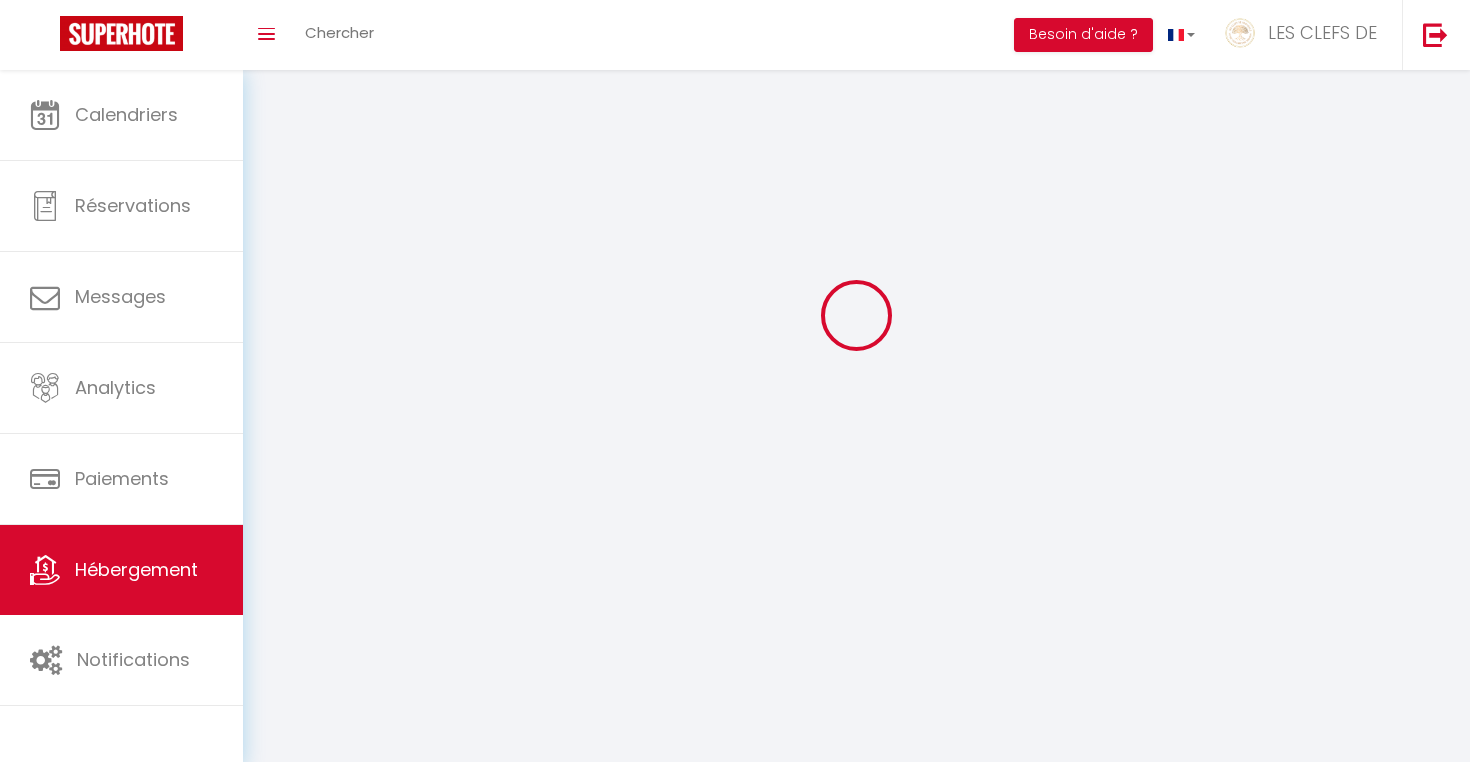 scroll, scrollTop: 0, scrollLeft: 0, axis: both 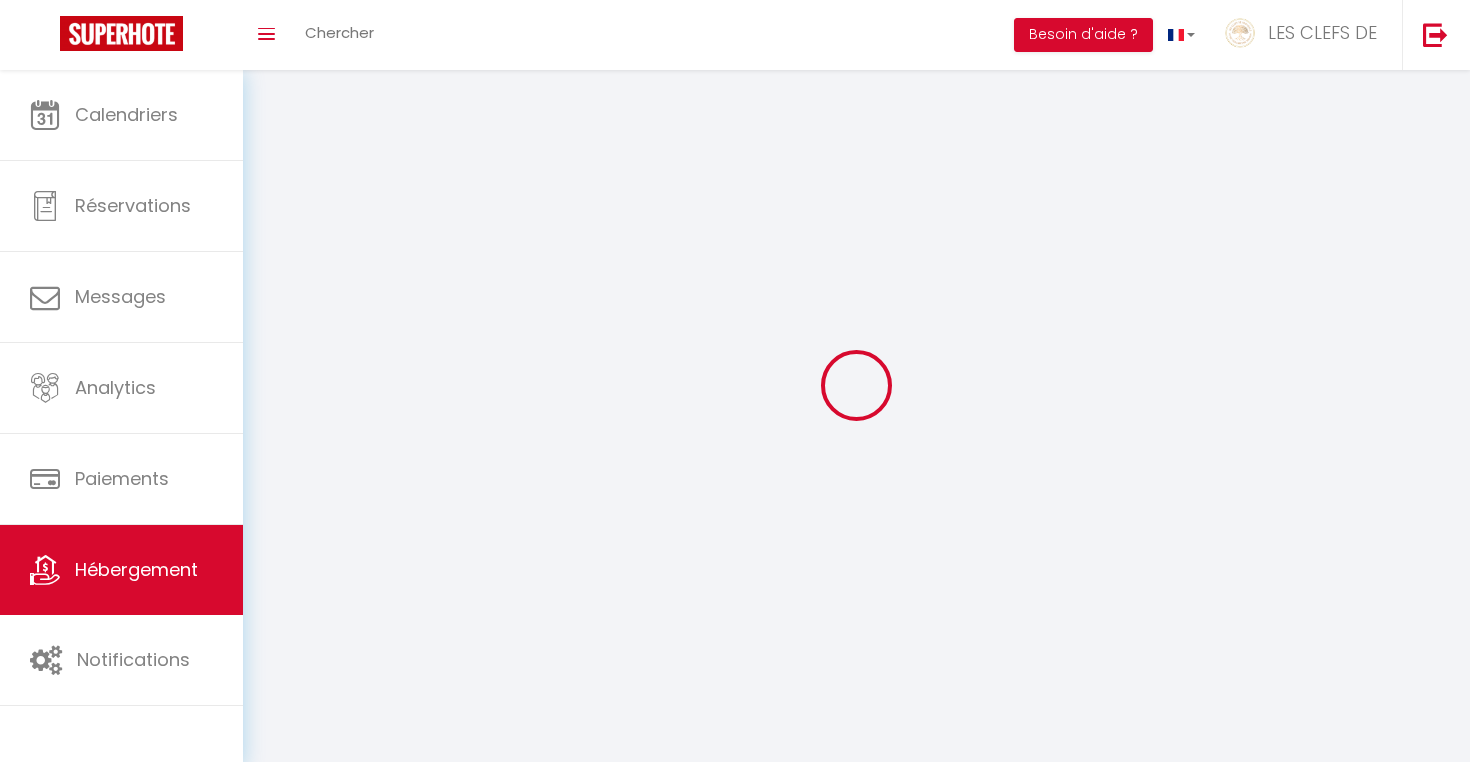 select 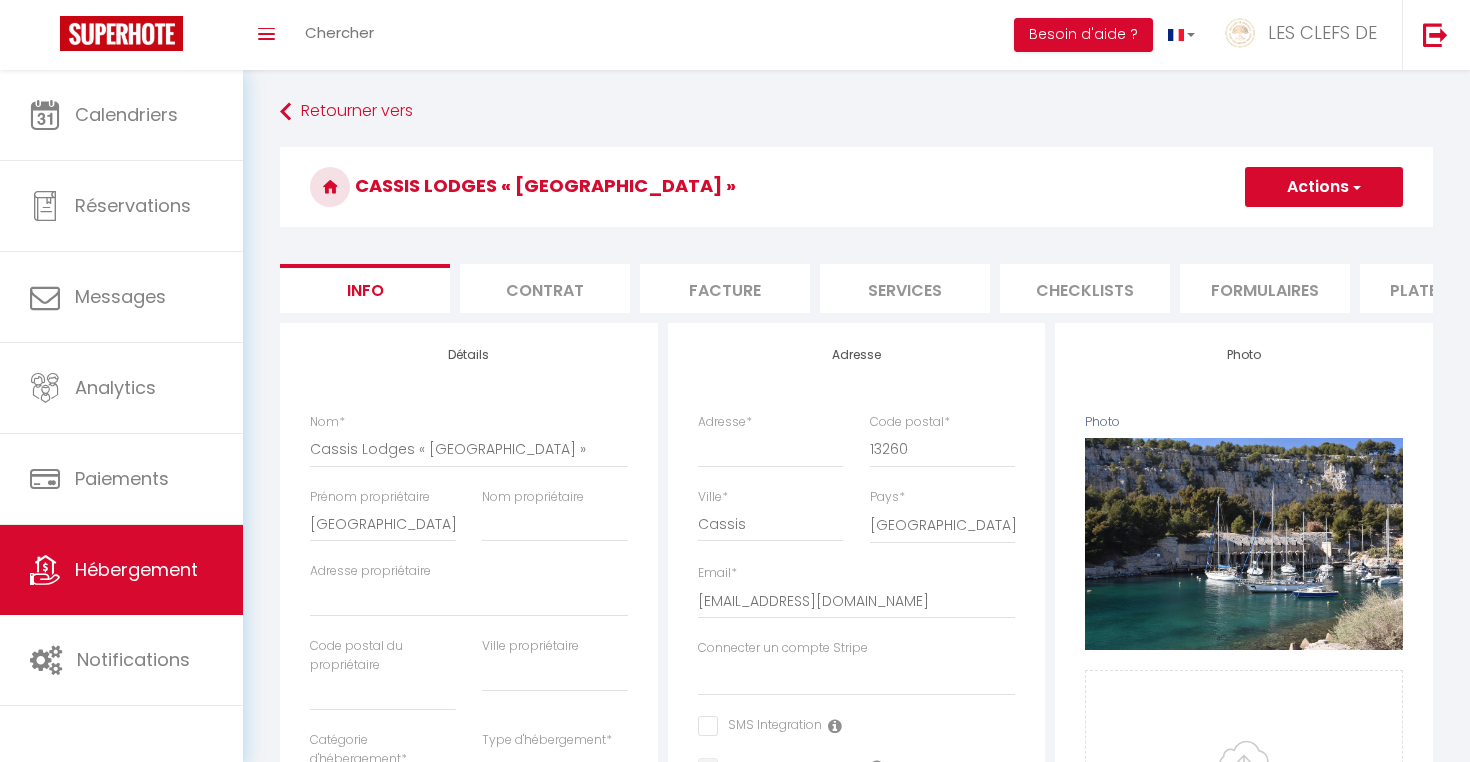 select 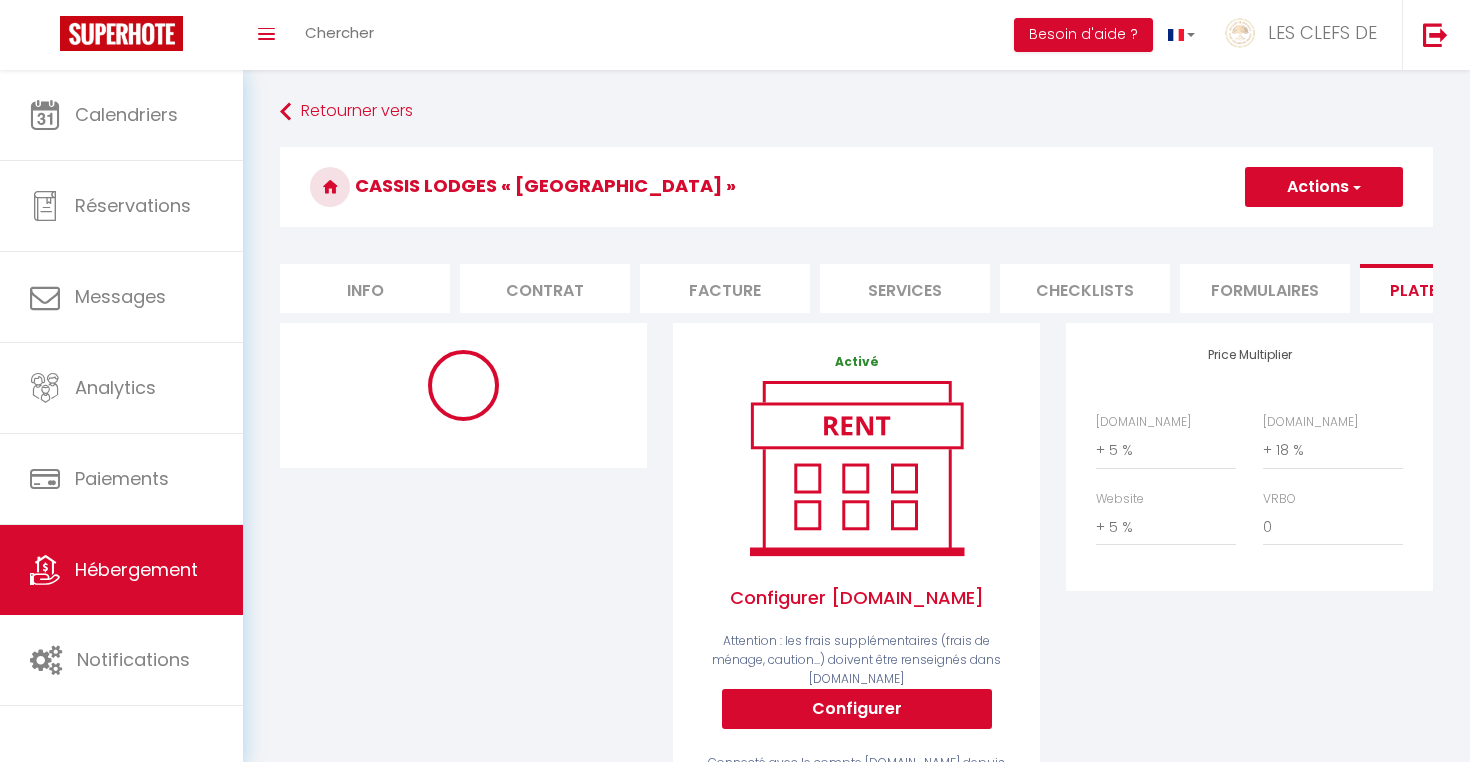 click on "Configurer" at bounding box center (857, 709) 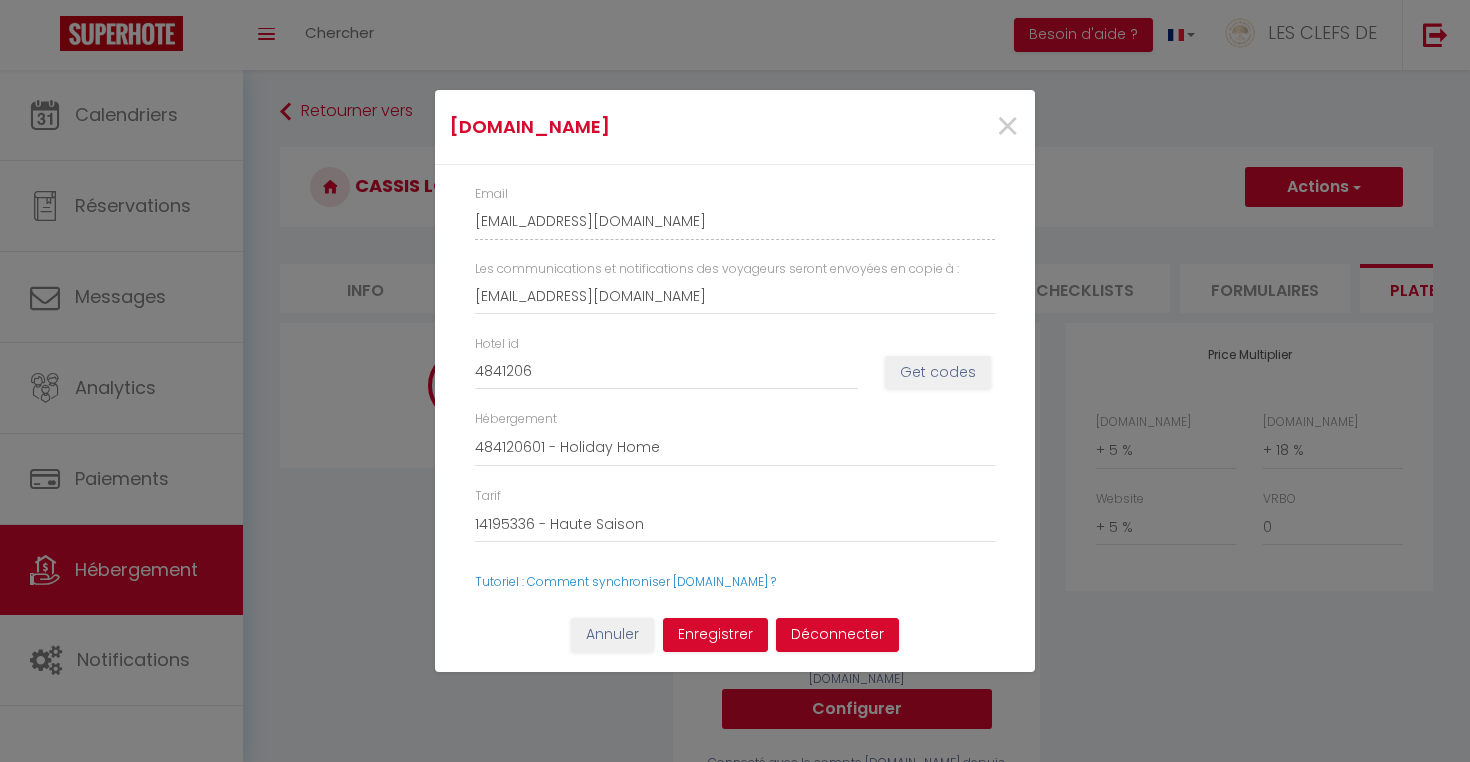 select on "7947-35612349" 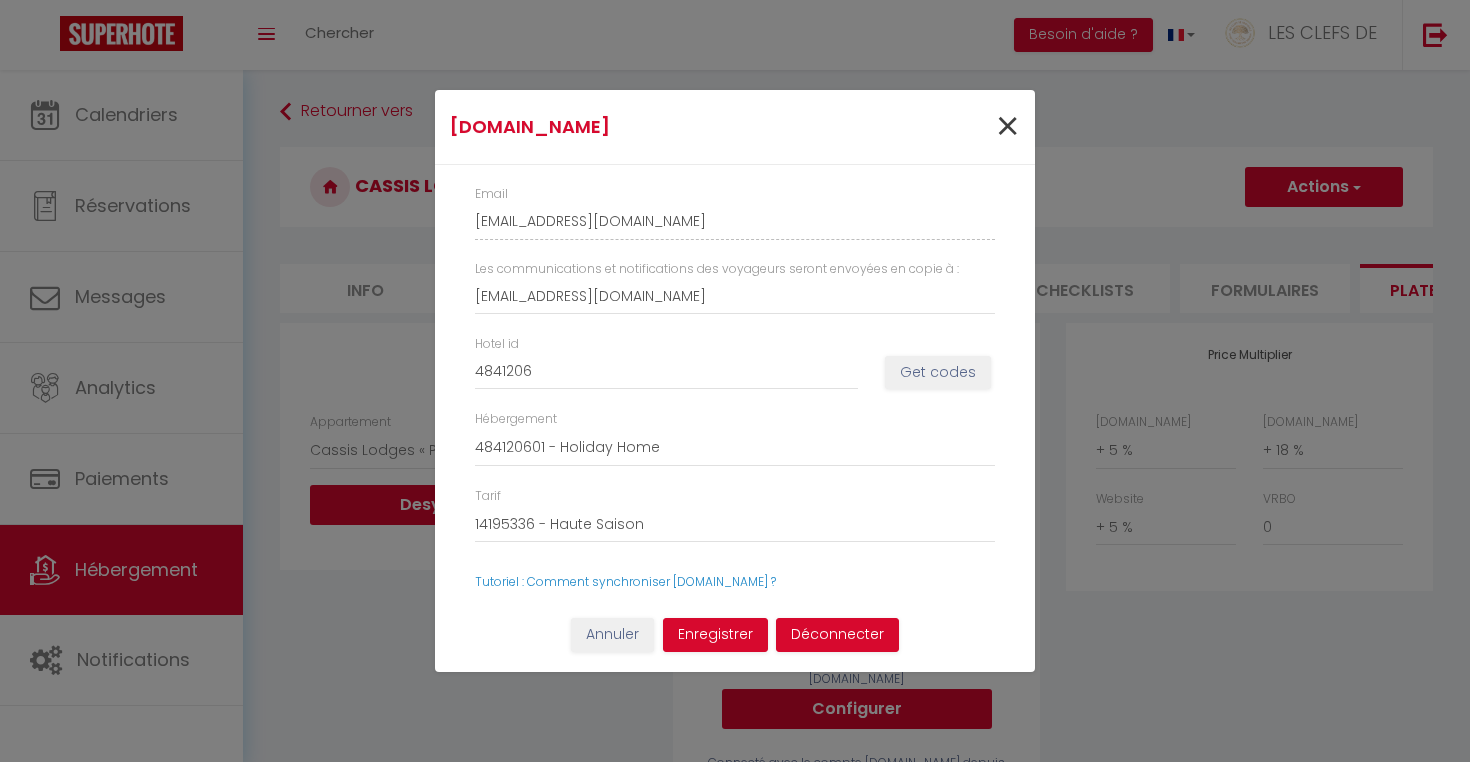 click on "×" at bounding box center (1007, 127) 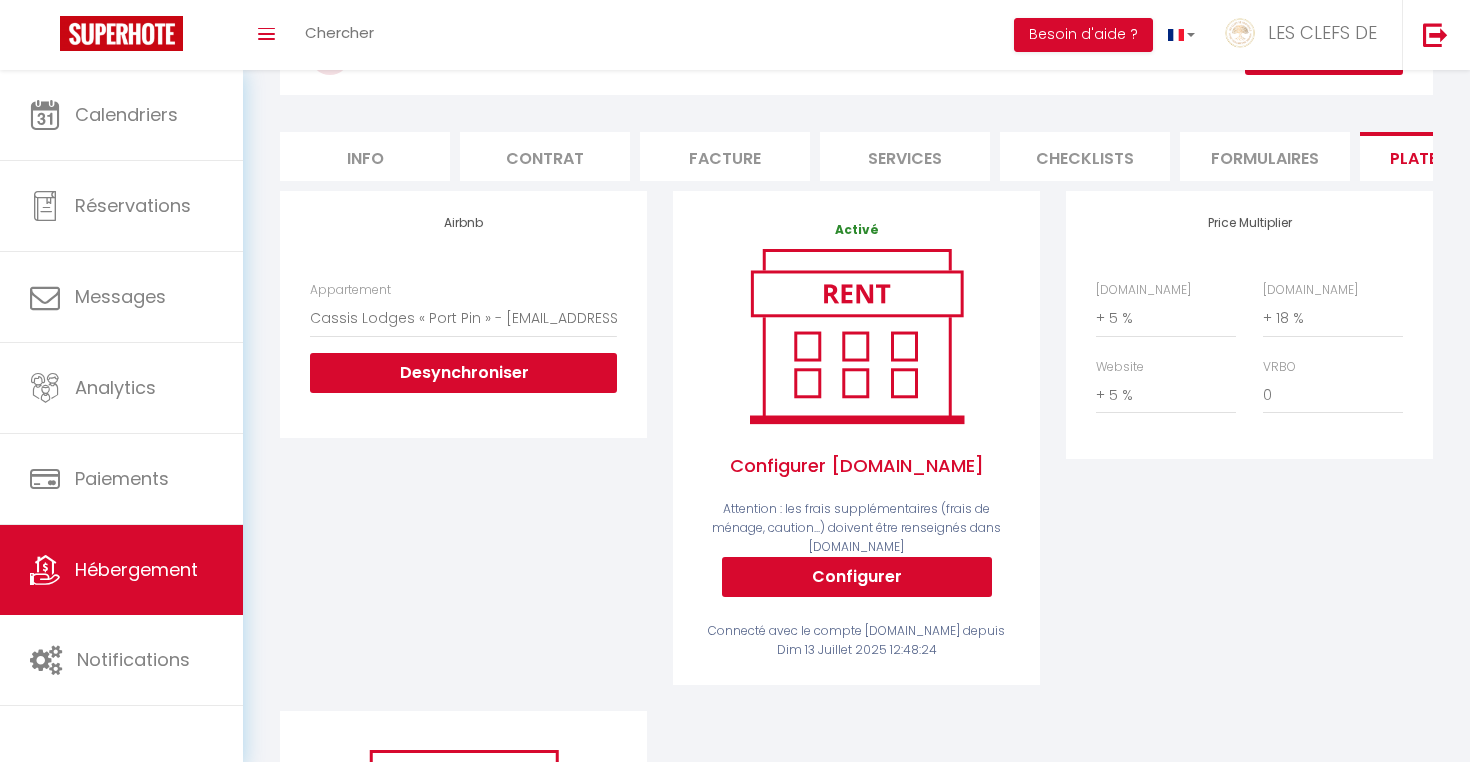 scroll, scrollTop: 137, scrollLeft: 0, axis: vertical 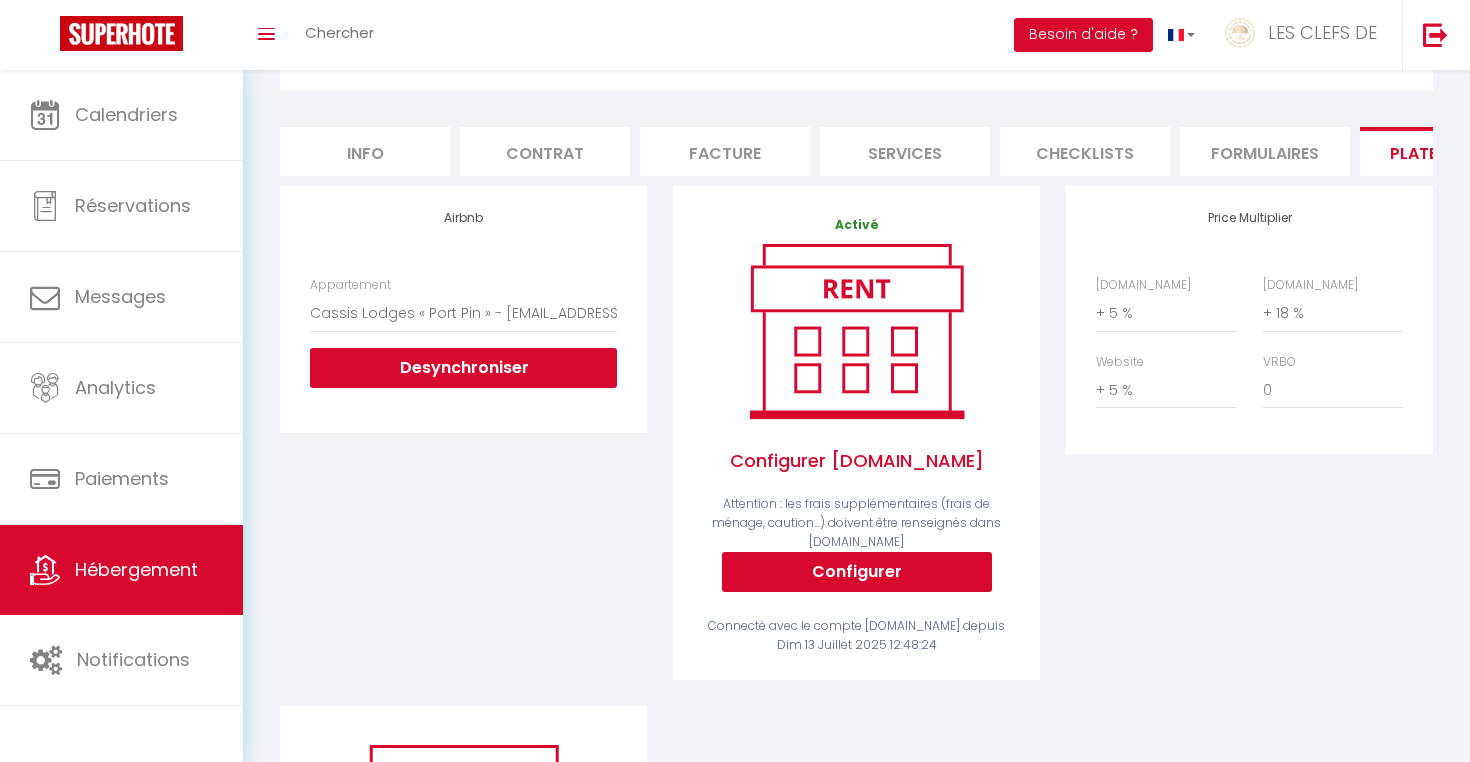 click on "Configurer" at bounding box center (857, 572) 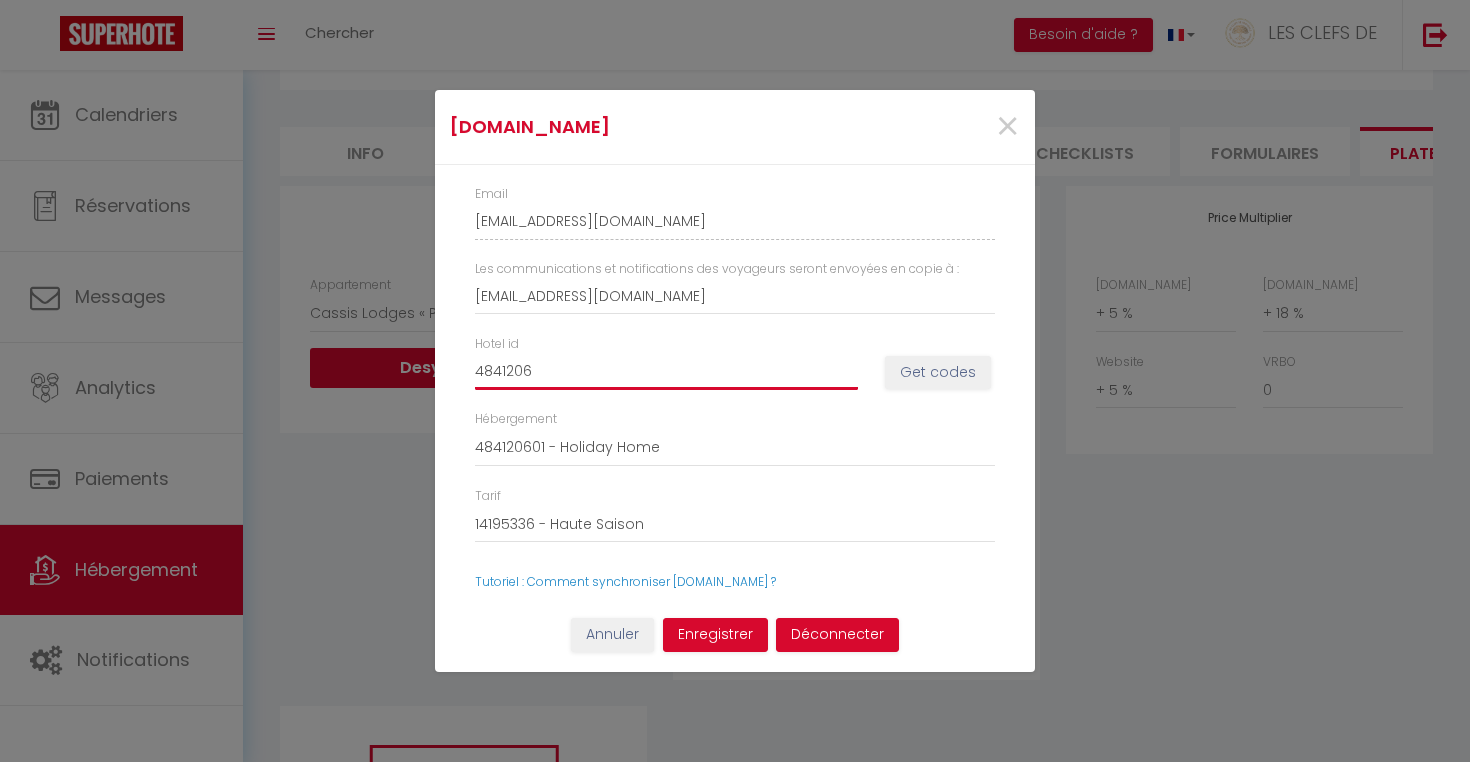 drag, startPoint x: 529, startPoint y: 366, endPoint x: 468, endPoint y: 367, distance: 61.008198 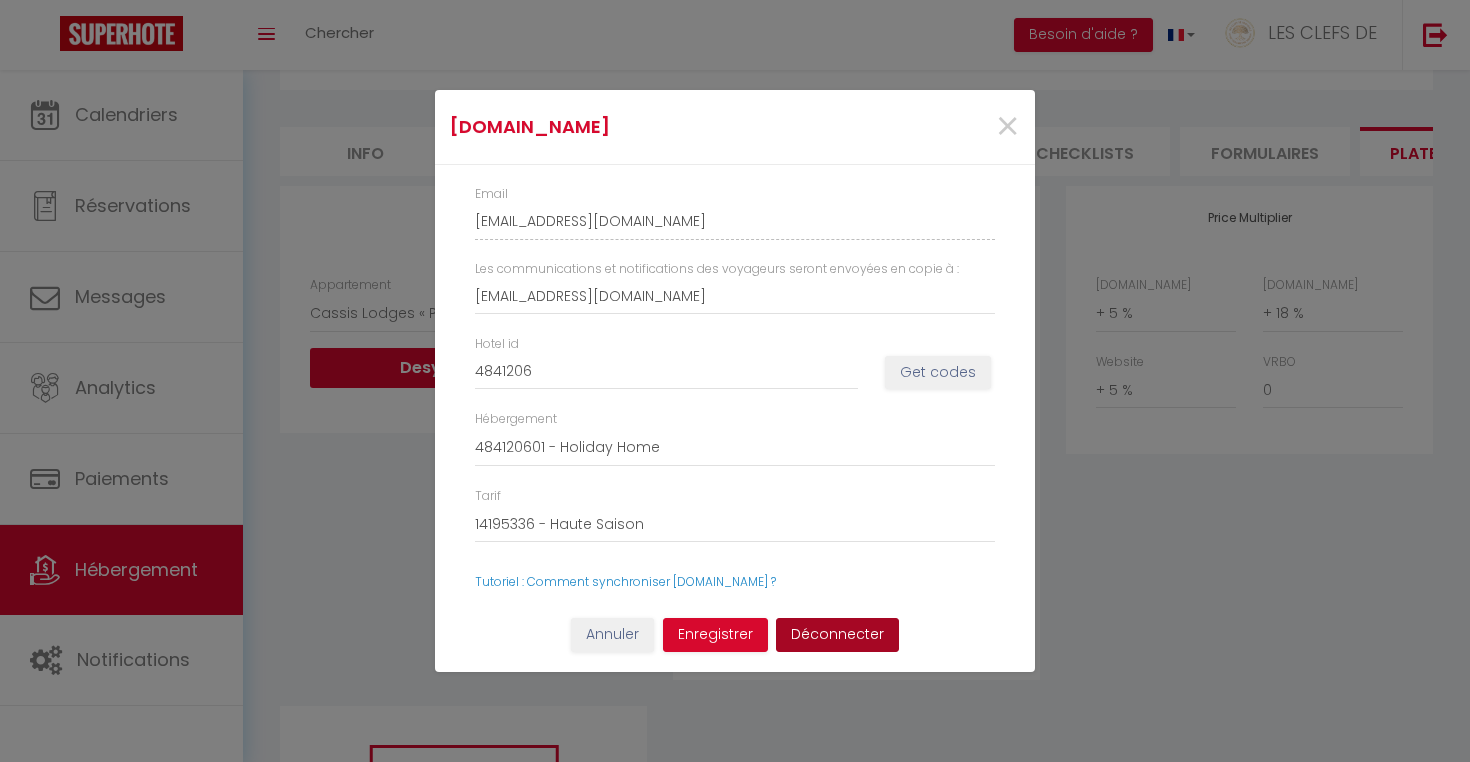 click on "Déconnecter" at bounding box center [837, 635] 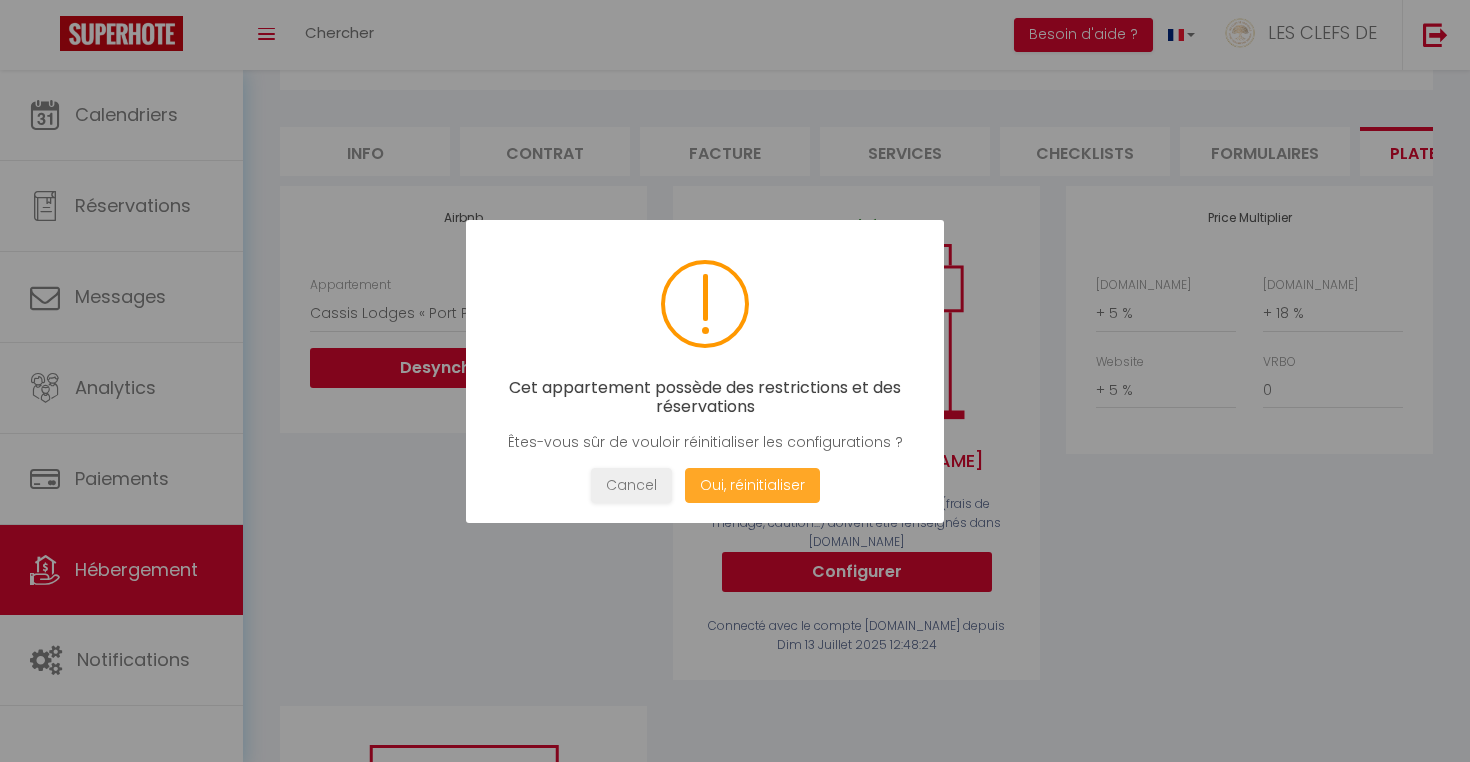 click on "Oui, réinitialiser" at bounding box center (752, 485) 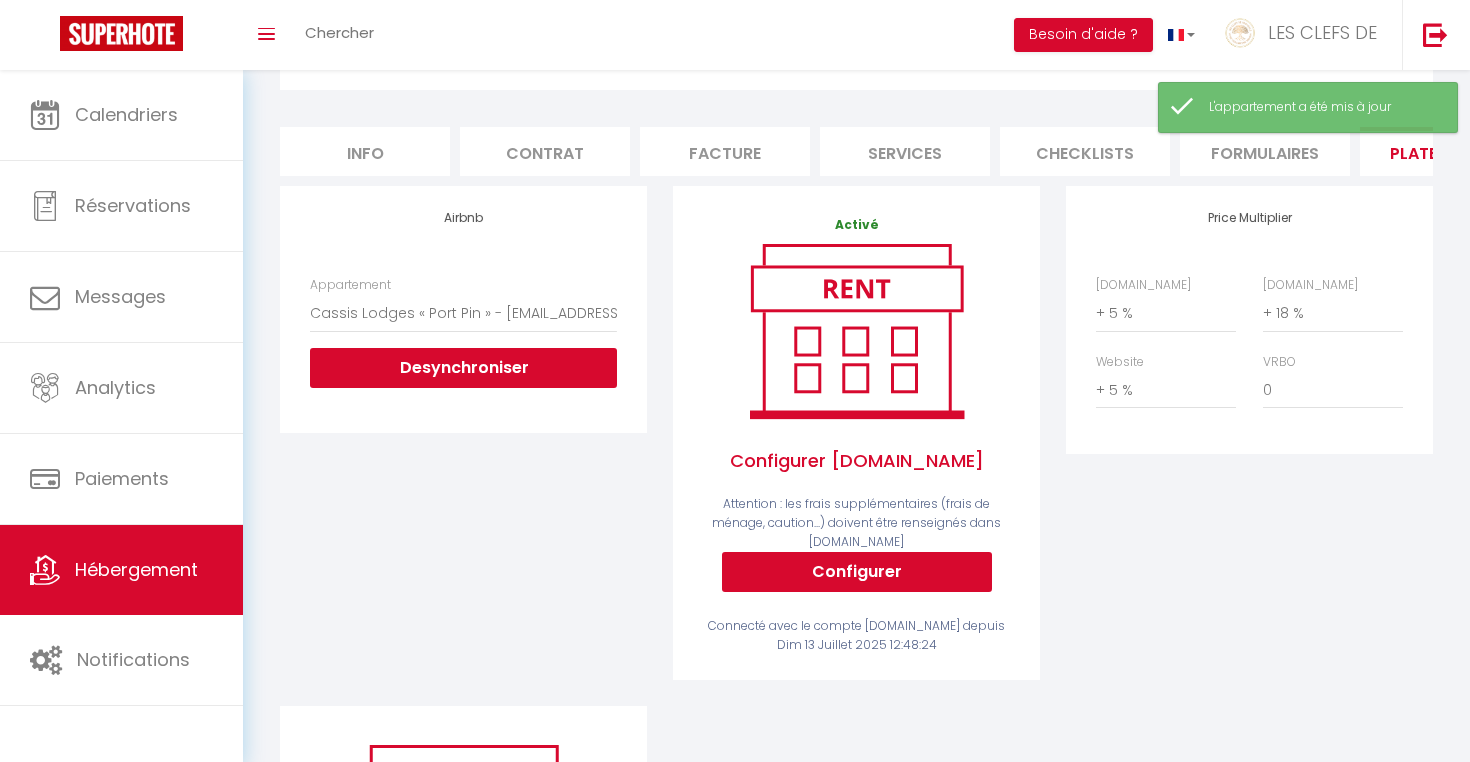 click on "Configurer" at bounding box center (857, 572) 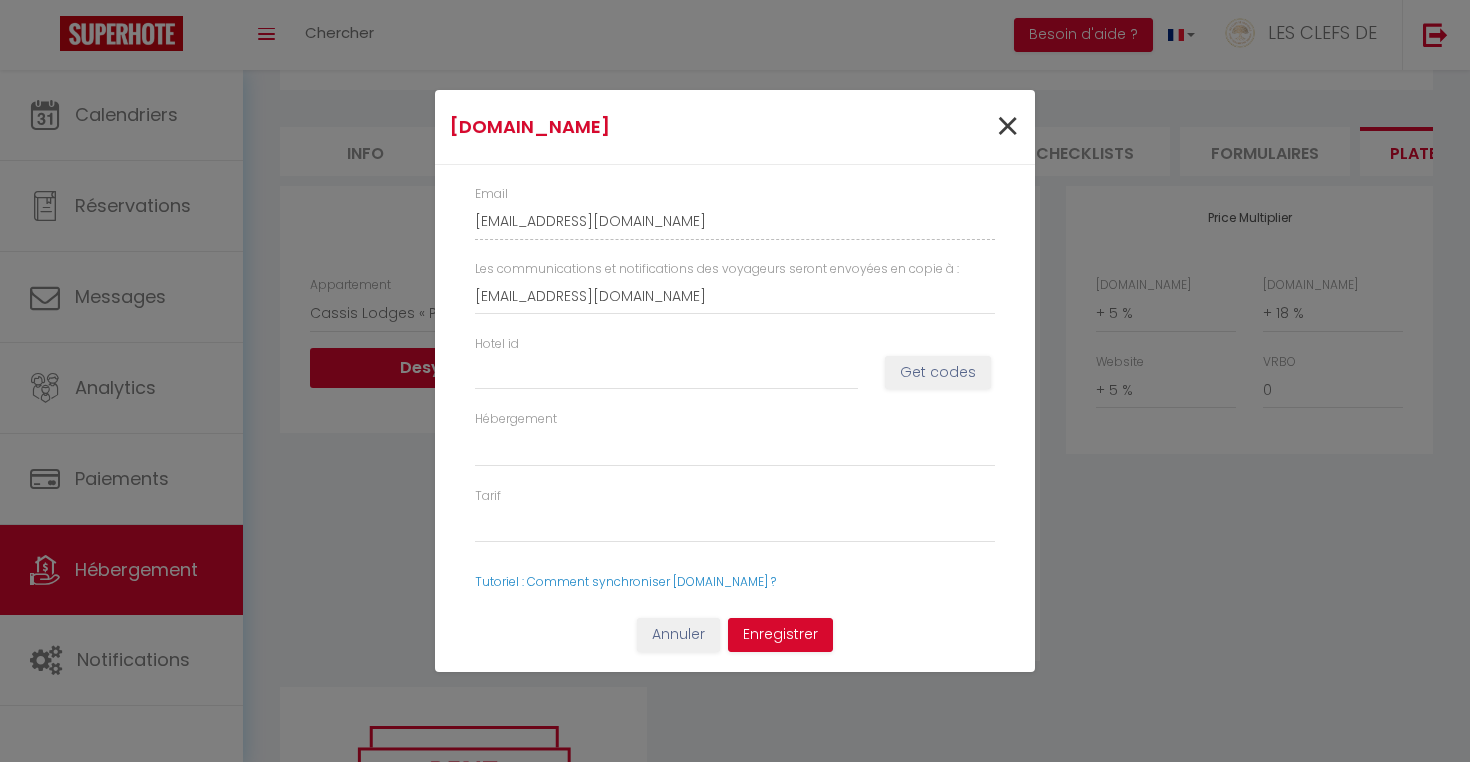 click on "×" at bounding box center (1007, 127) 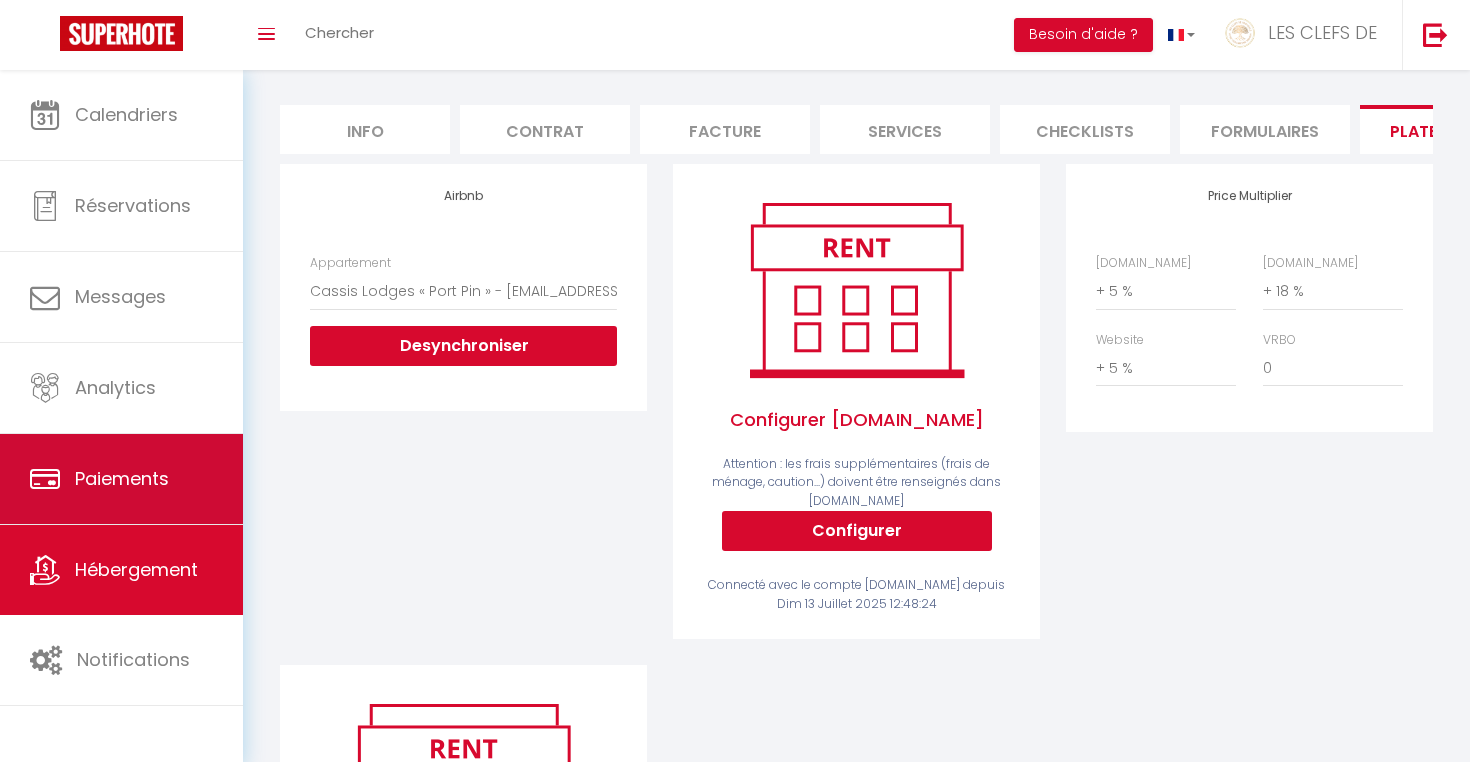 scroll, scrollTop: 175, scrollLeft: 0, axis: vertical 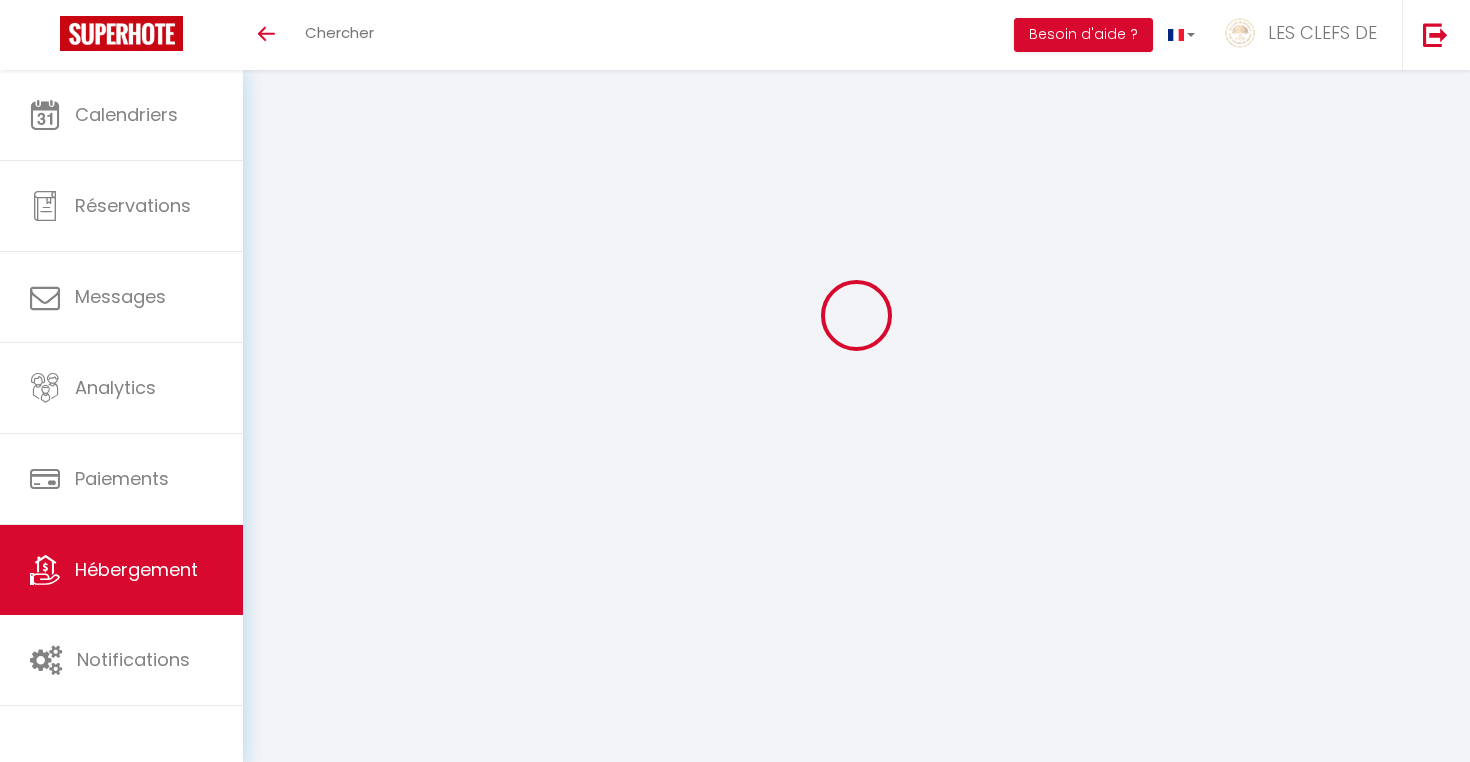 select 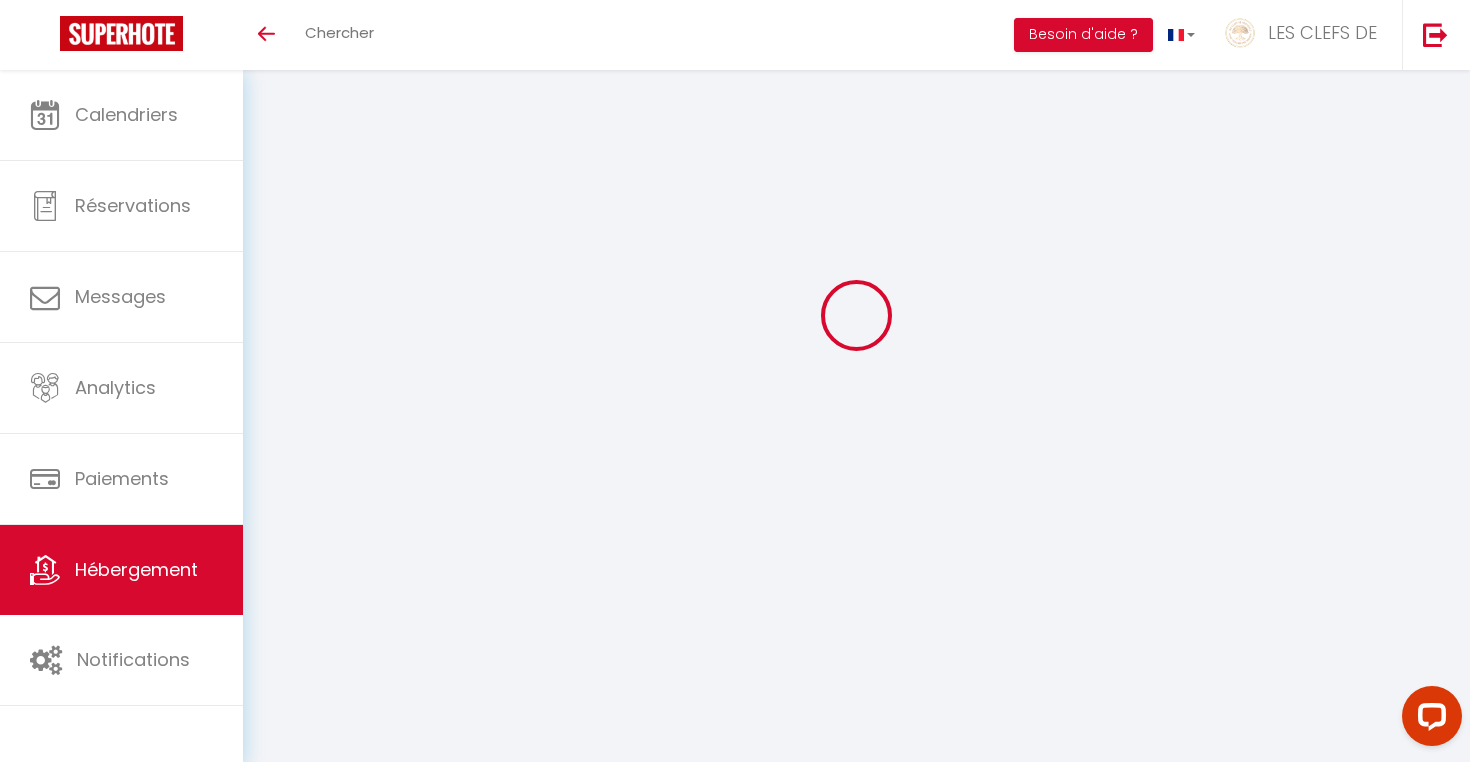 select 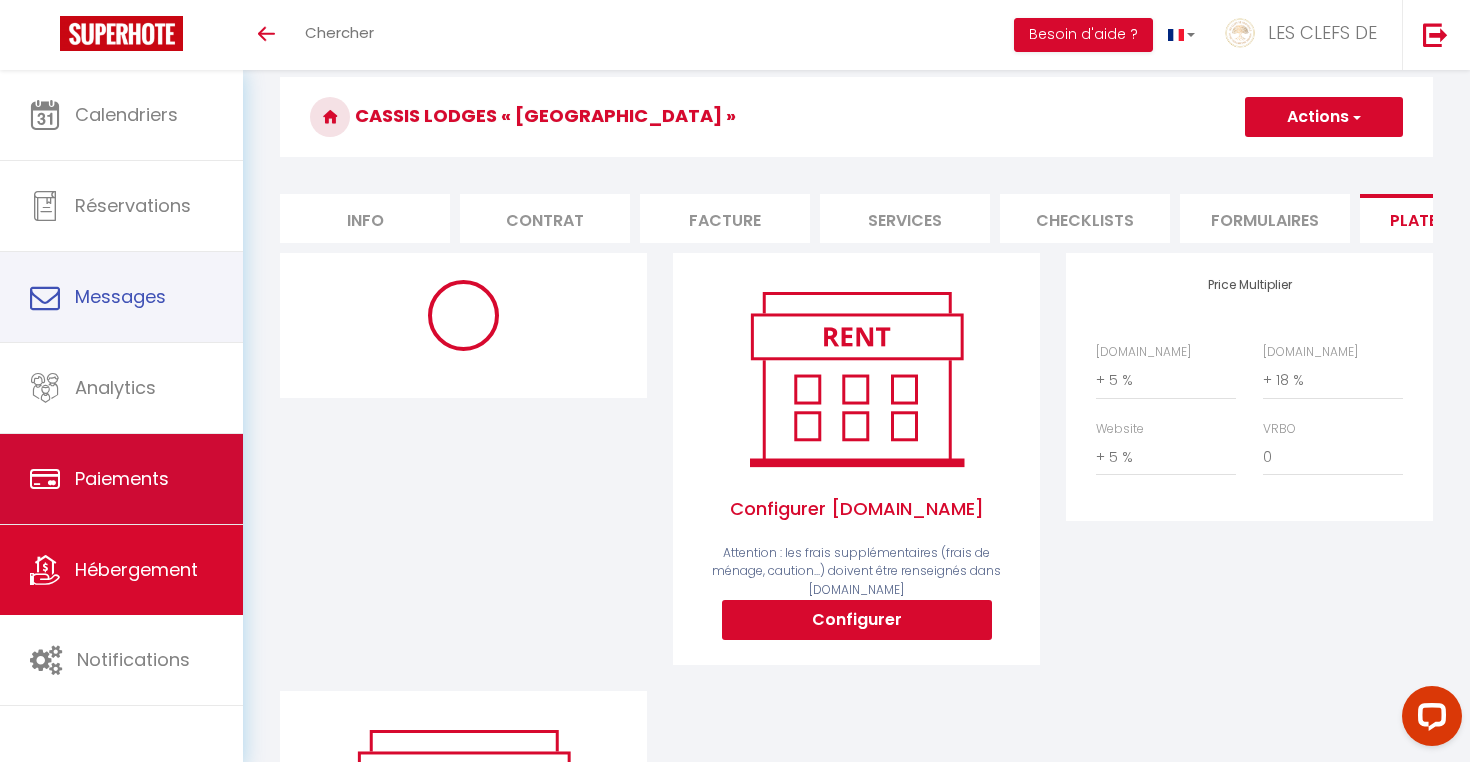 select on "7947-35612349" 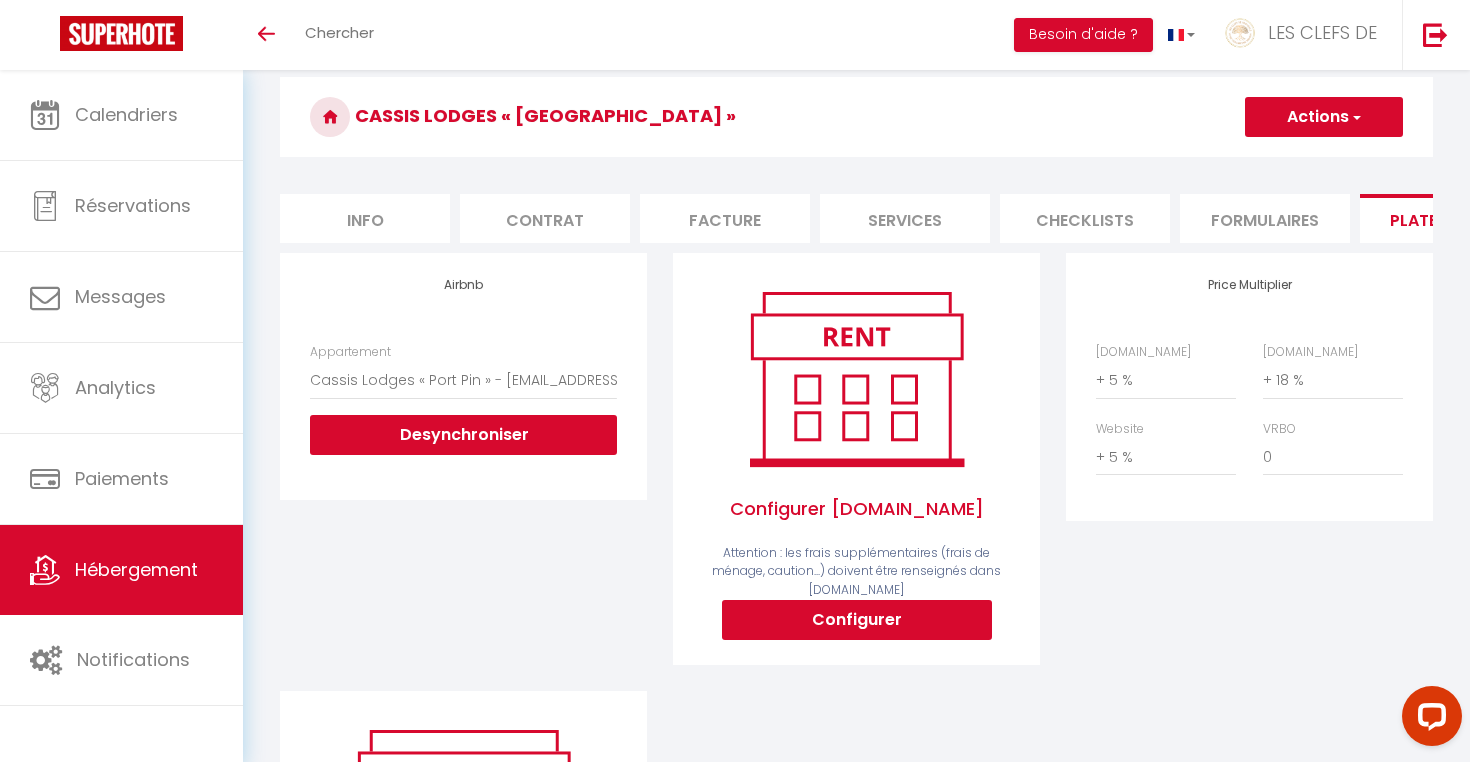 click on "Configurer" at bounding box center (857, 620) 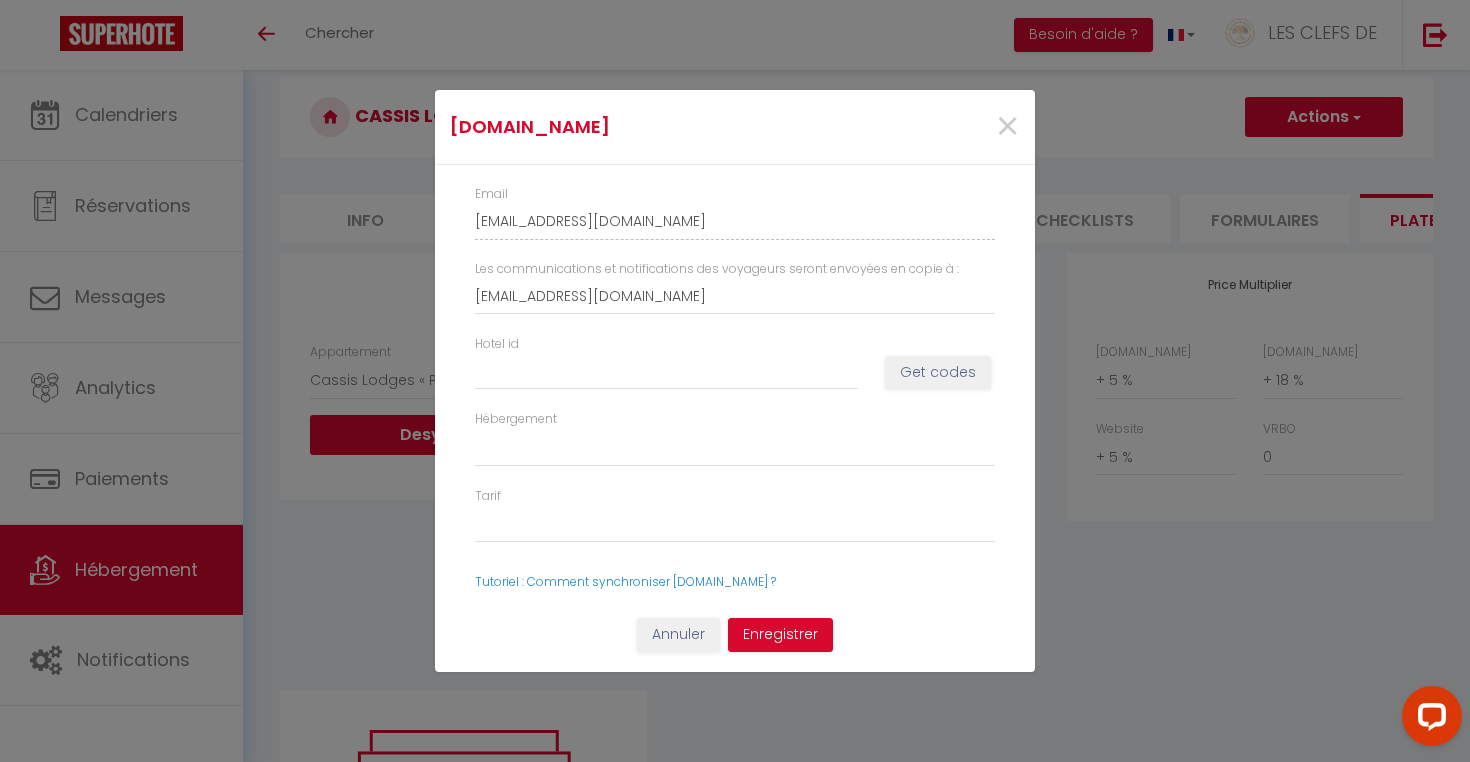select 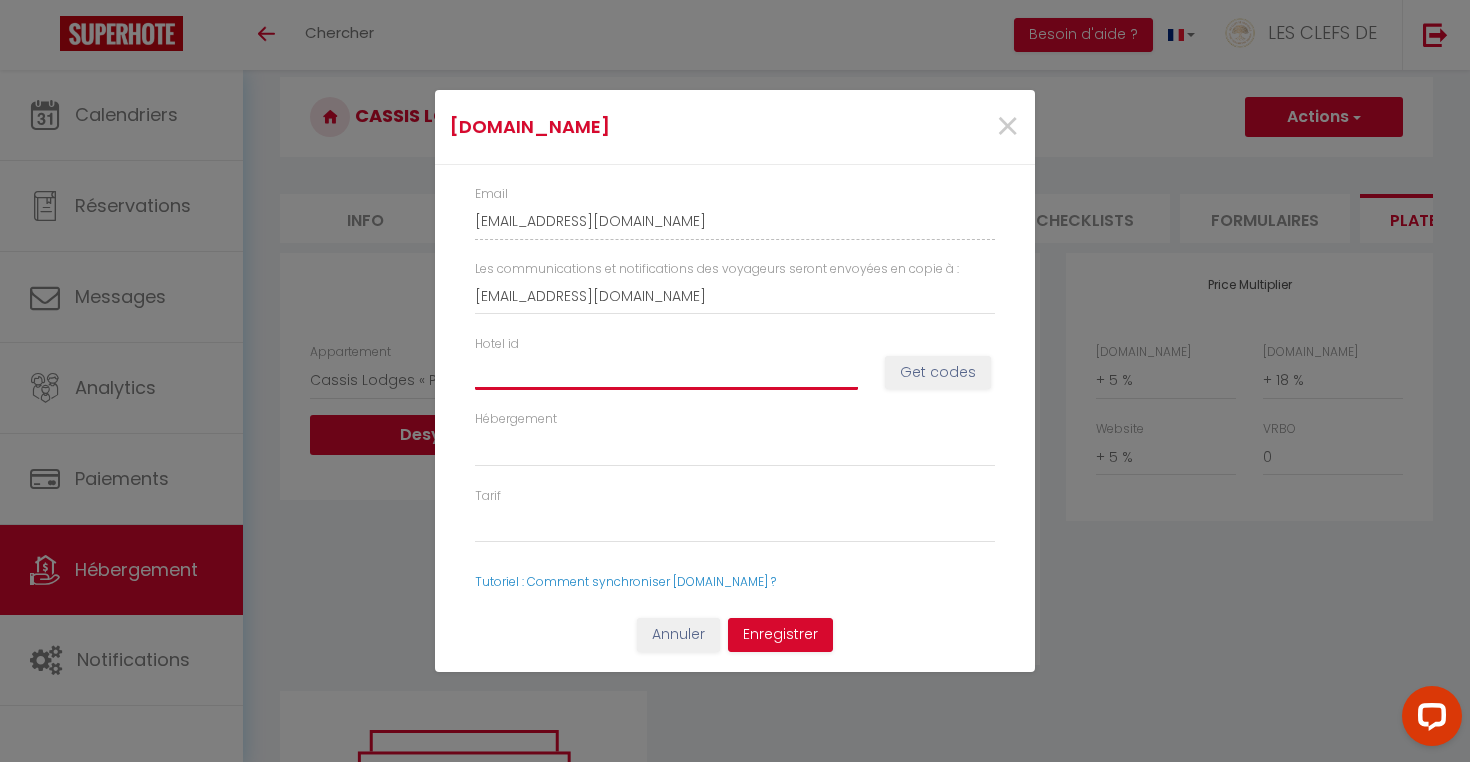 click on "Hotel id" at bounding box center (666, 372) 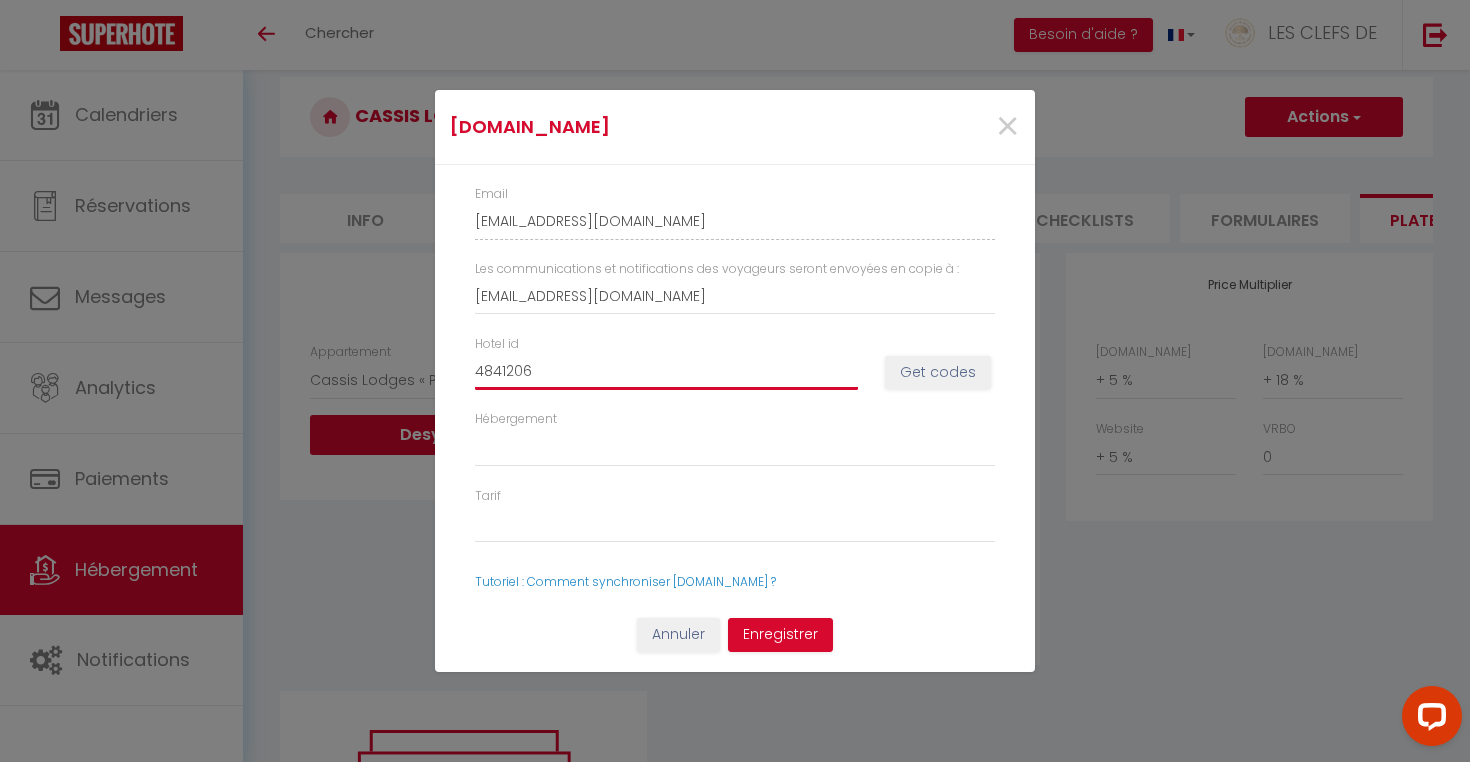 select 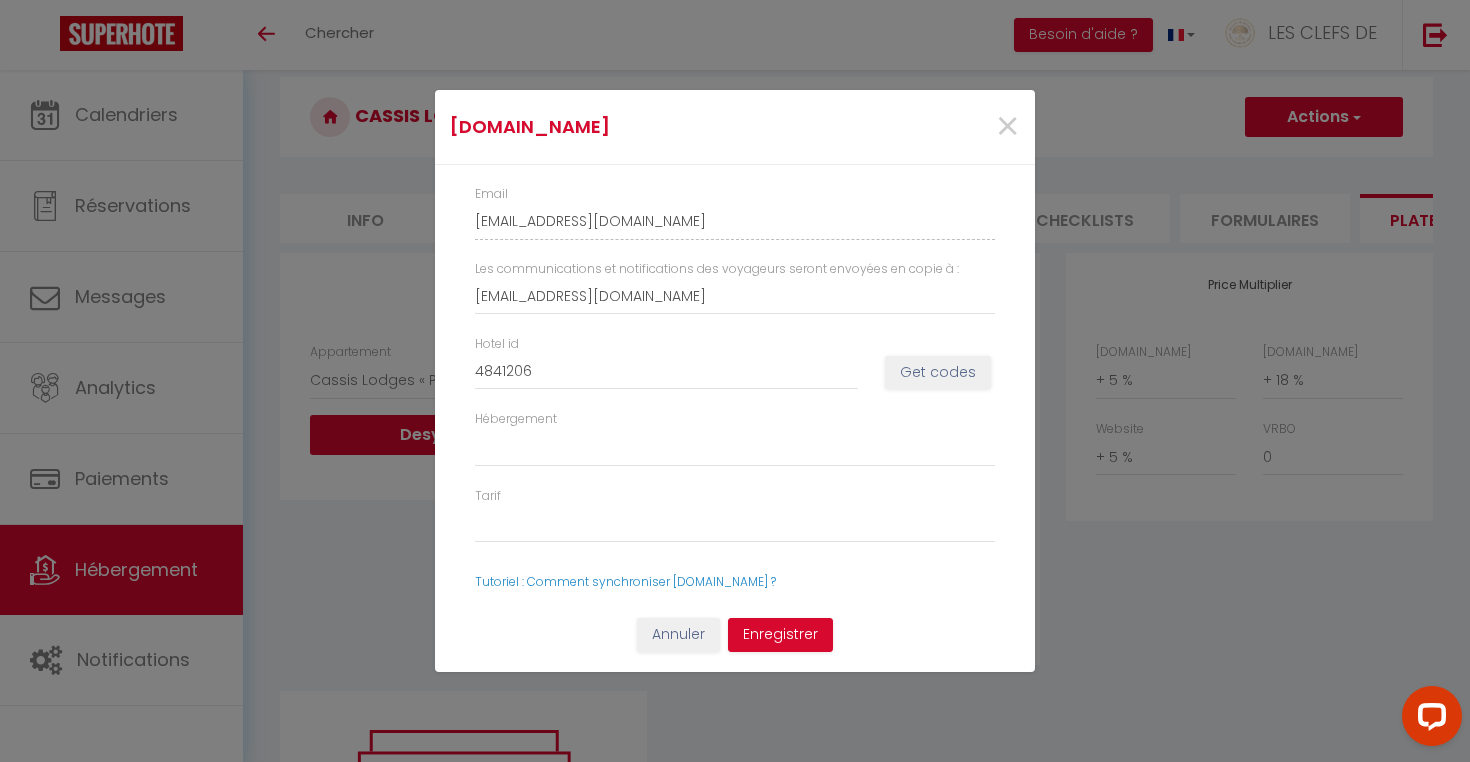click on "Get codes" at bounding box center [938, 373] 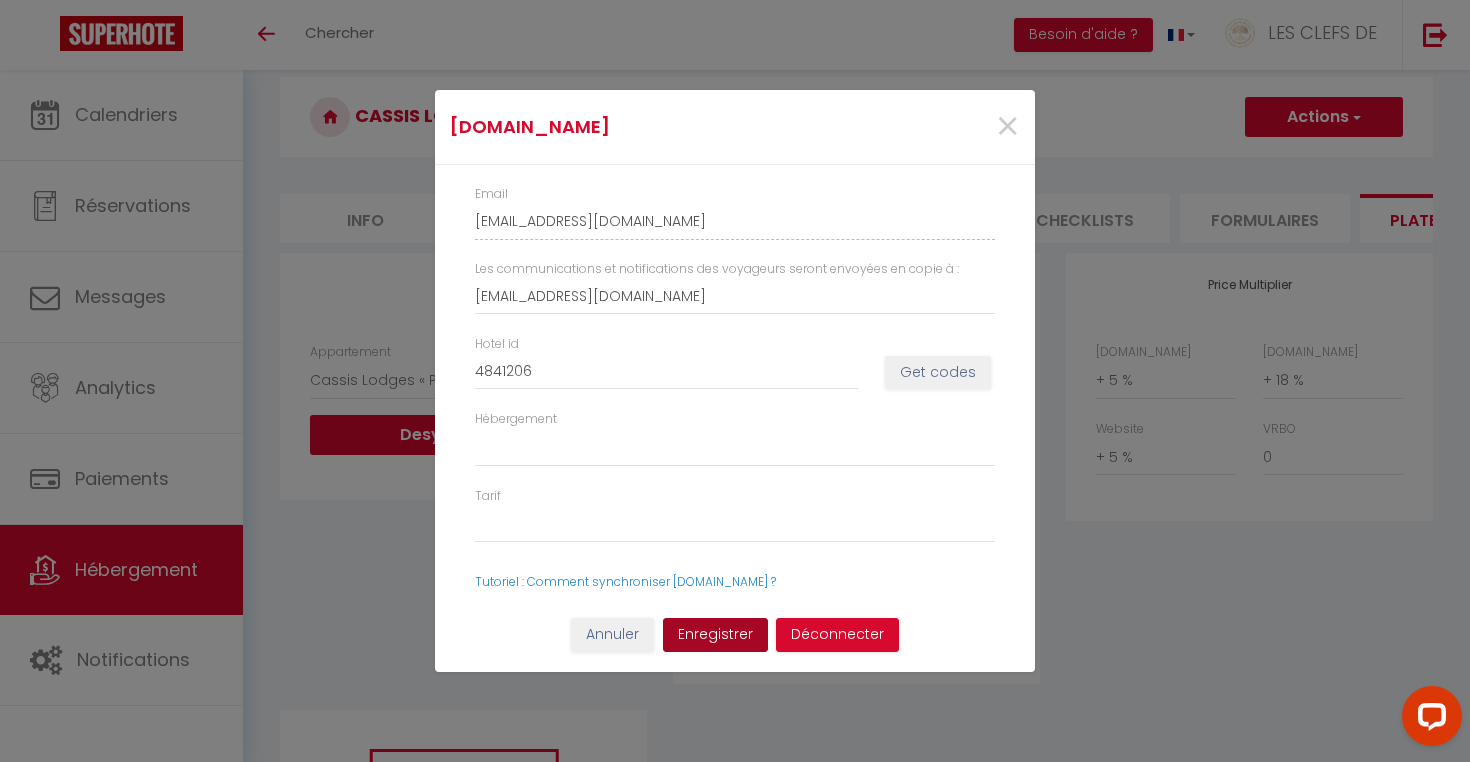 click on "Enregistrer" at bounding box center [715, 635] 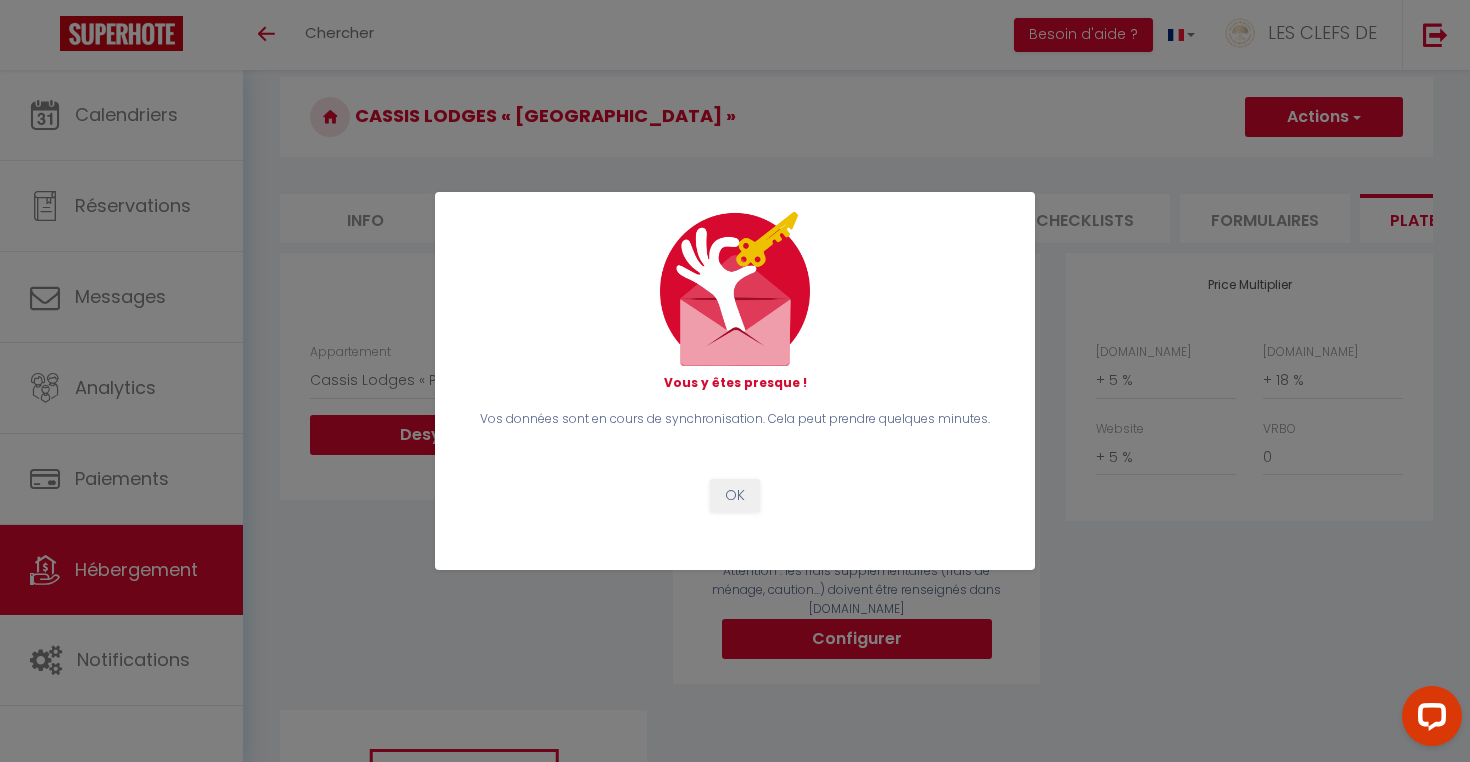 click on "OK" at bounding box center [735, 496] 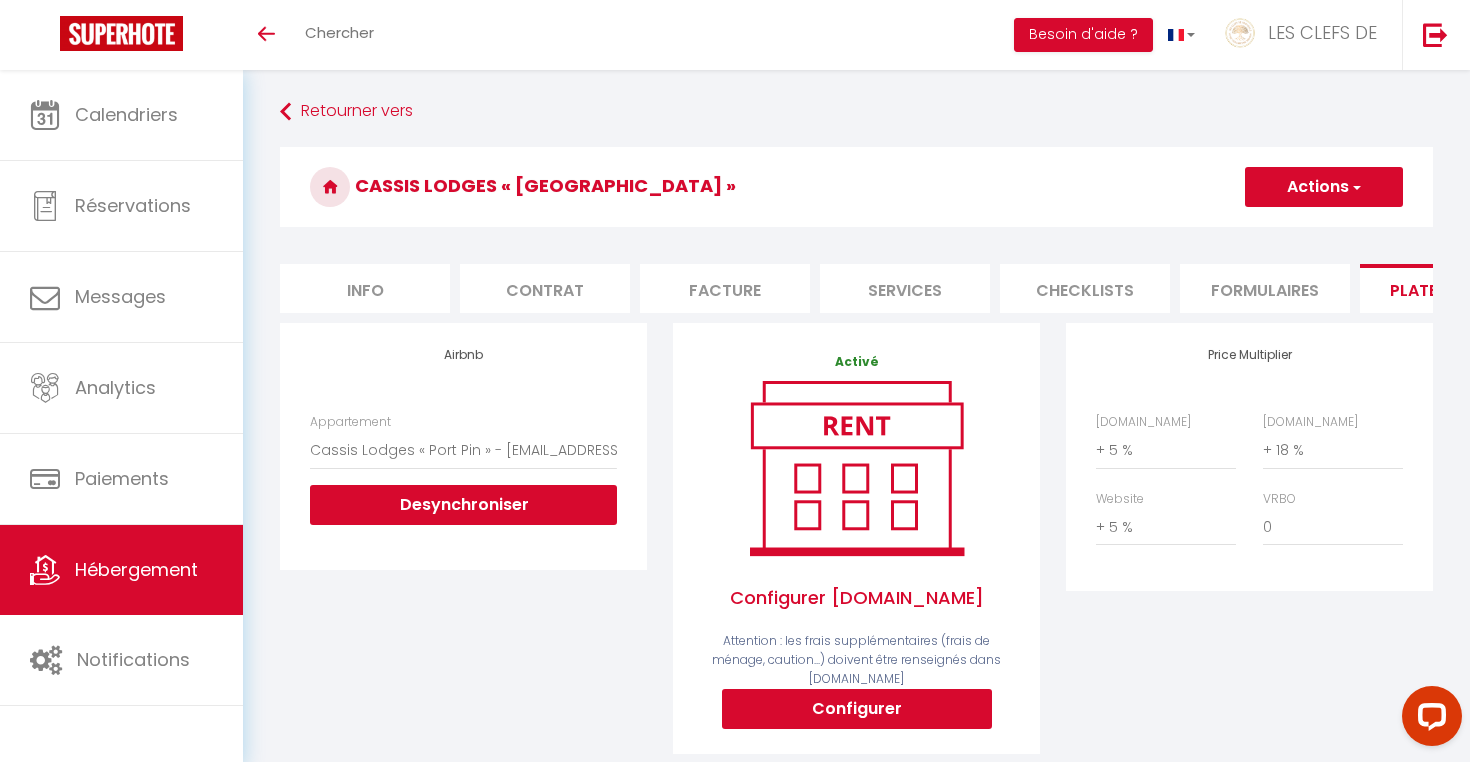 scroll, scrollTop: 0, scrollLeft: 0, axis: both 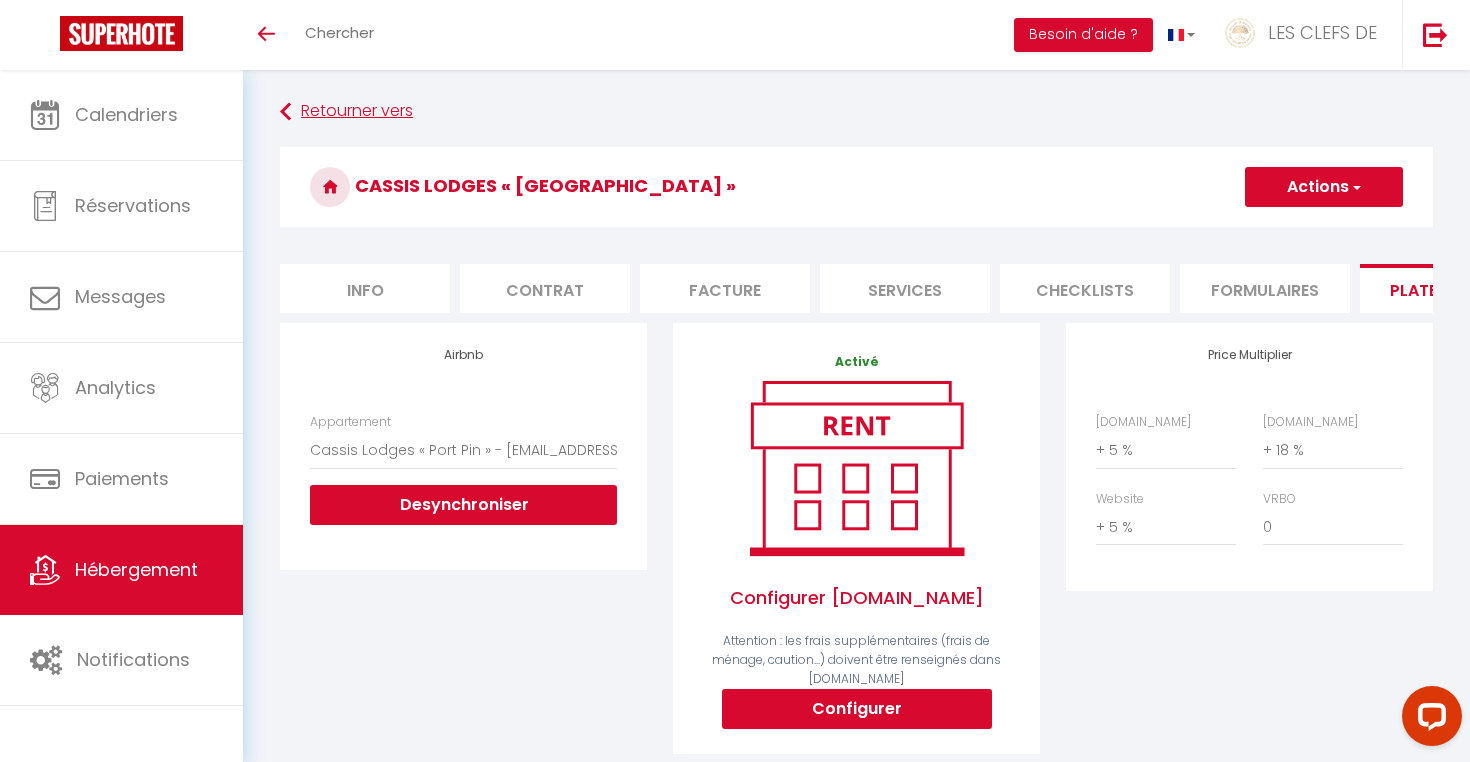 click on "Retourner vers" at bounding box center [856, 112] 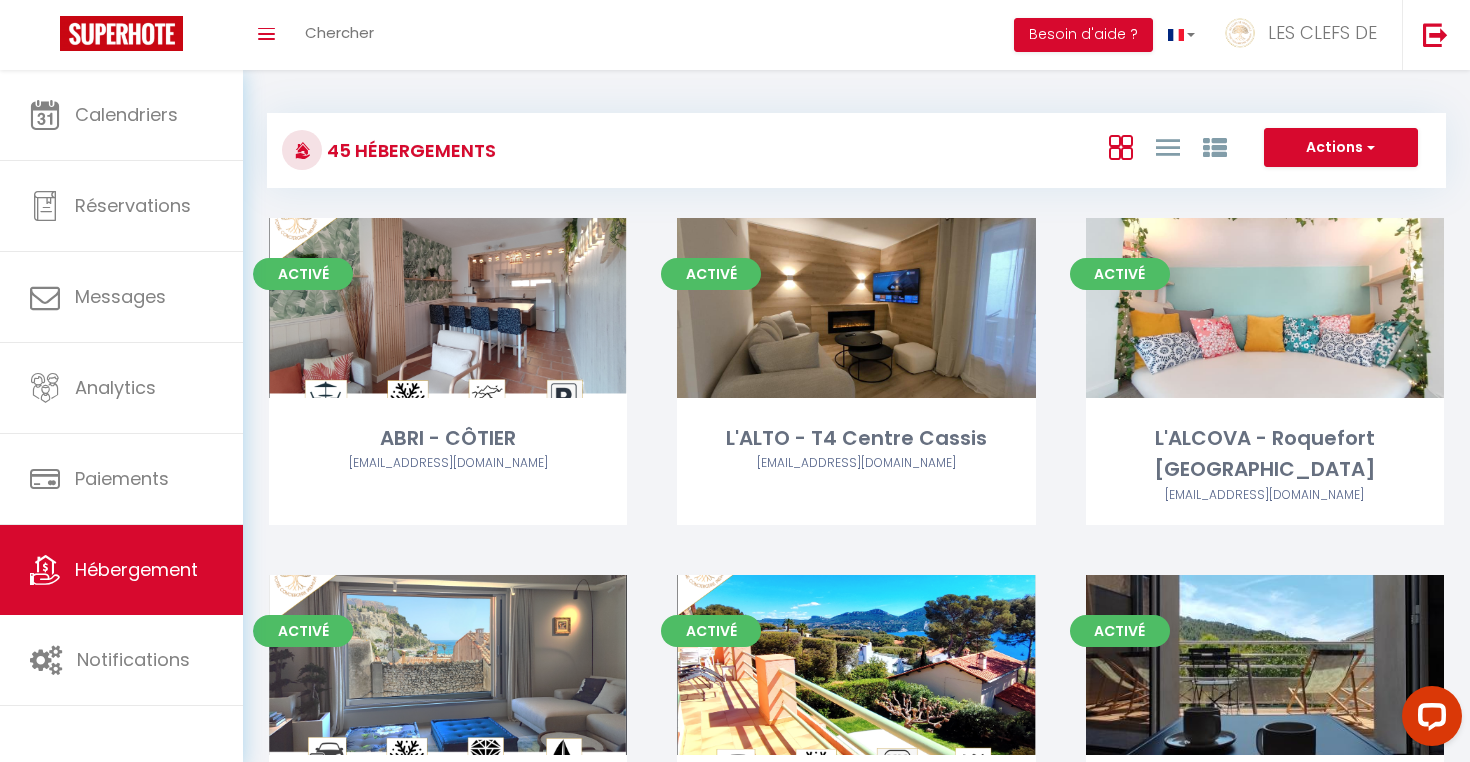 click on "Hébergement" at bounding box center (136, 569) 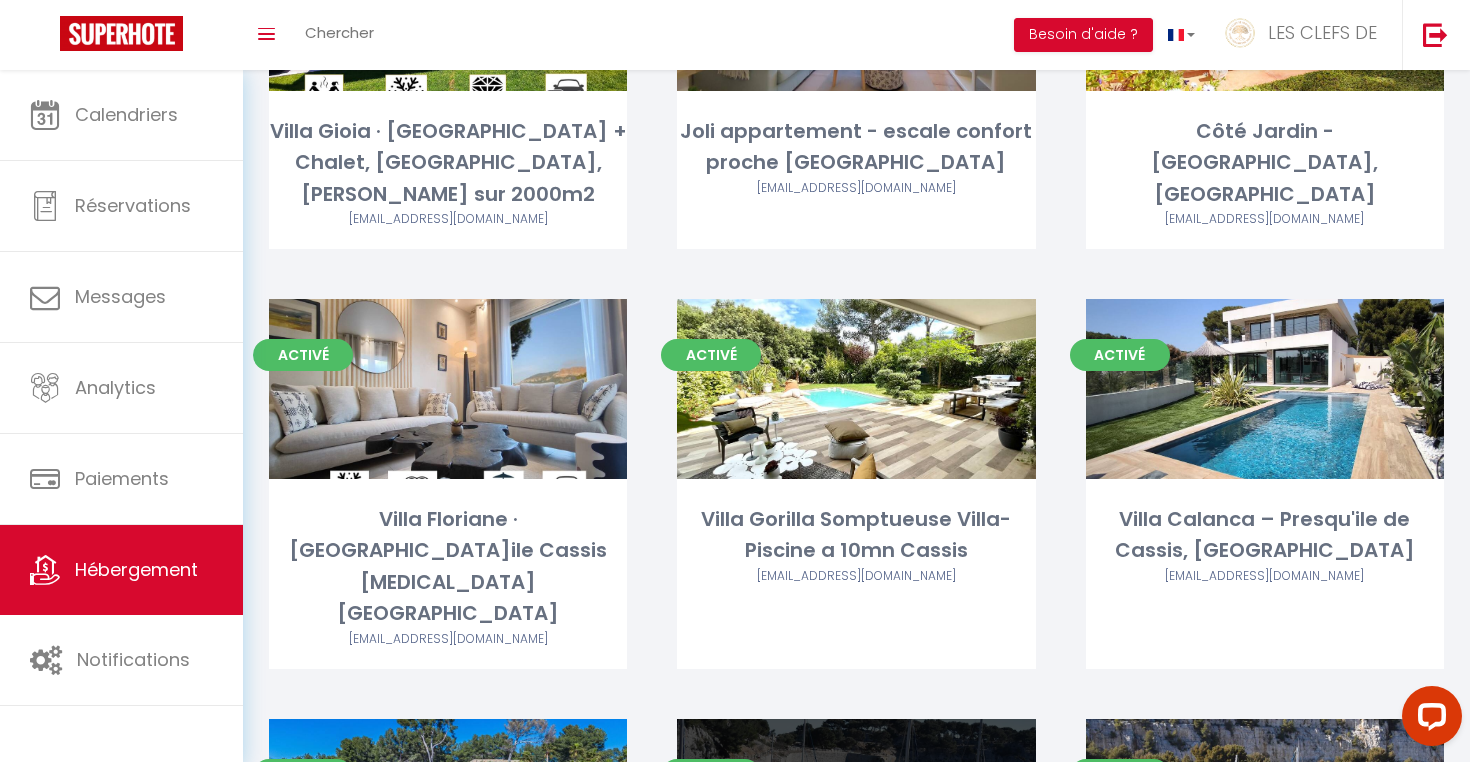 scroll, scrollTop: 4649, scrollLeft: 0, axis: vertical 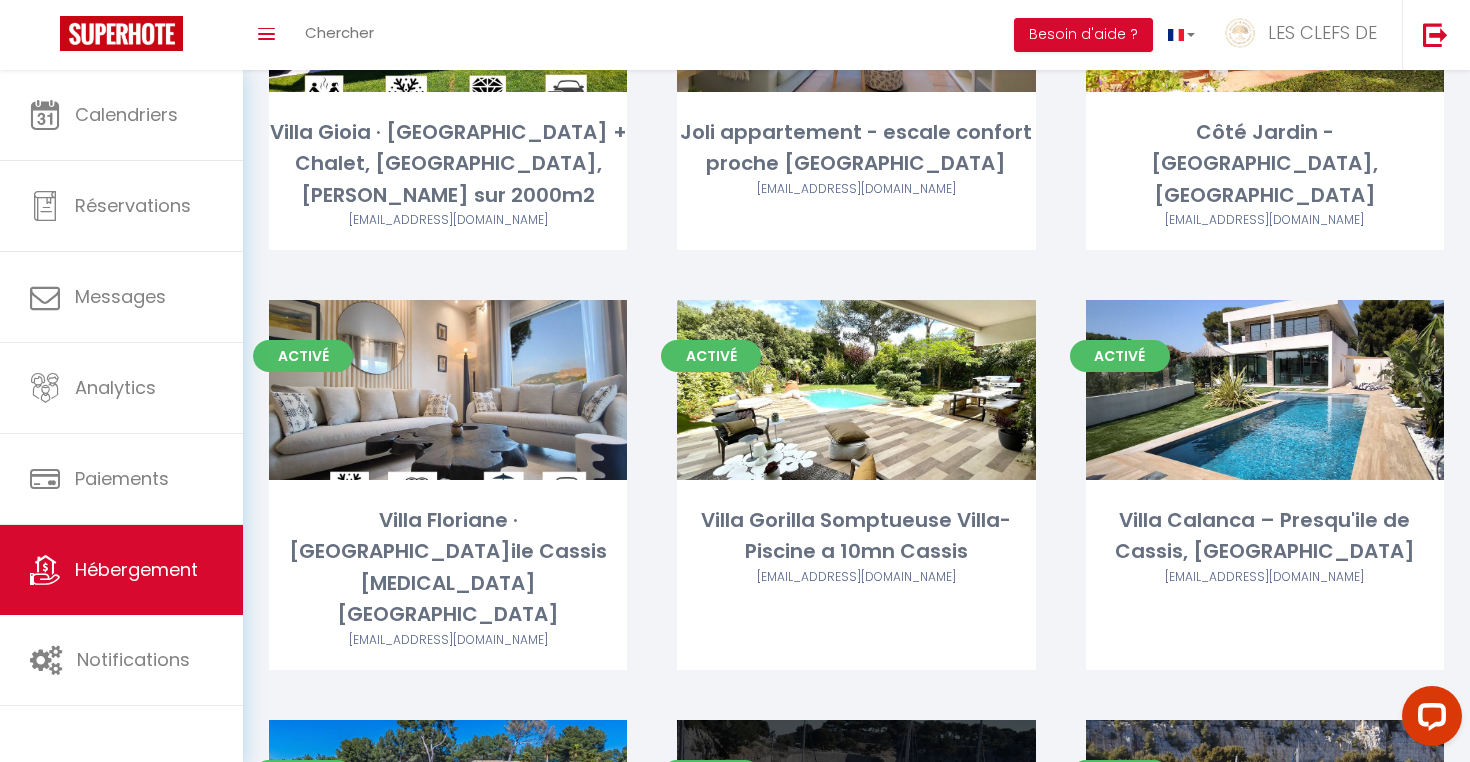 click on "Editer" at bounding box center [856, 810] 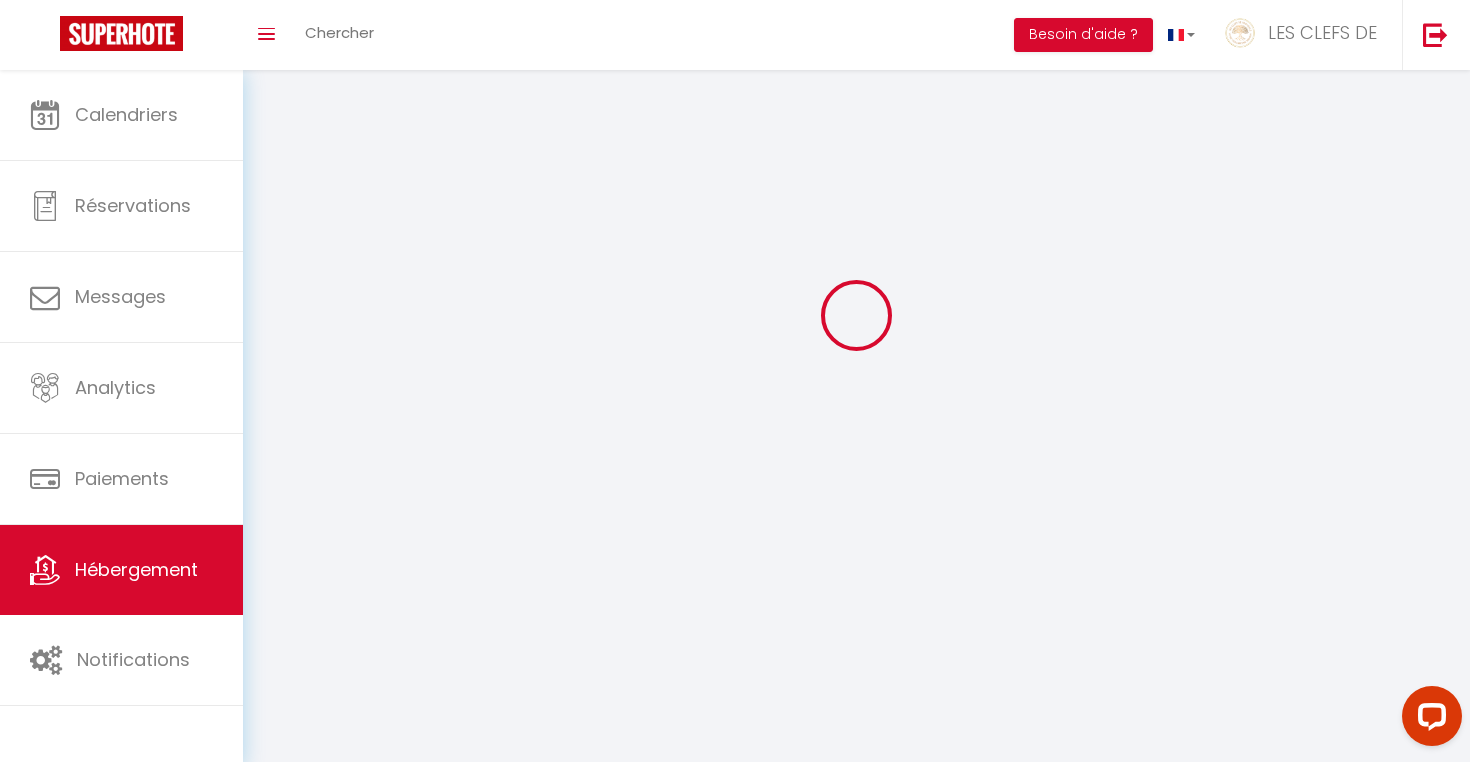 select 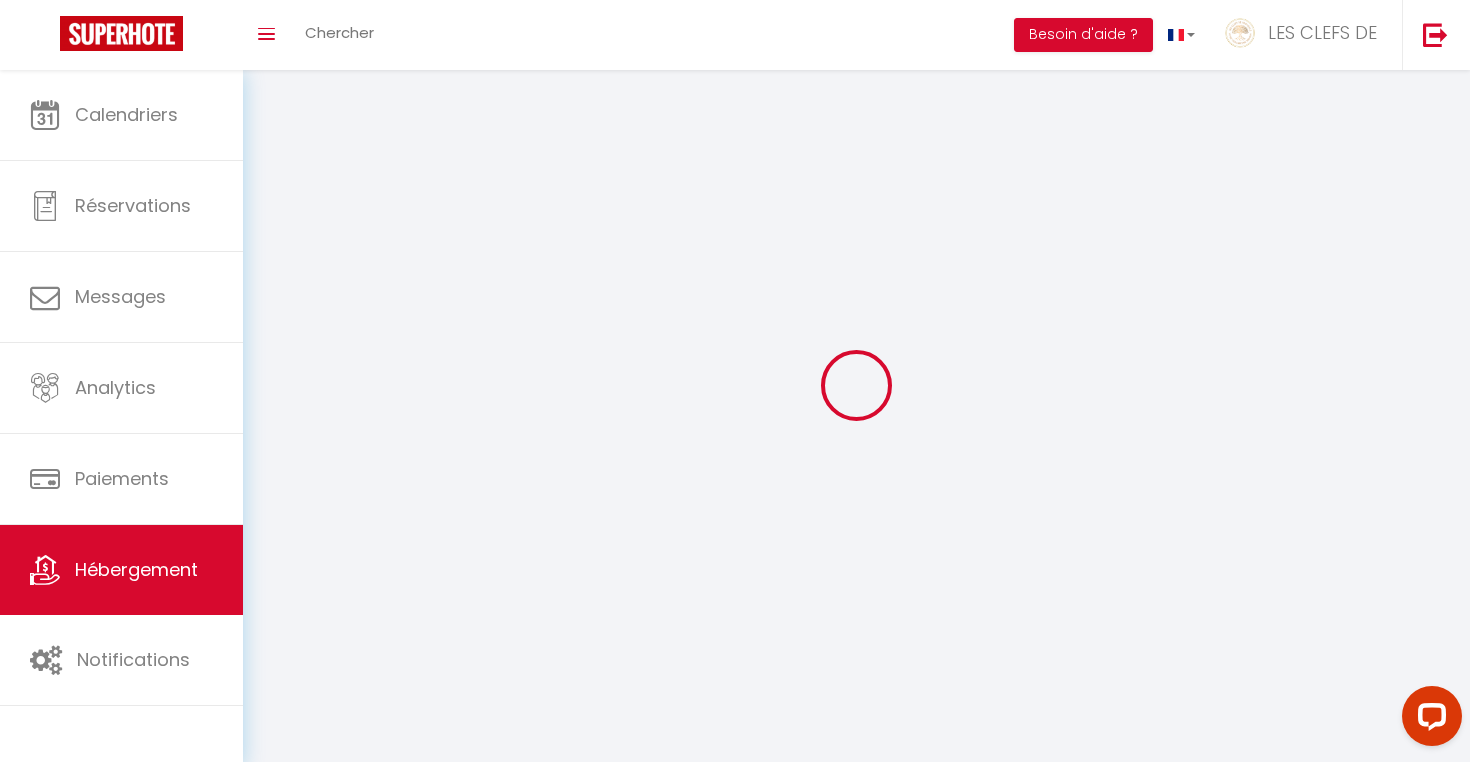 select 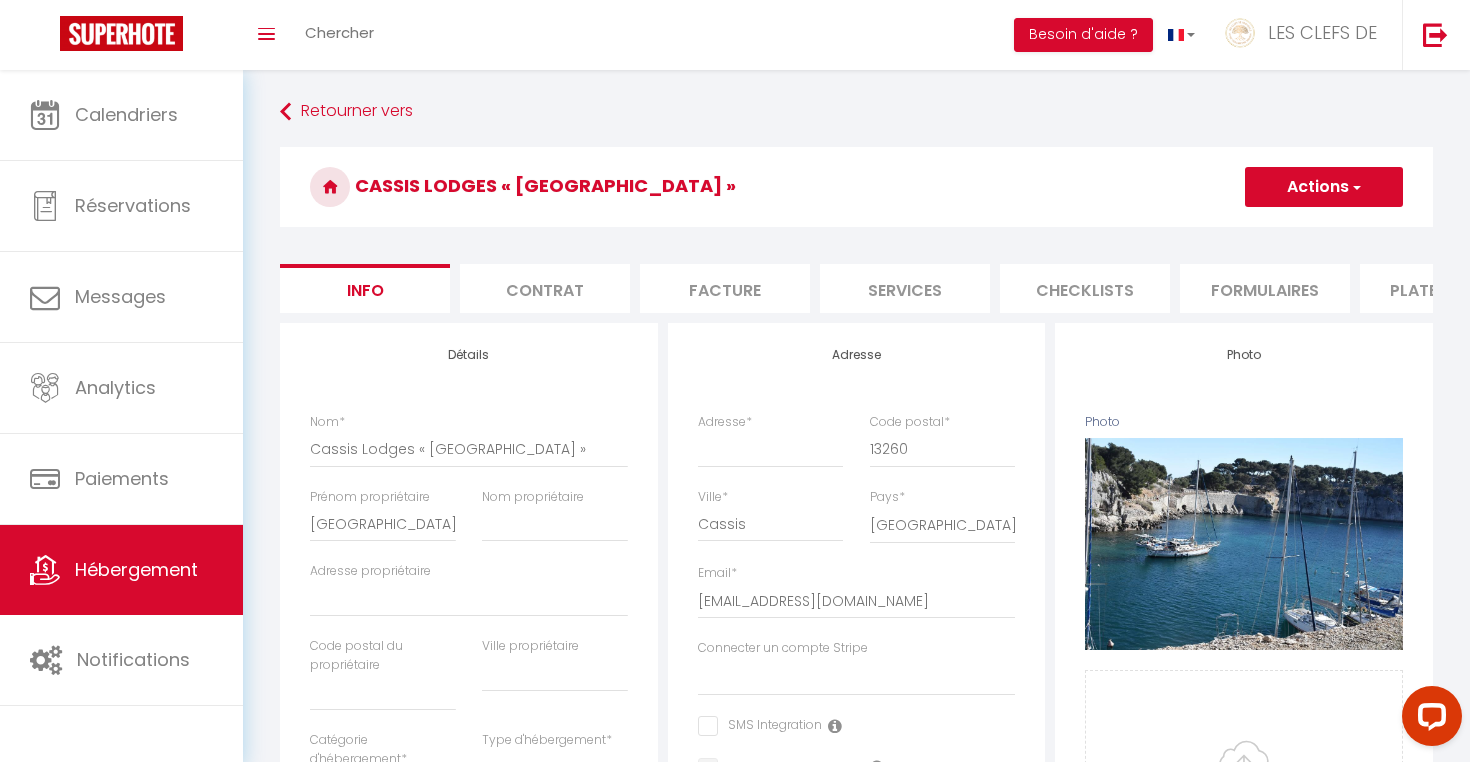 select 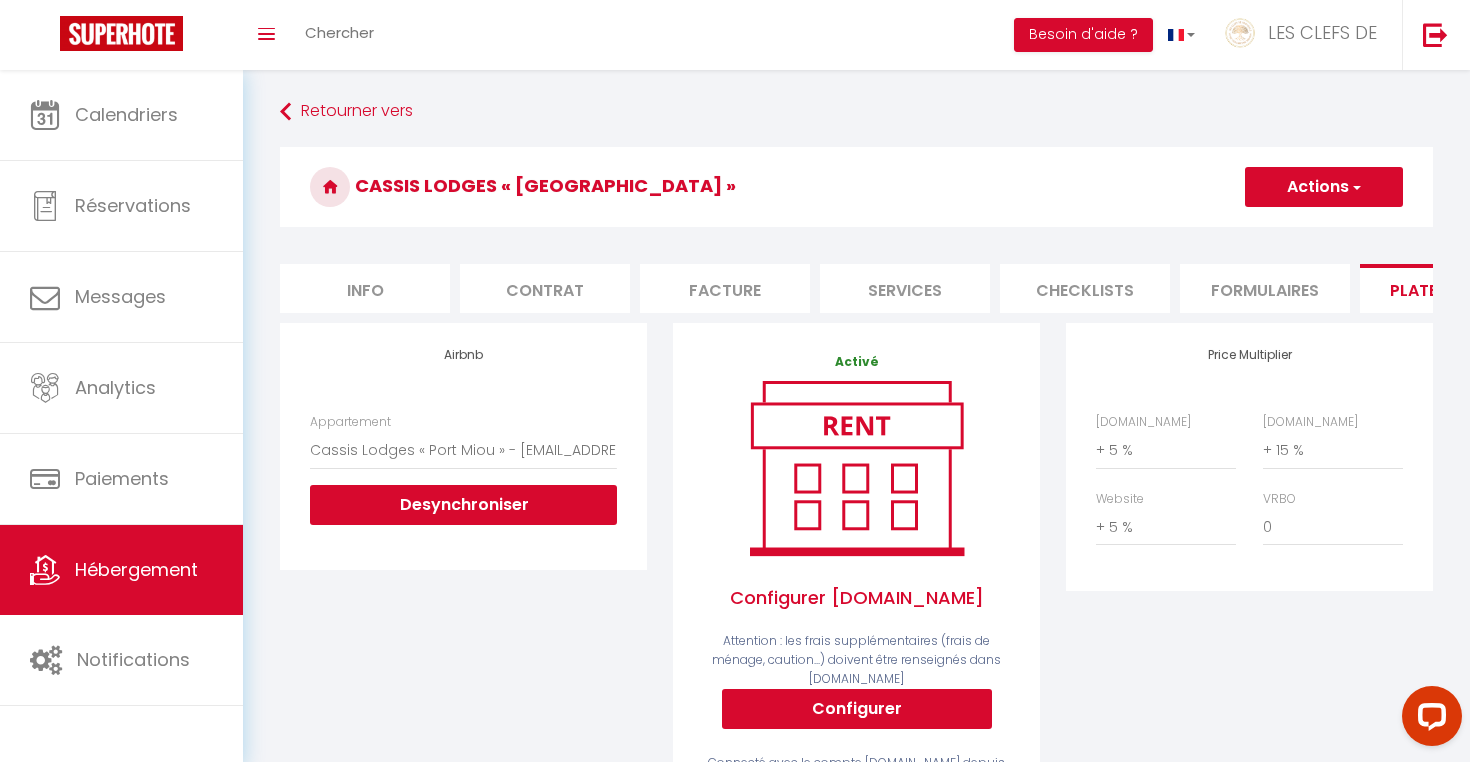 click on "Configurer" at bounding box center [857, 709] 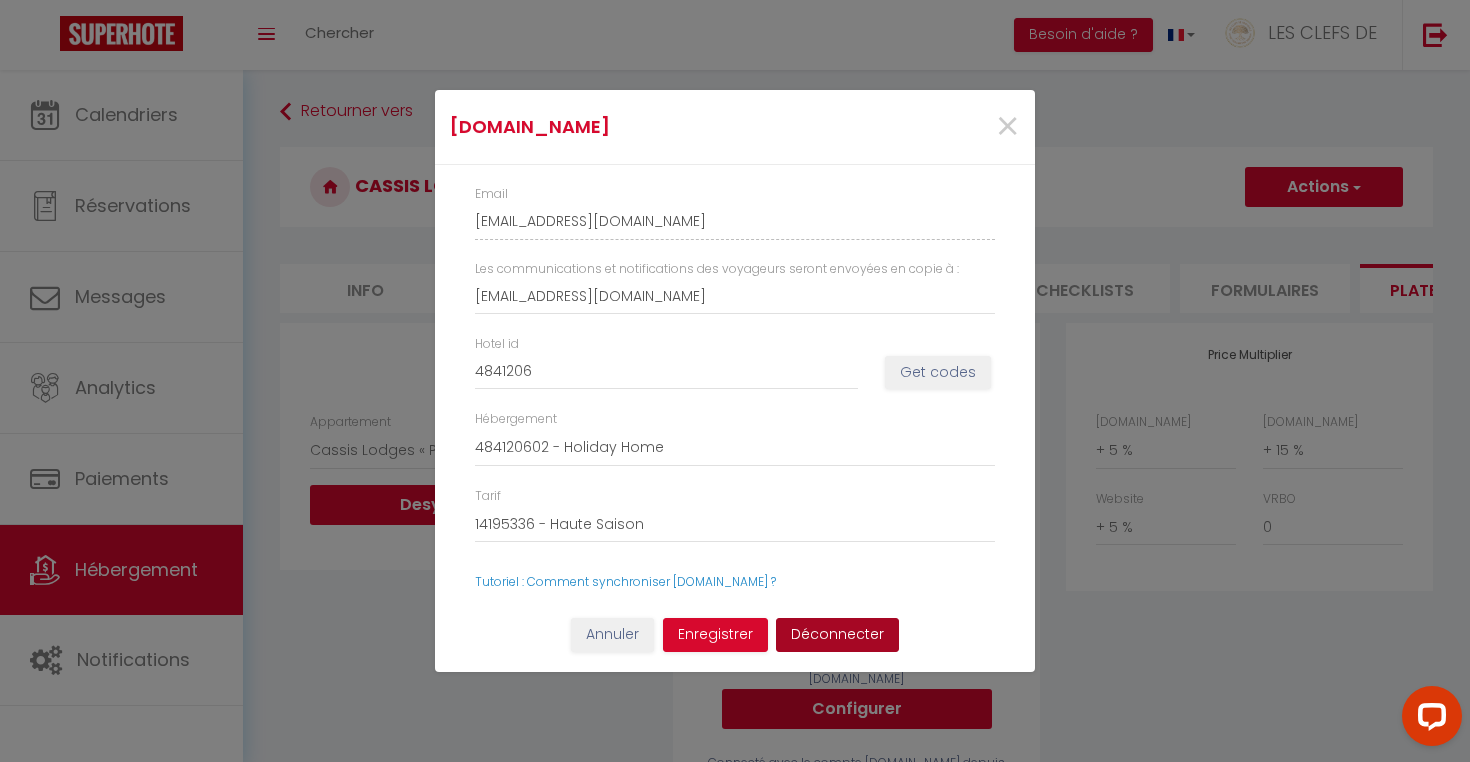 click on "Déconnecter" at bounding box center (837, 635) 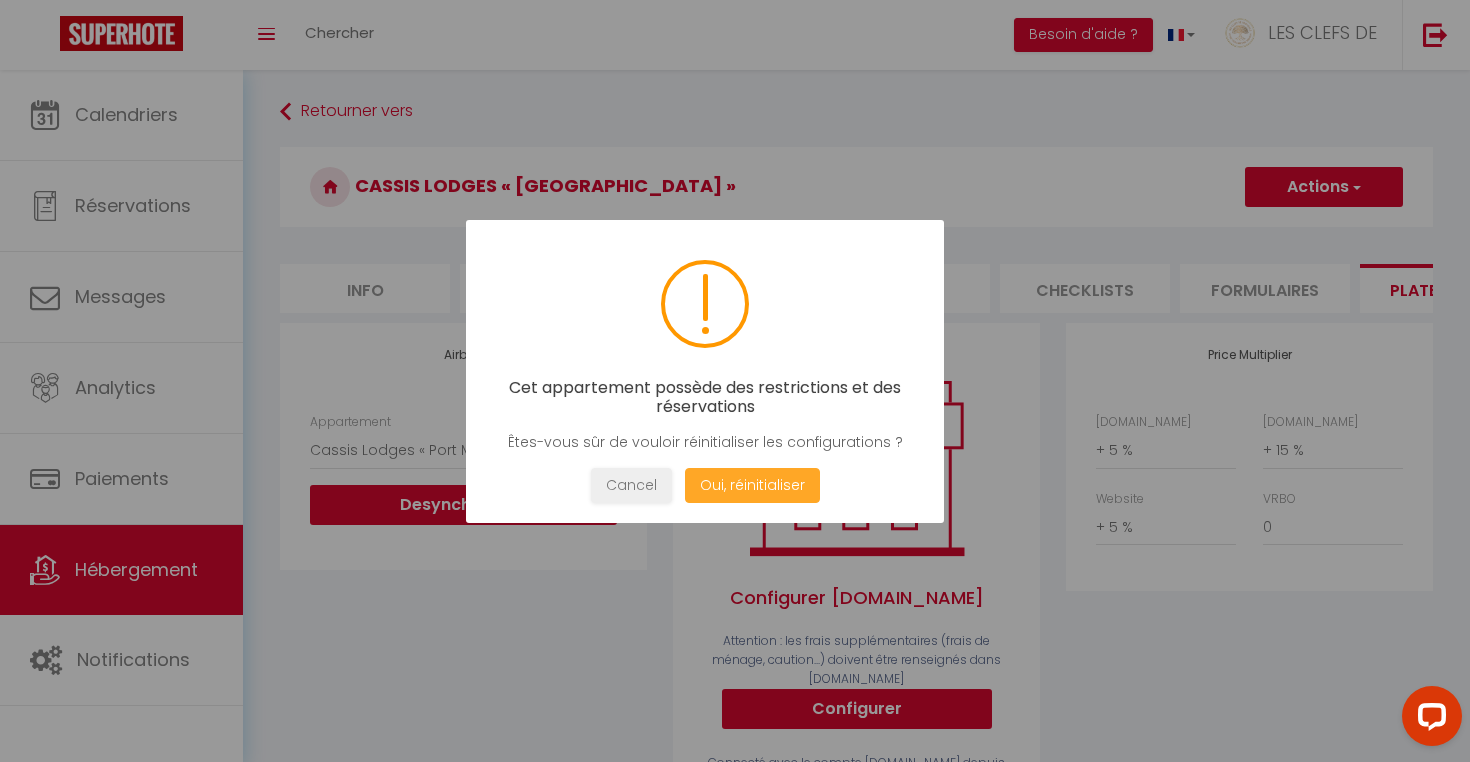 click on "Oui, réinitialiser" at bounding box center (752, 485) 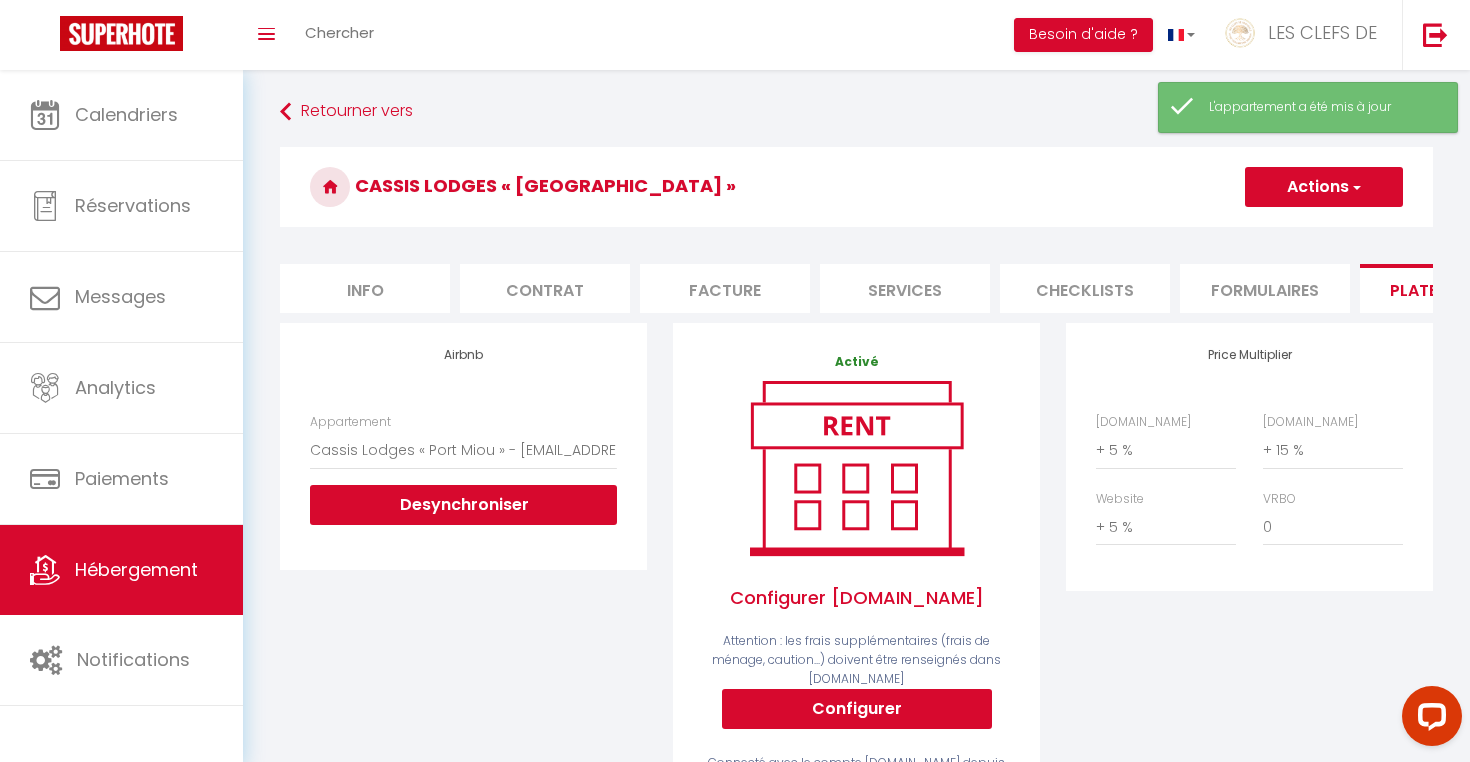 click on "Hébergement" at bounding box center (121, 570) 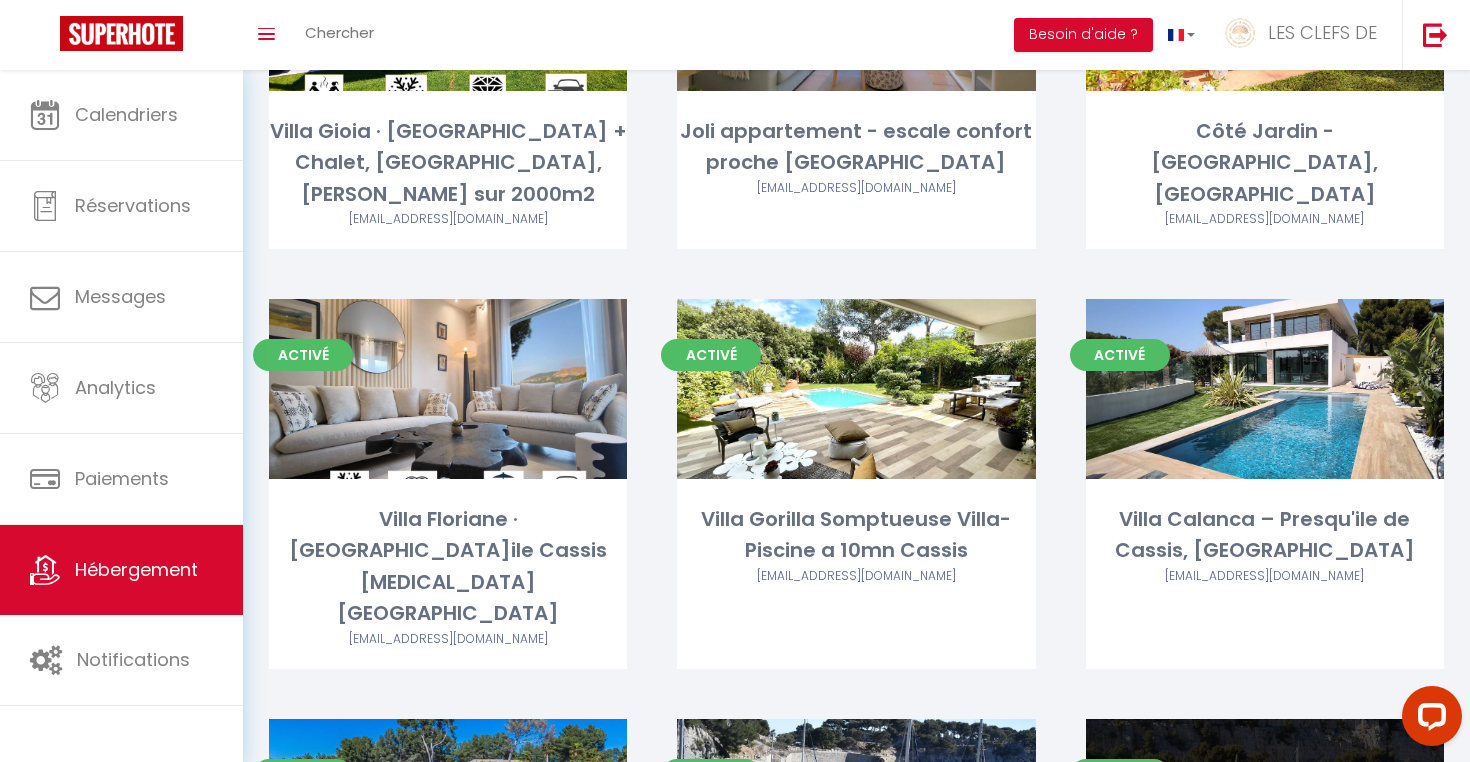 scroll, scrollTop: 4649, scrollLeft: 0, axis: vertical 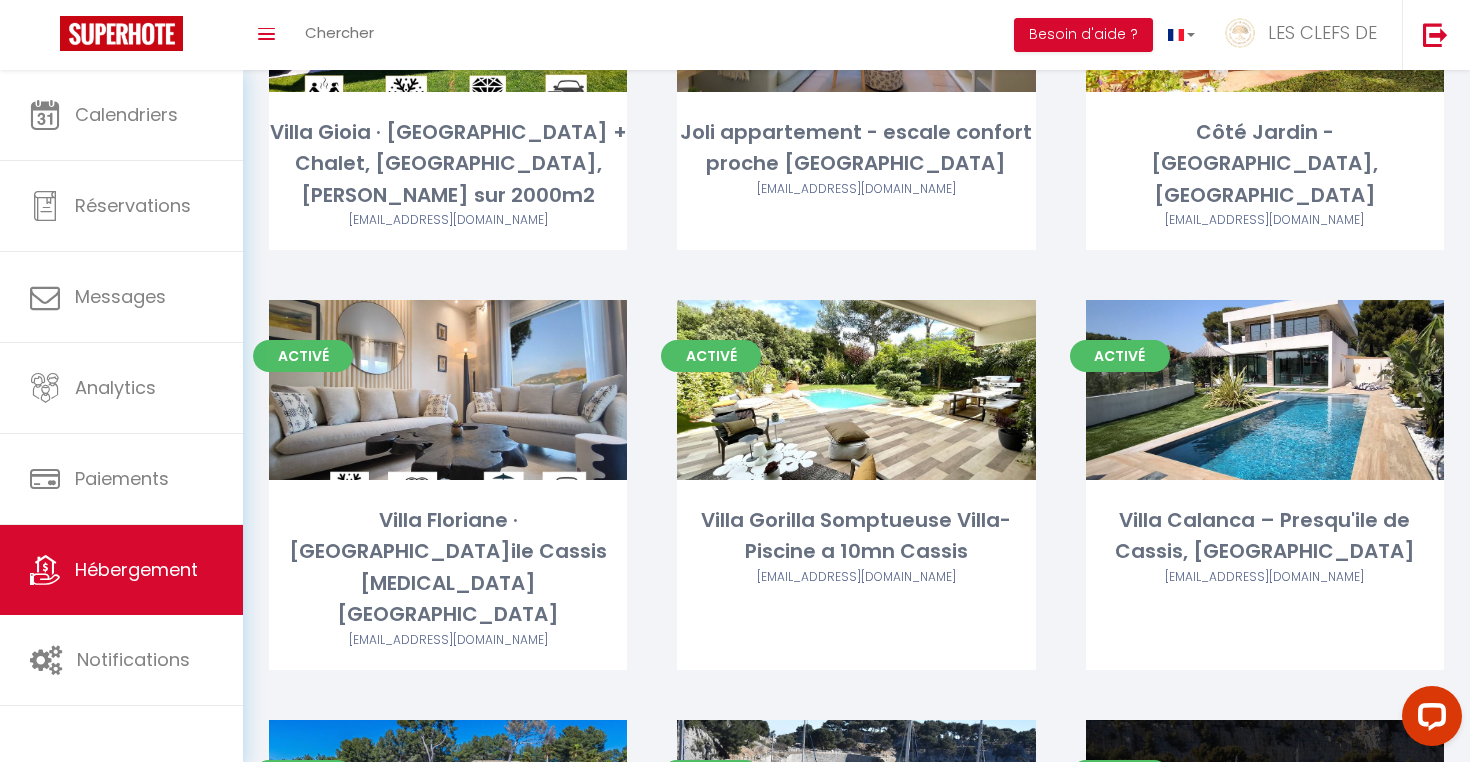 click on "Editer" at bounding box center [1265, 810] 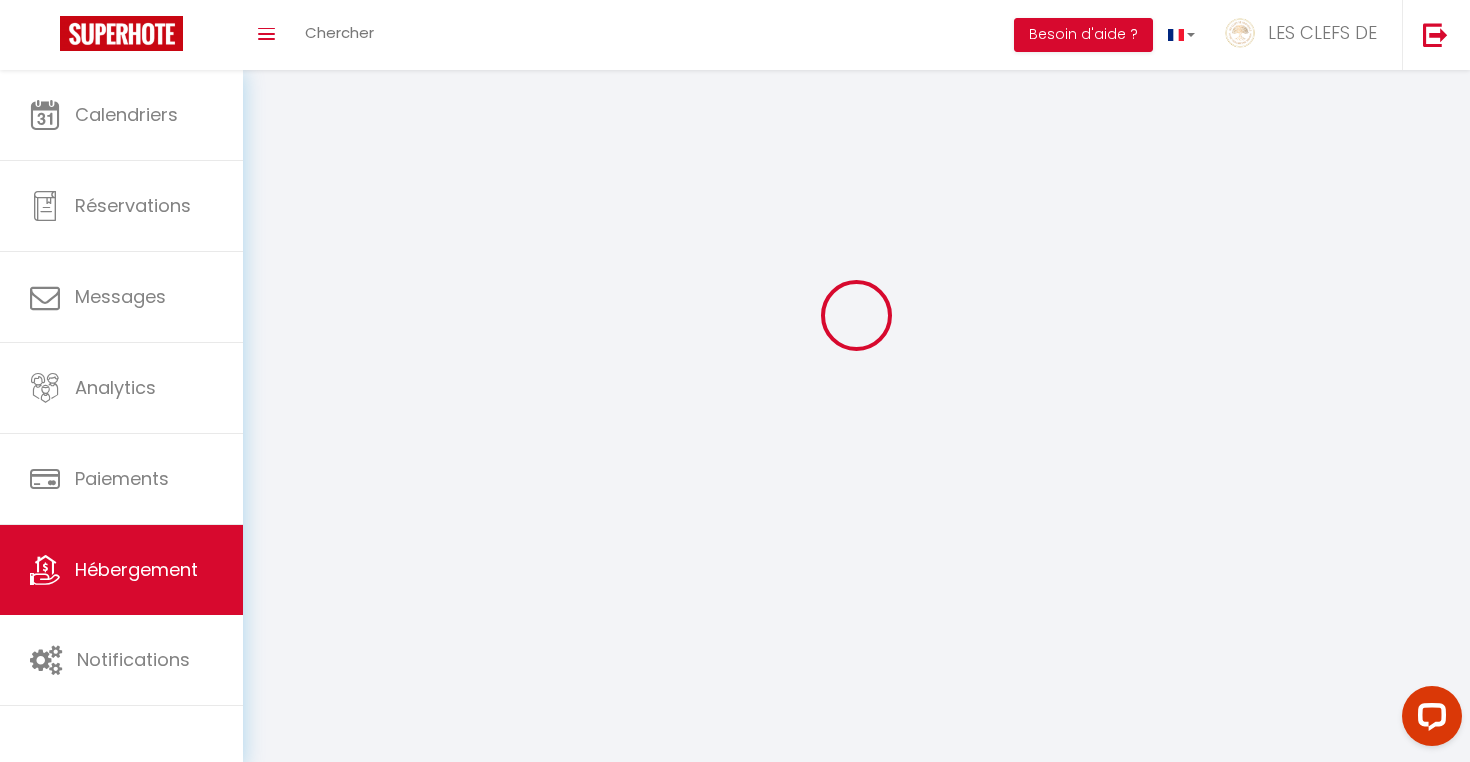 scroll, scrollTop: 0, scrollLeft: 0, axis: both 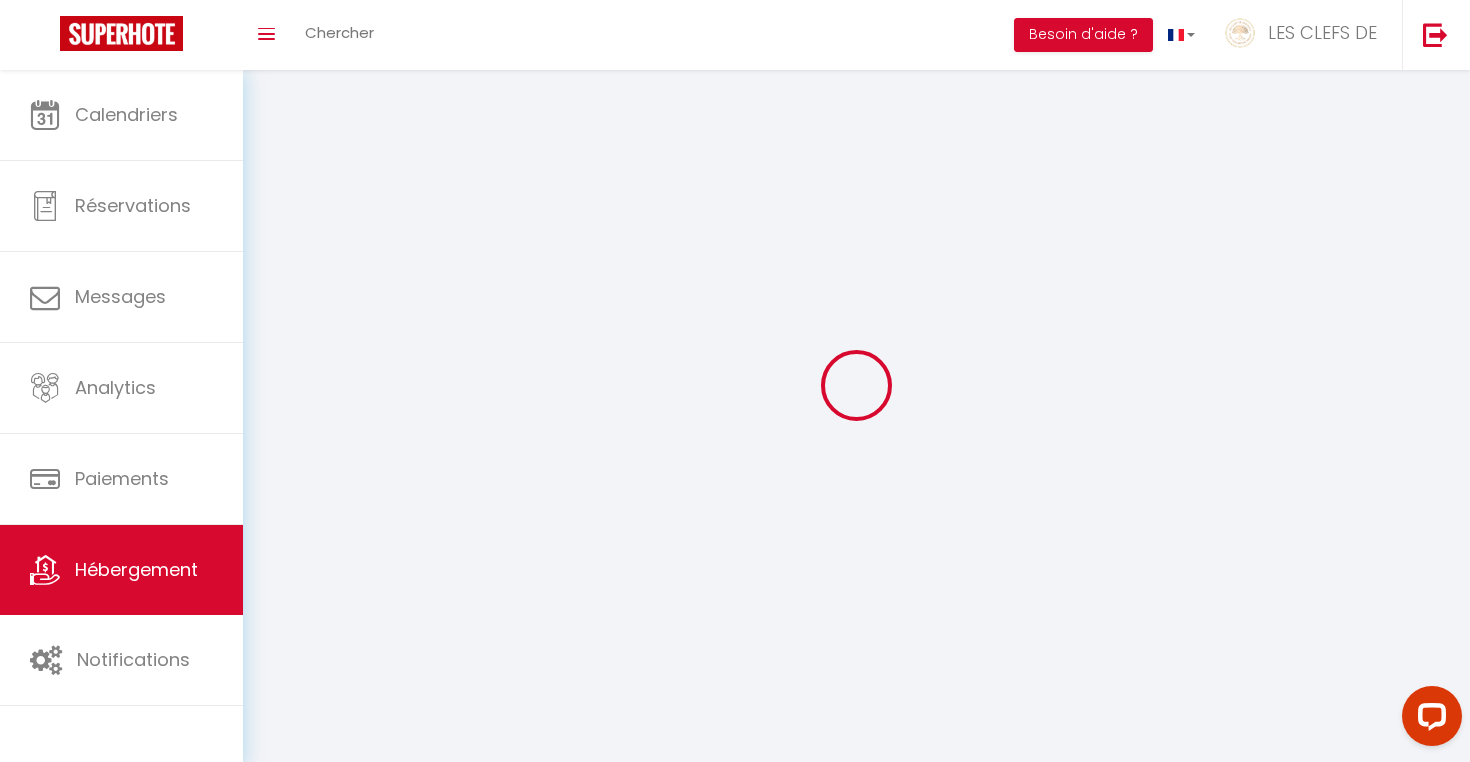 select 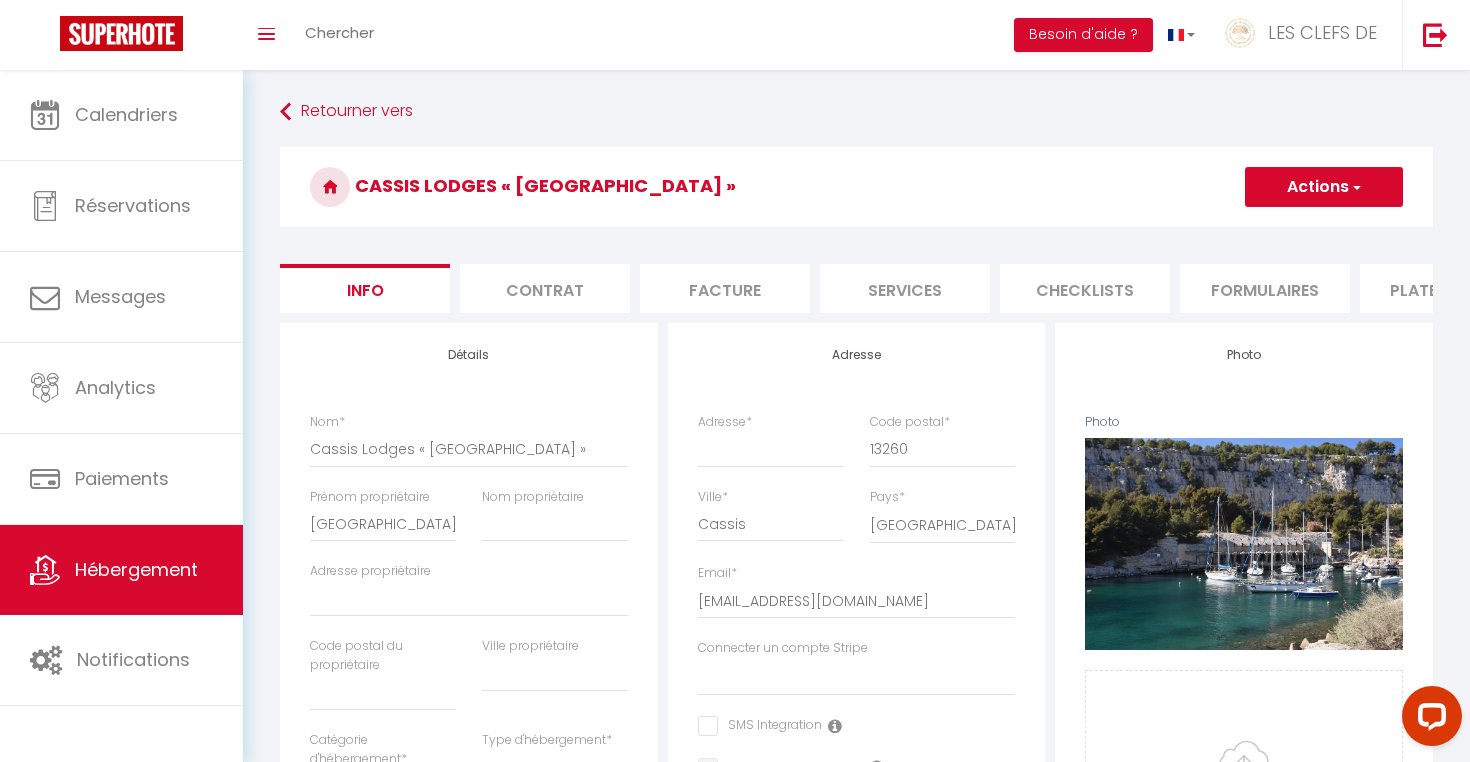 select 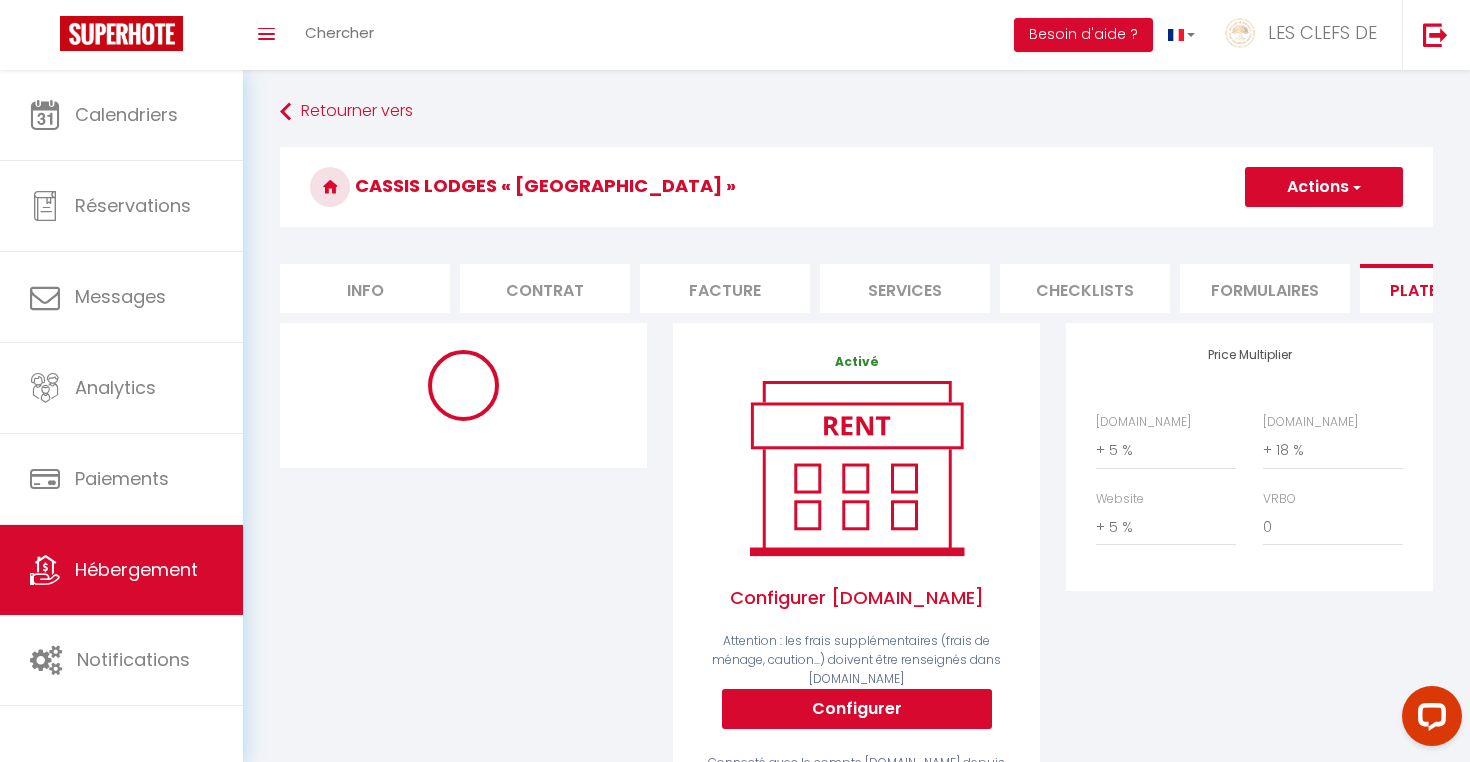 click on "Configurer" at bounding box center [857, 709] 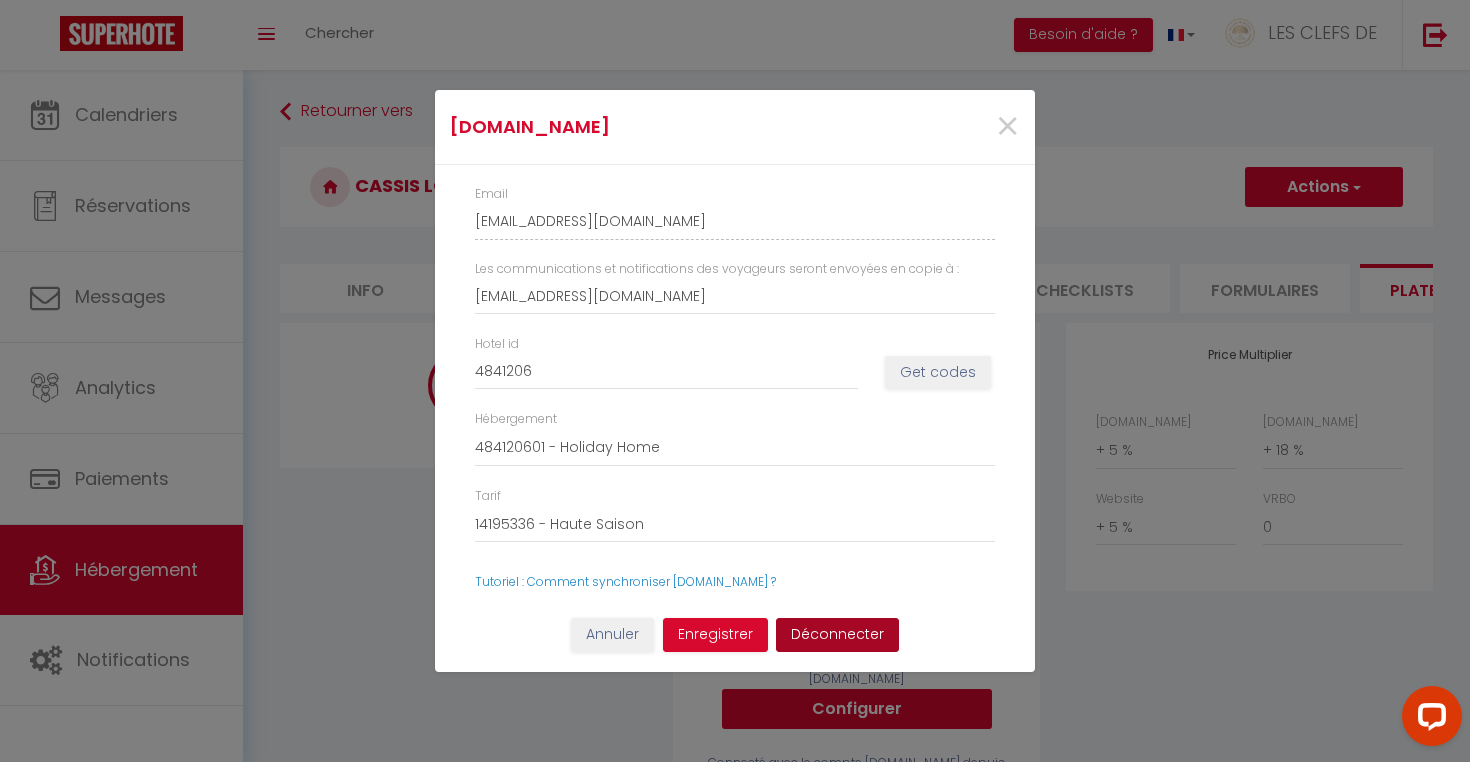 click on "Déconnecter" at bounding box center [837, 635] 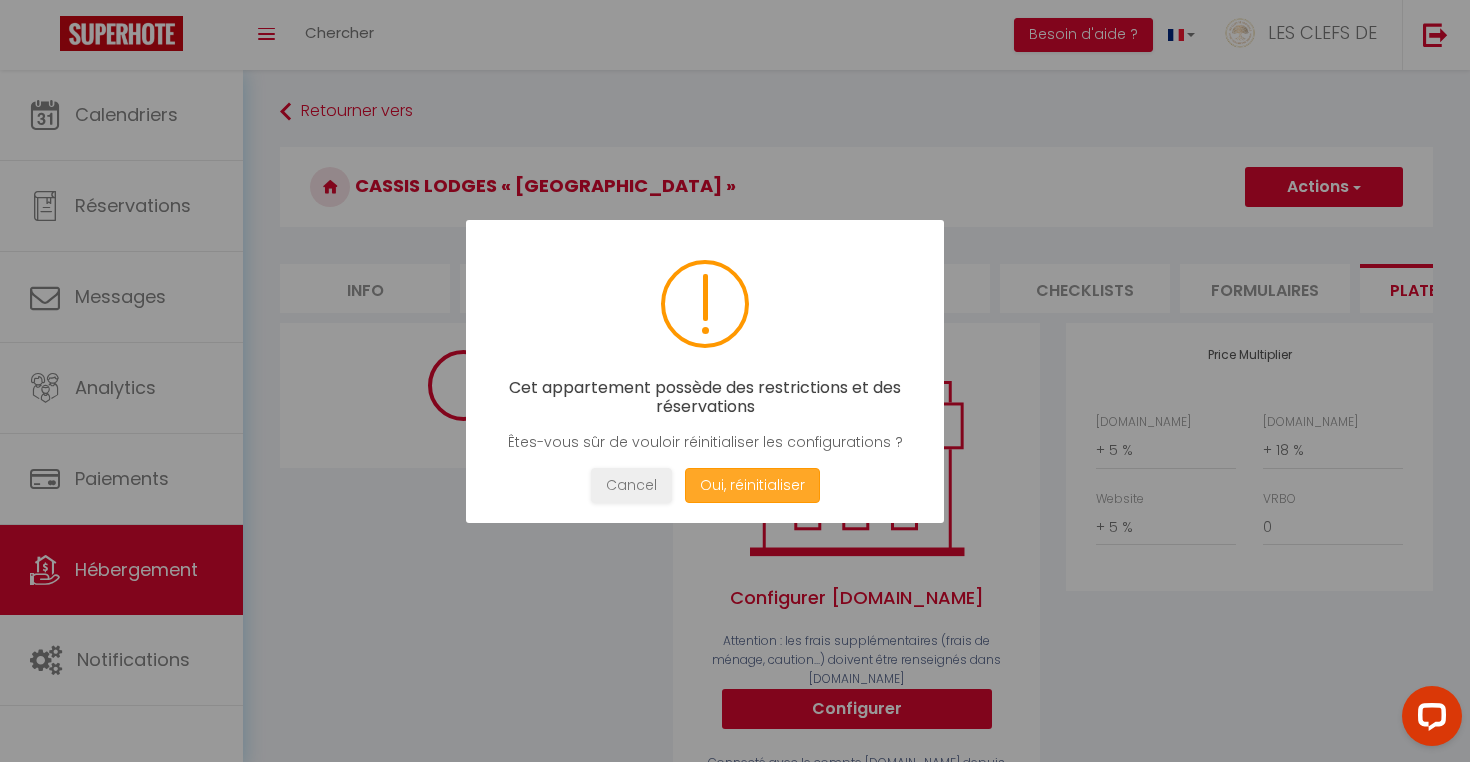 select on "7947-35612349" 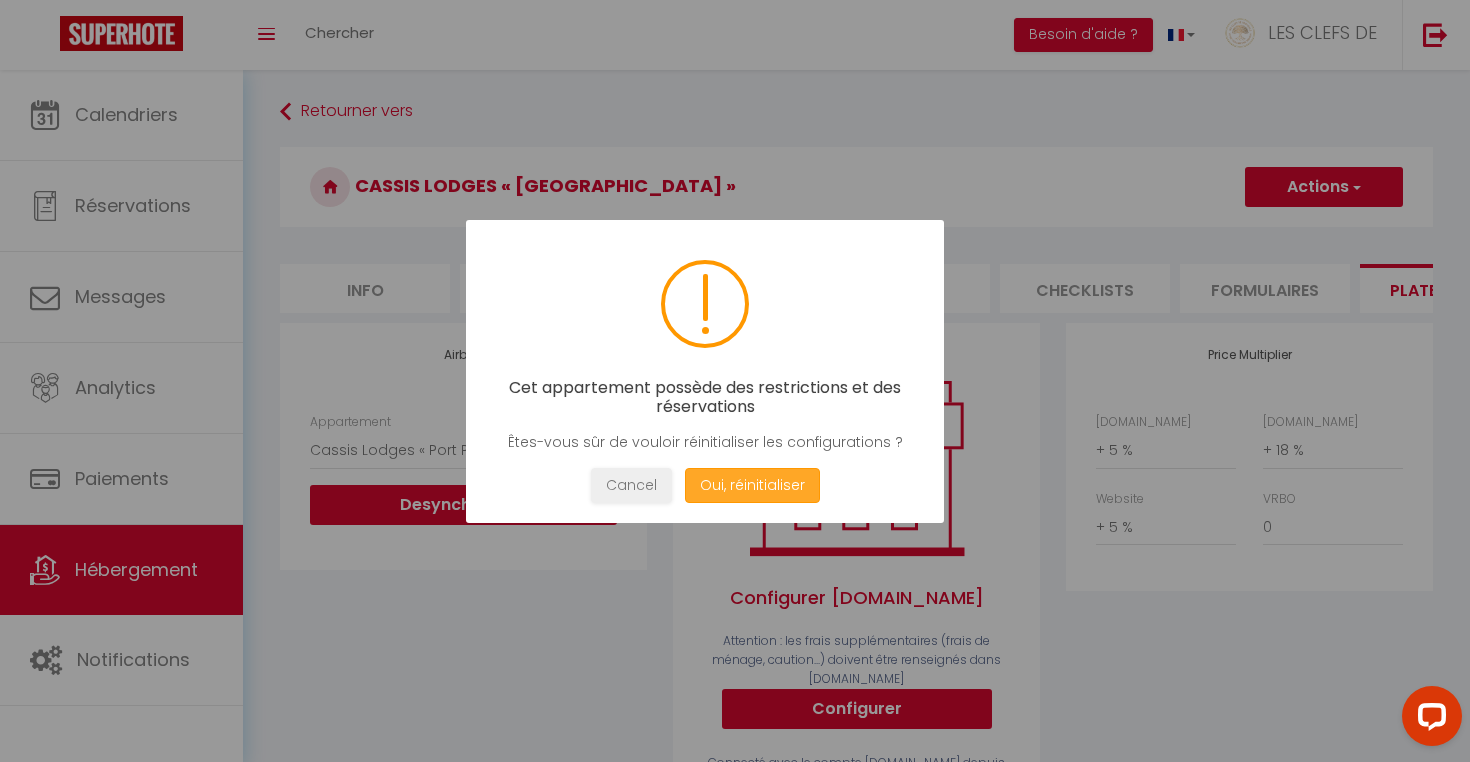 click on "Oui, réinitialiser" at bounding box center (752, 485) 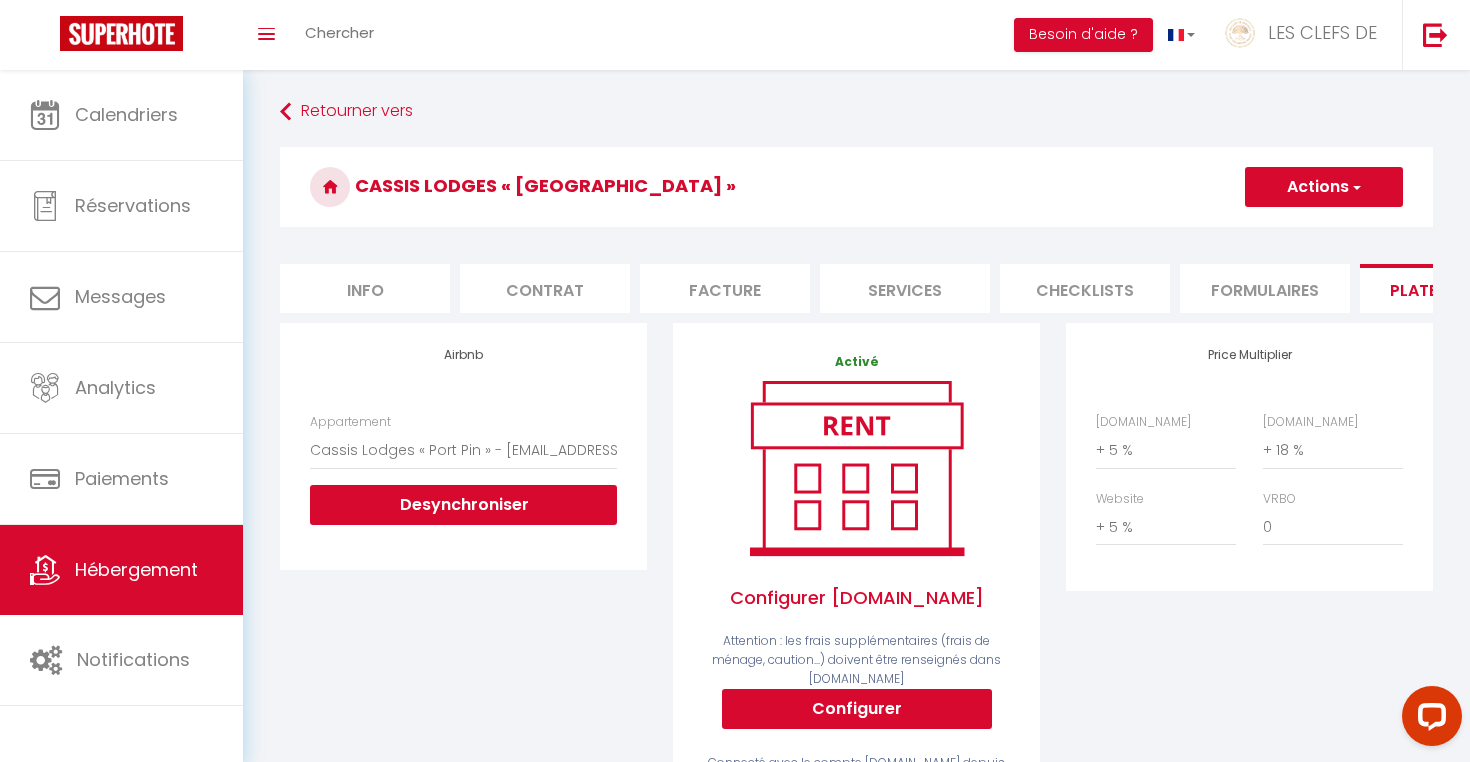 click on "Hébergement" at bounding box center [121, 570] 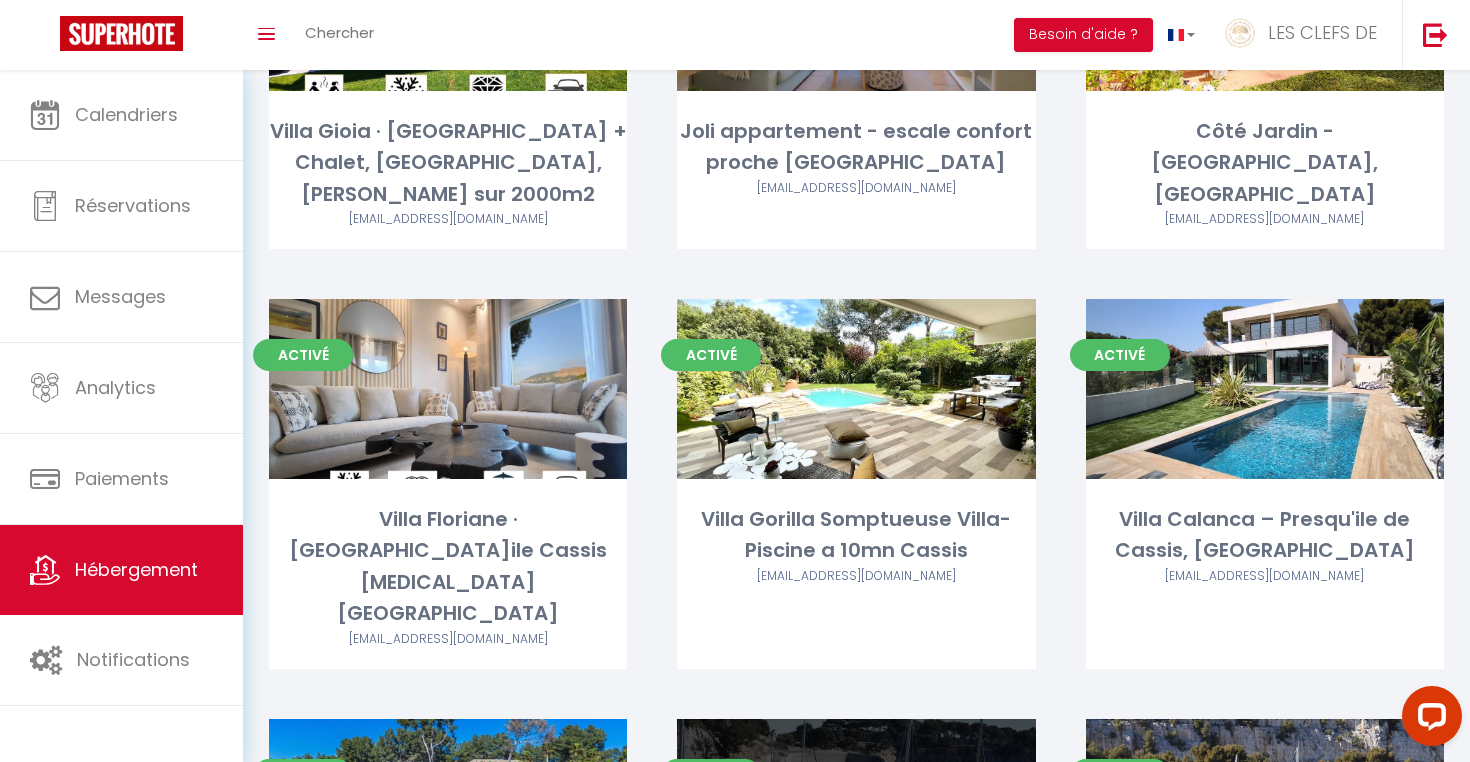 scroll, scrollTop: 4649, scrollLeft: 0, axis: vertical 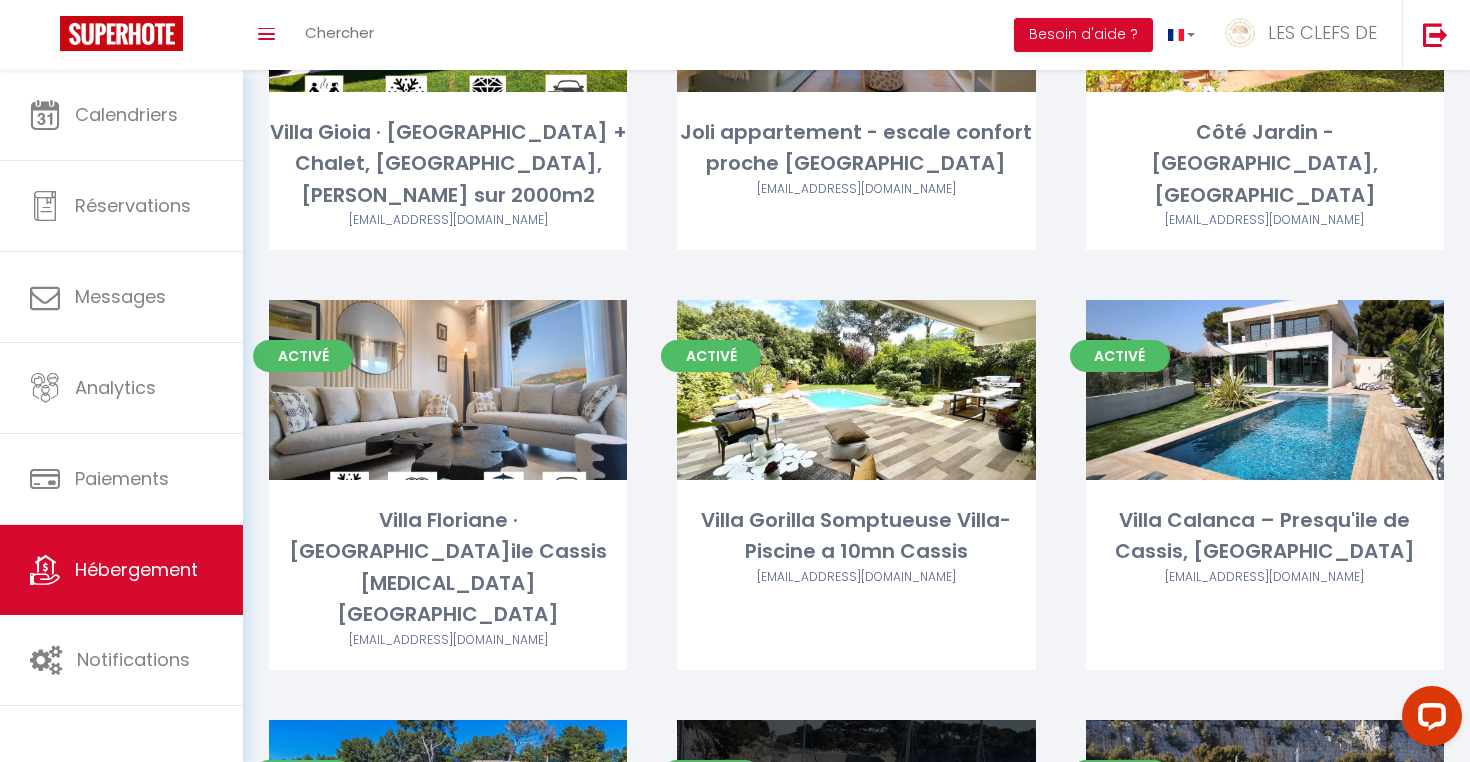 click on "Editer" at bounding box center (856, 810) 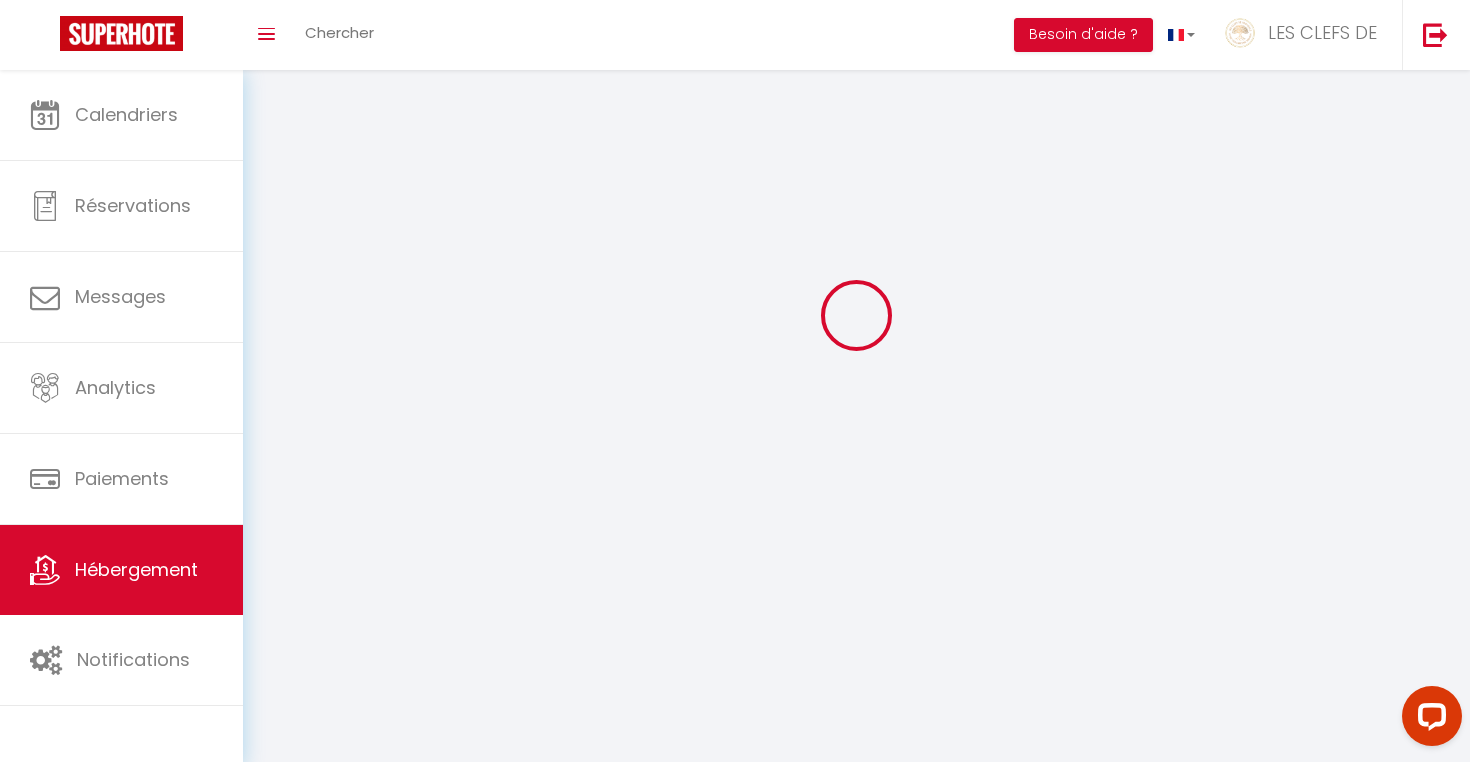 scroll, scrollTop: 0, scrollLeft: 0, axis: both 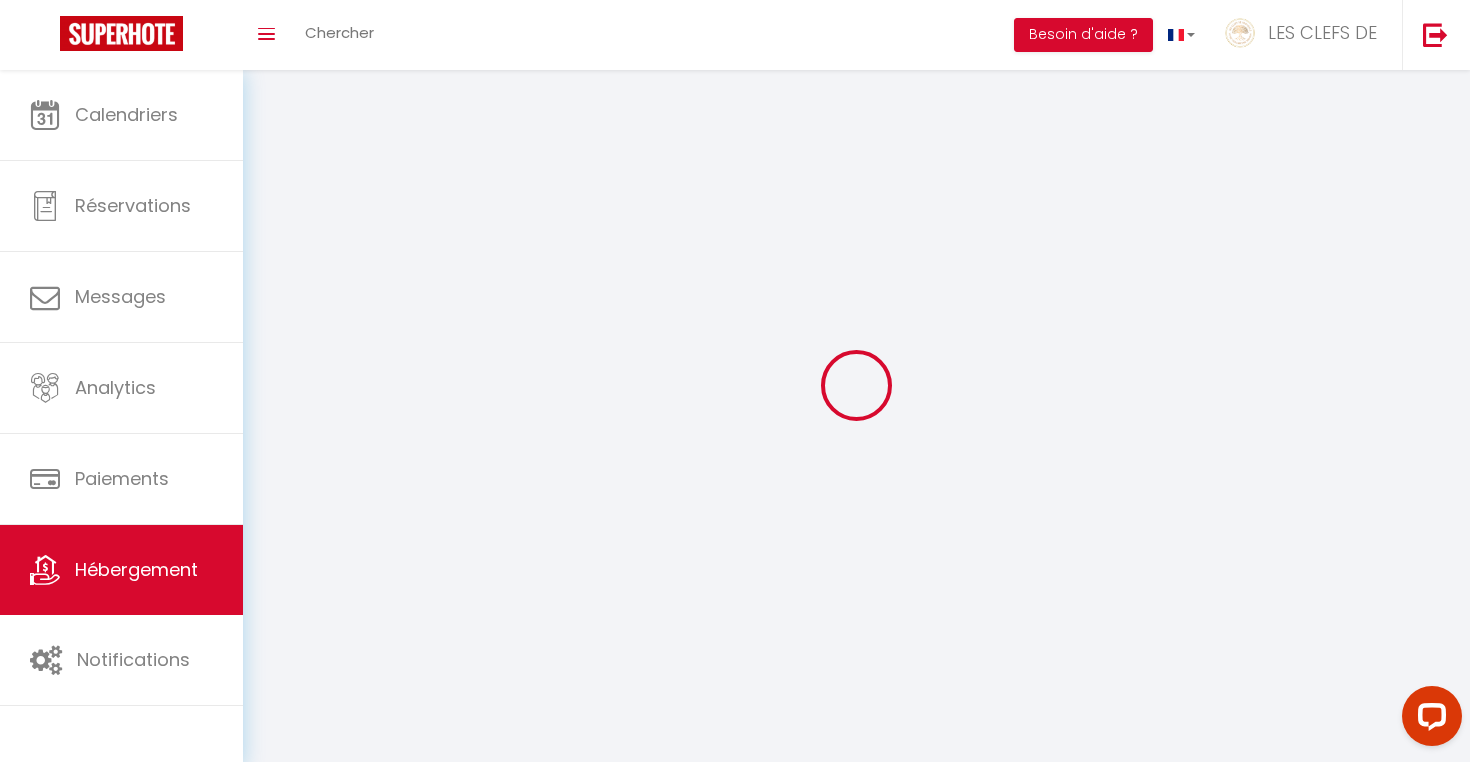 type on "[EMAIL_ADDRESS][DOMAIN_NAME]" 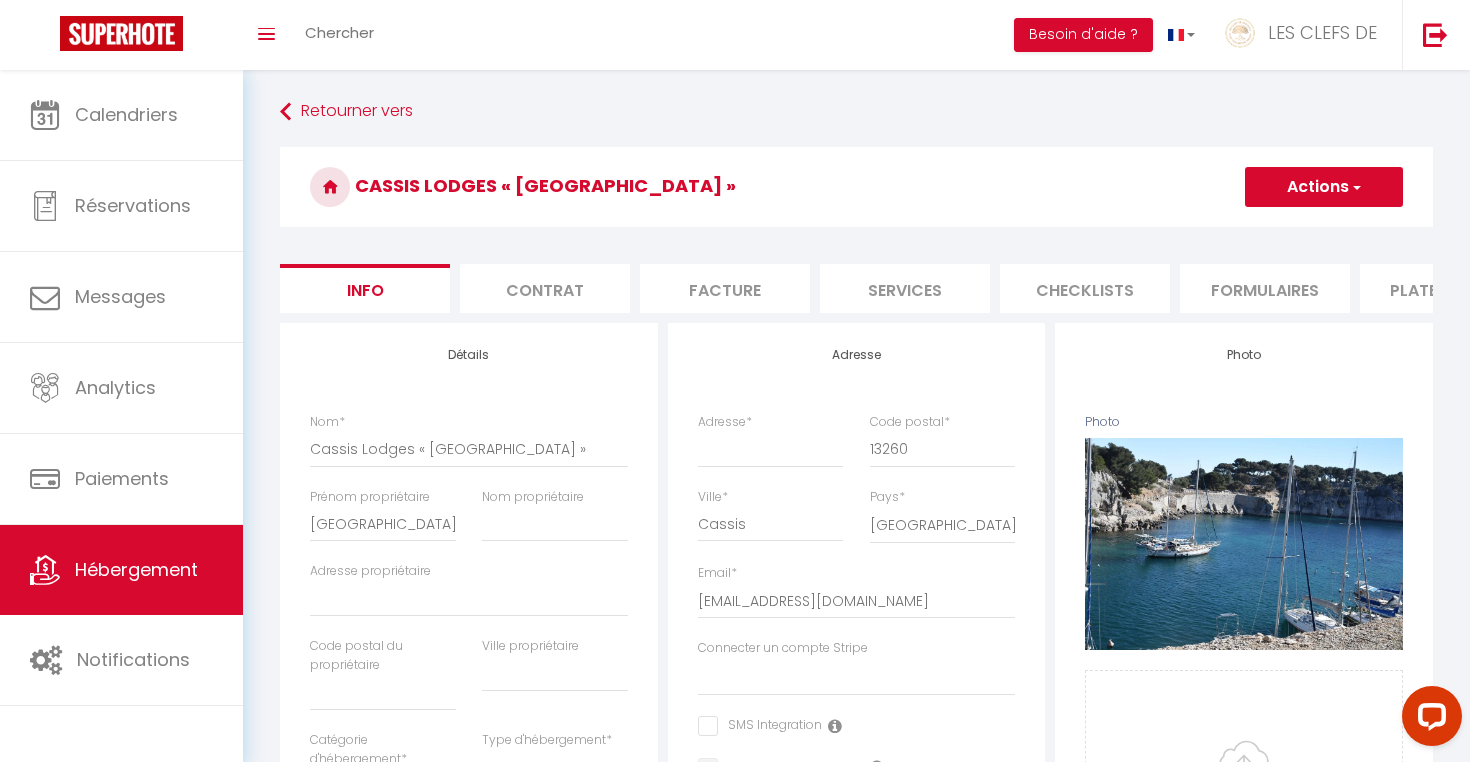 click on "Plateformes" at bounding box center [1445, 288] 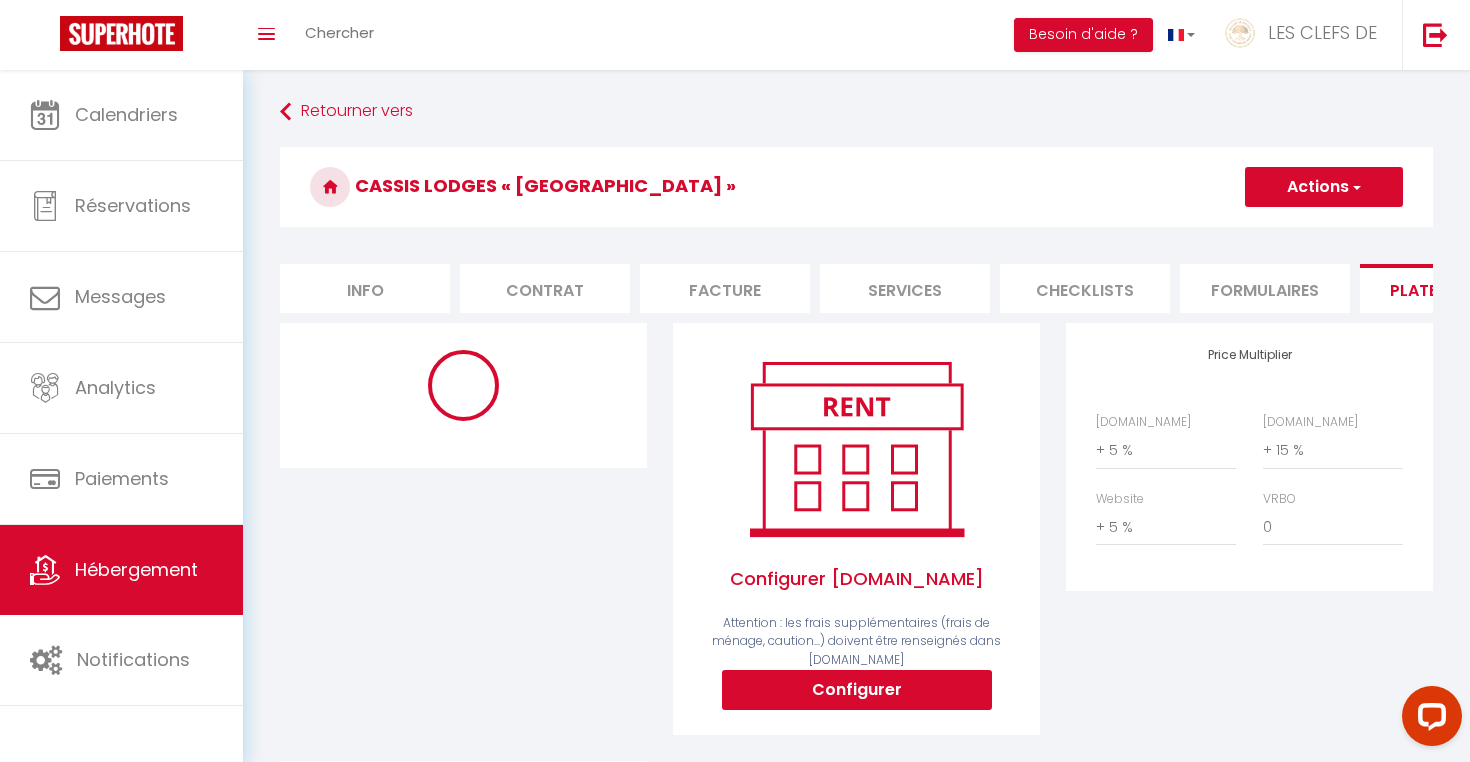 click on "Configurer" at bounding box center (857, 690) 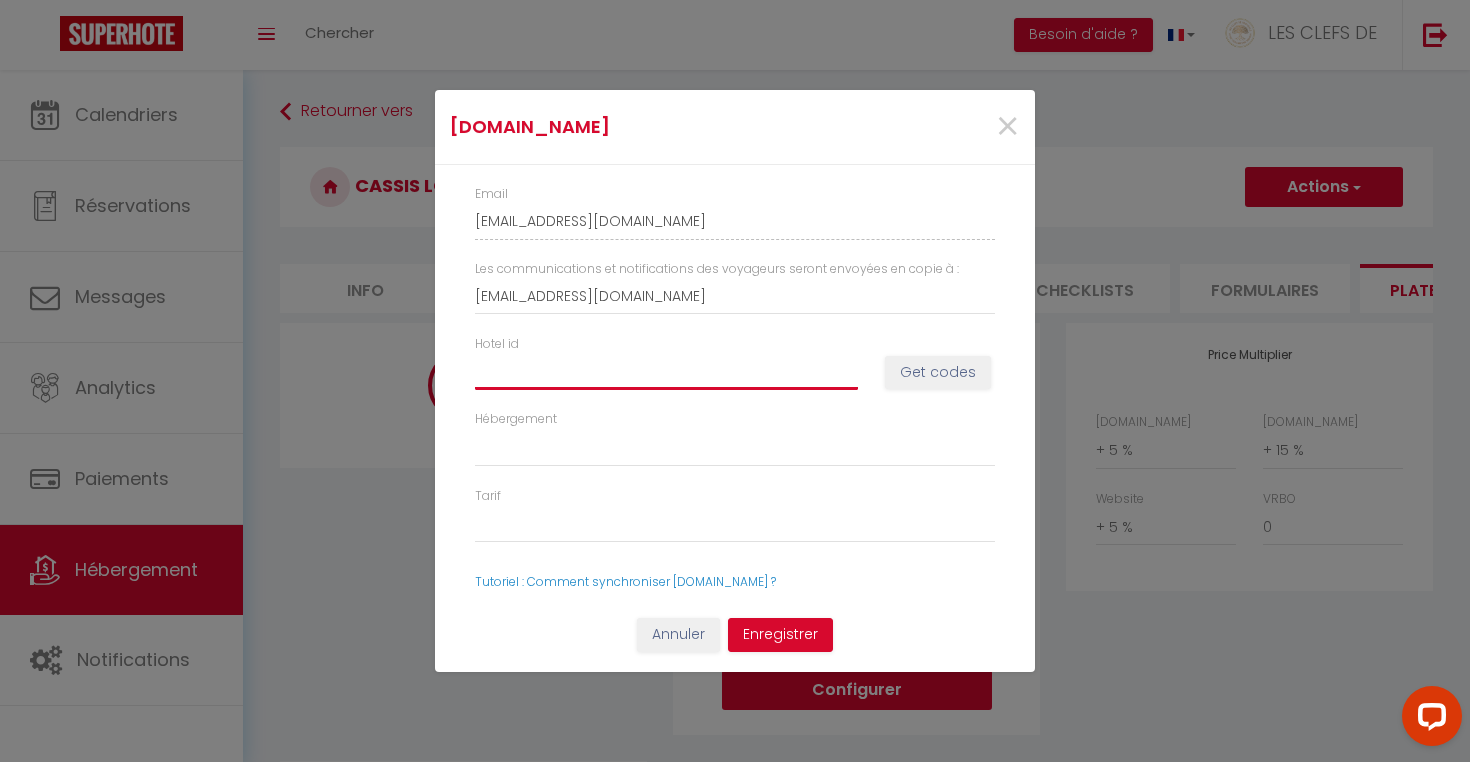 click on "Hotel id" at bounding box center [666, 372] 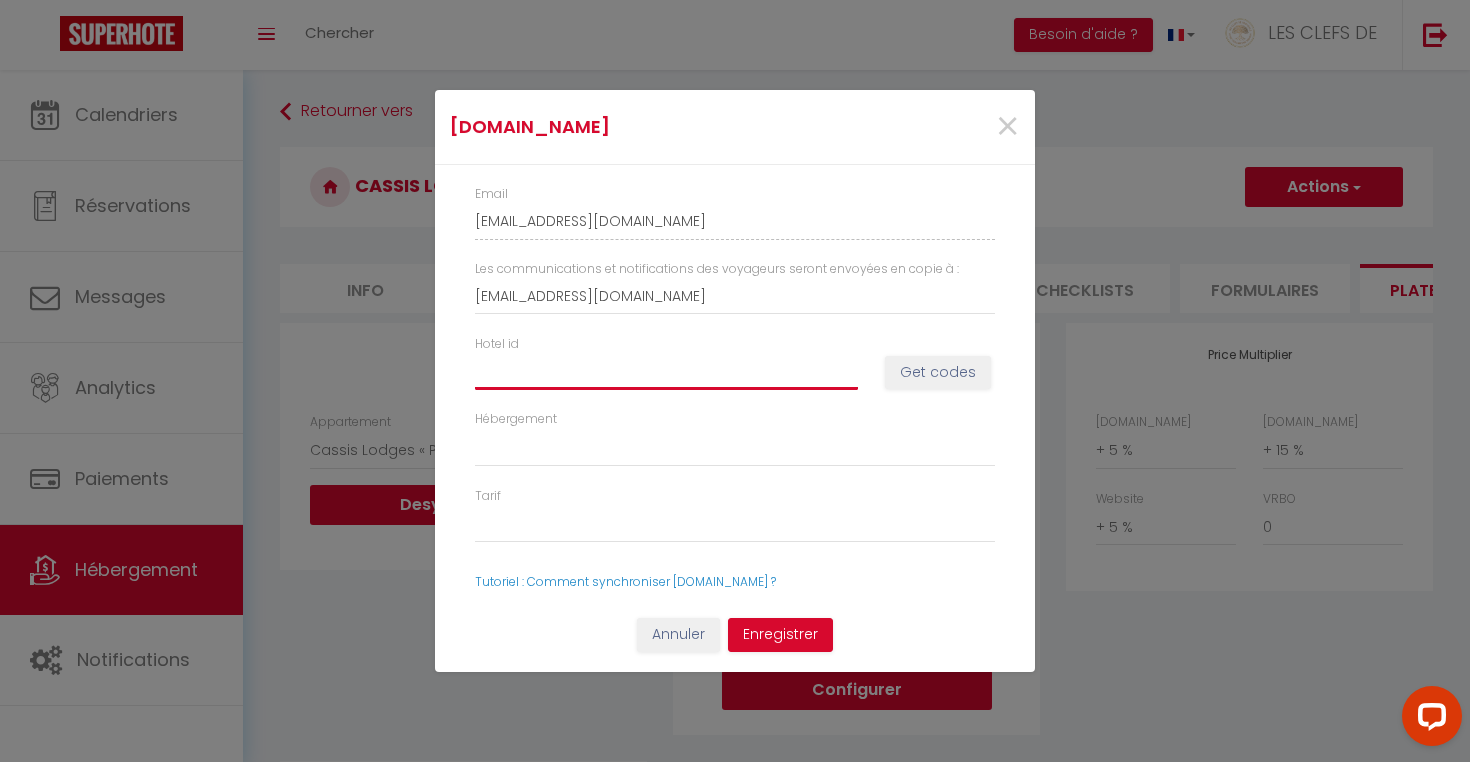 paste on "4841206" 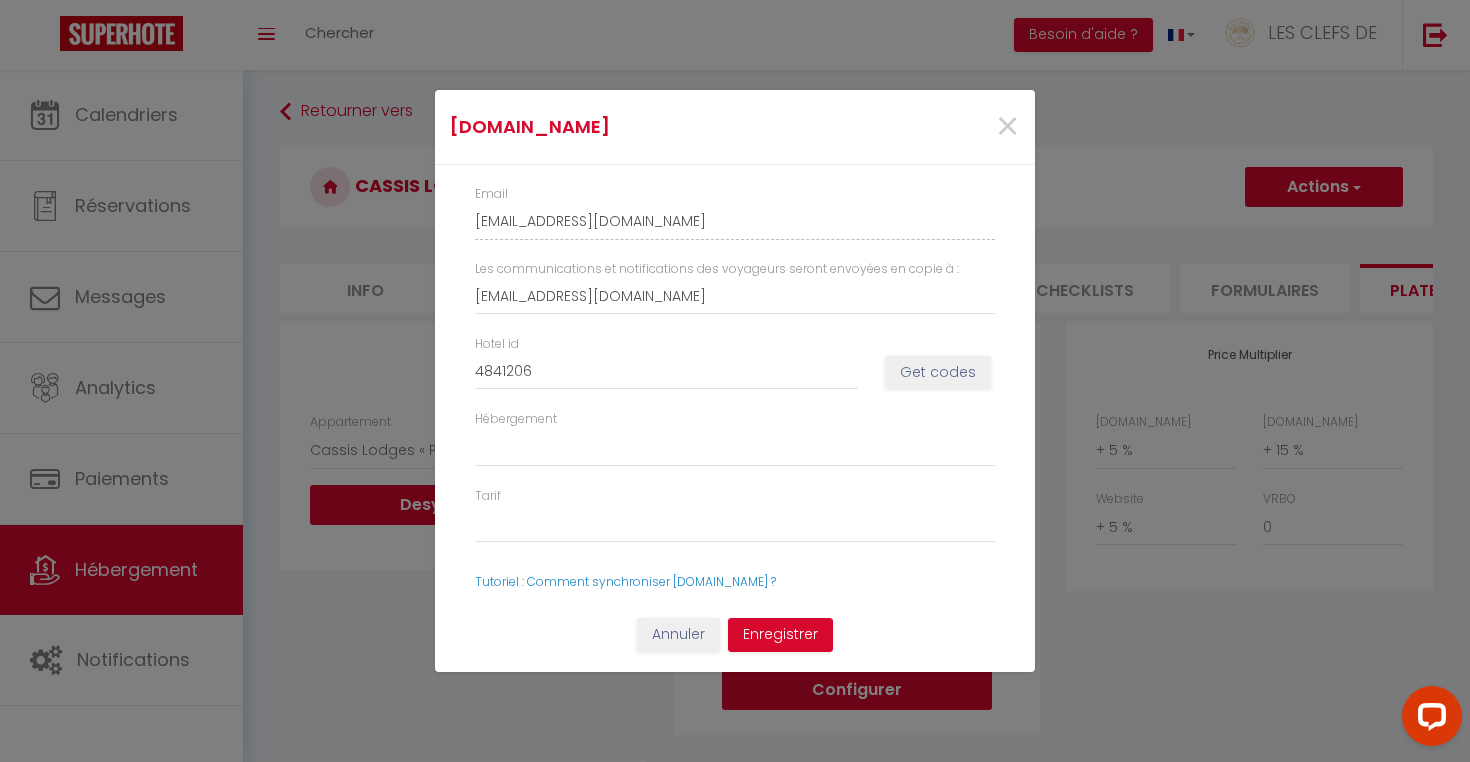 click on "Get codes" at bounding box center [938, 373] 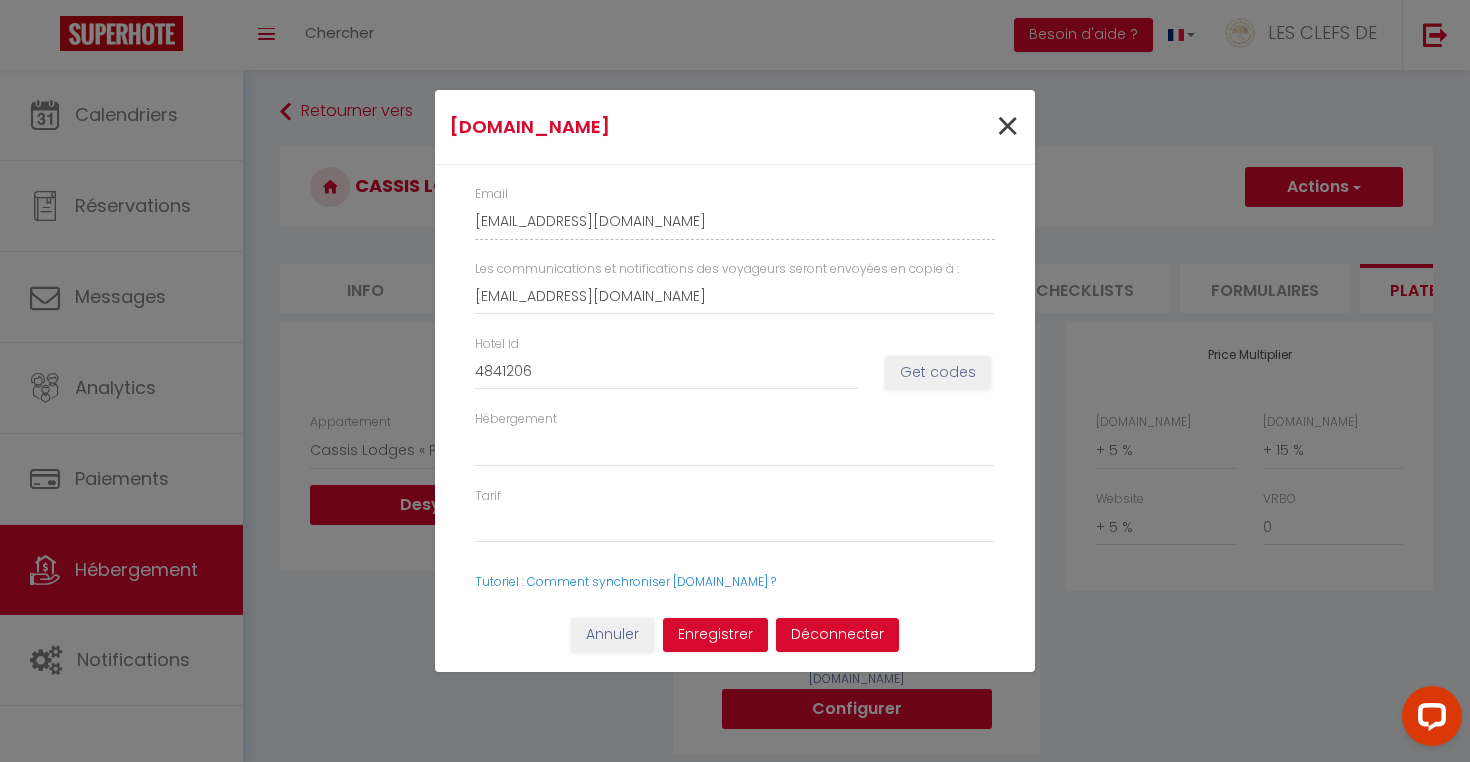 click on "×" at bounding box center [1007, 127] 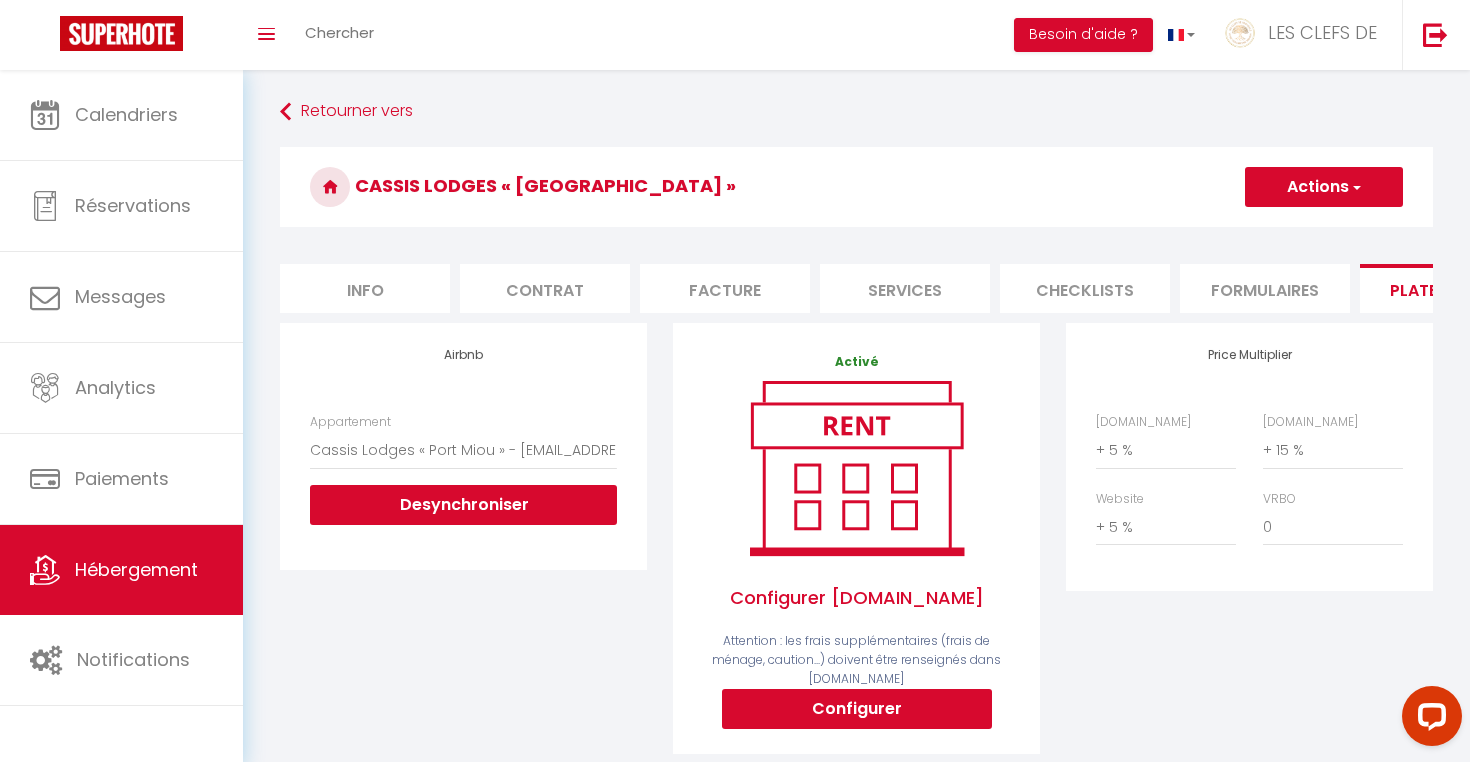 click on "Configurer" at bounding box center (857, 709) 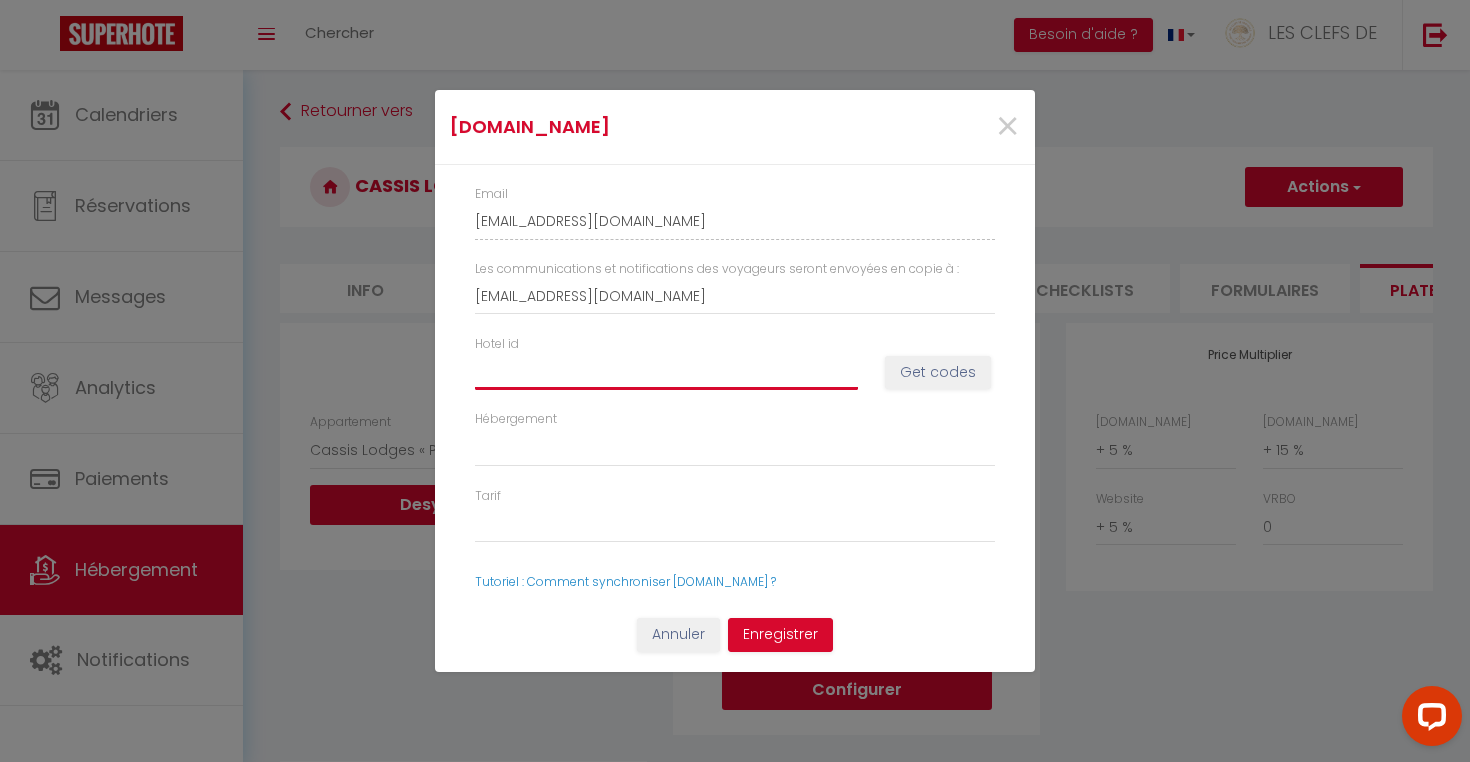 click on "Hotel id" at bounding box center [666, 372] 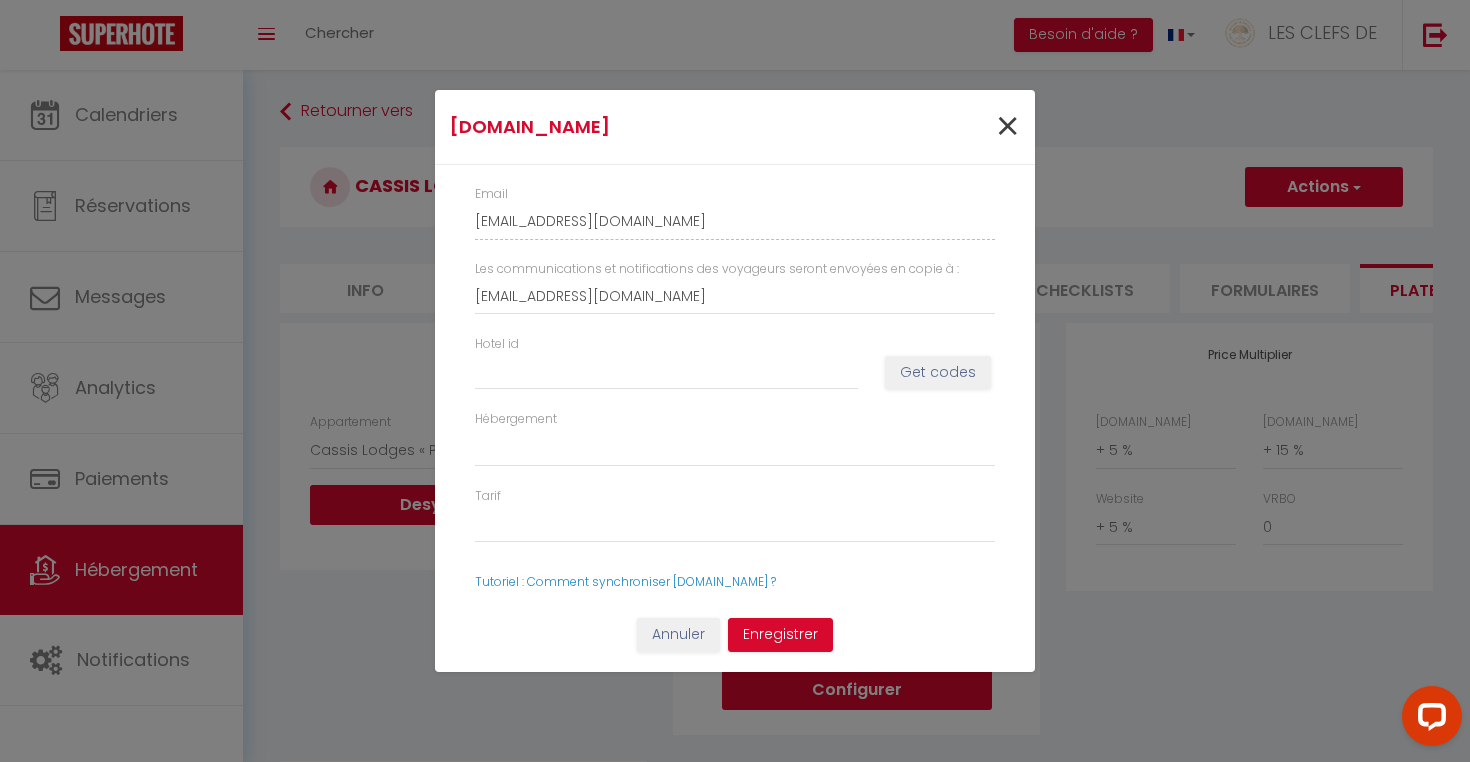 click on "×" at bounding box center [1007, 127] 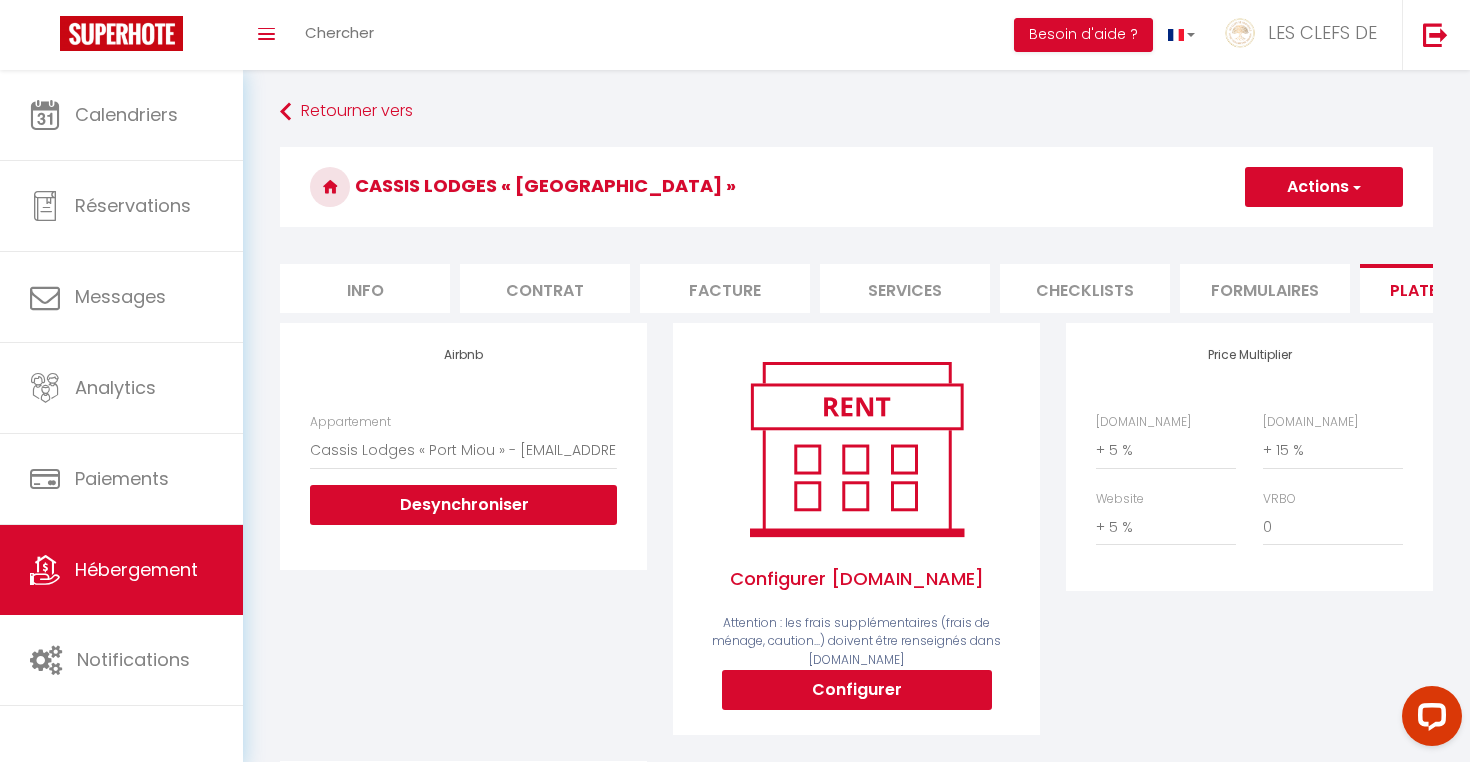 click on "Configurer" at bounding box center (857, 690) 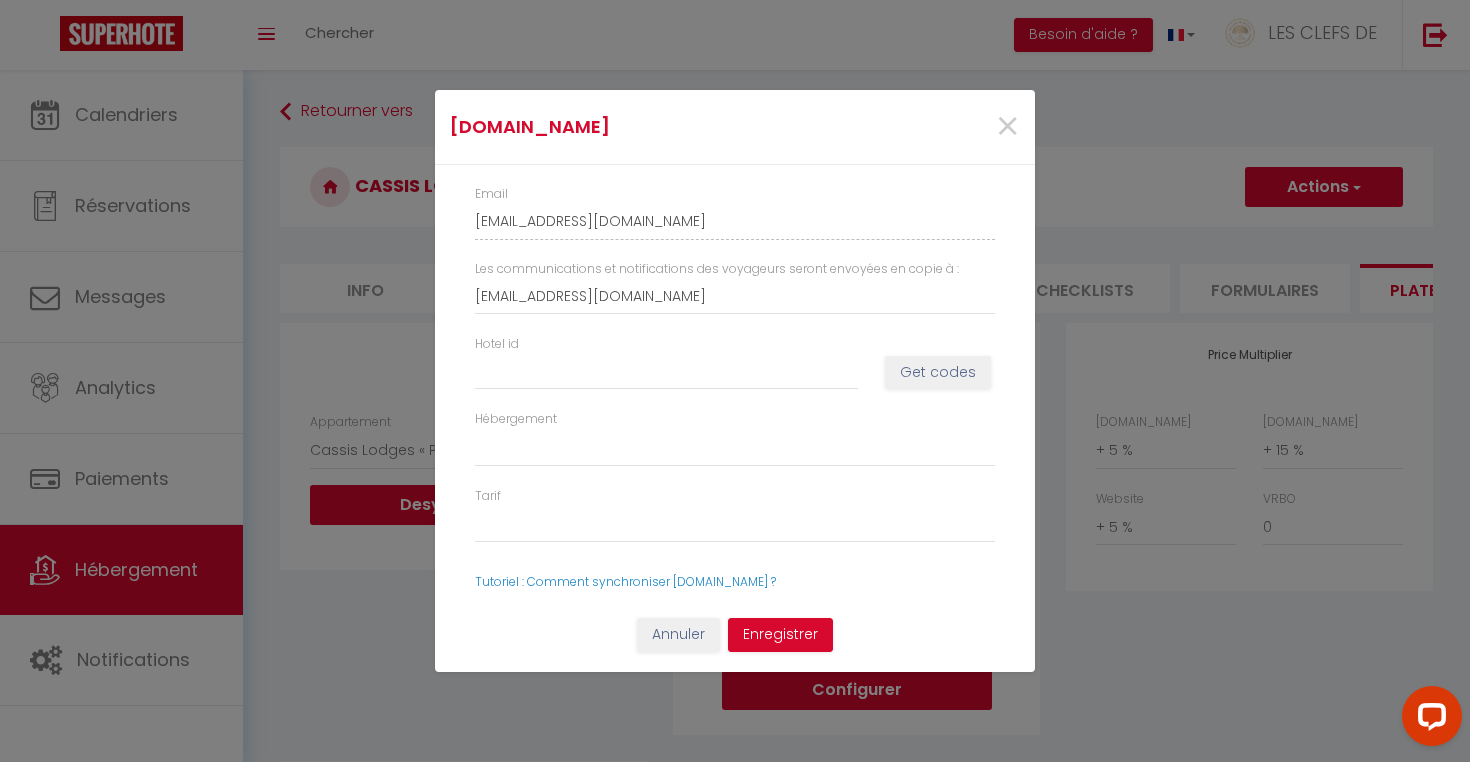 click on "Hotel id" at bounding box center [667, 362] 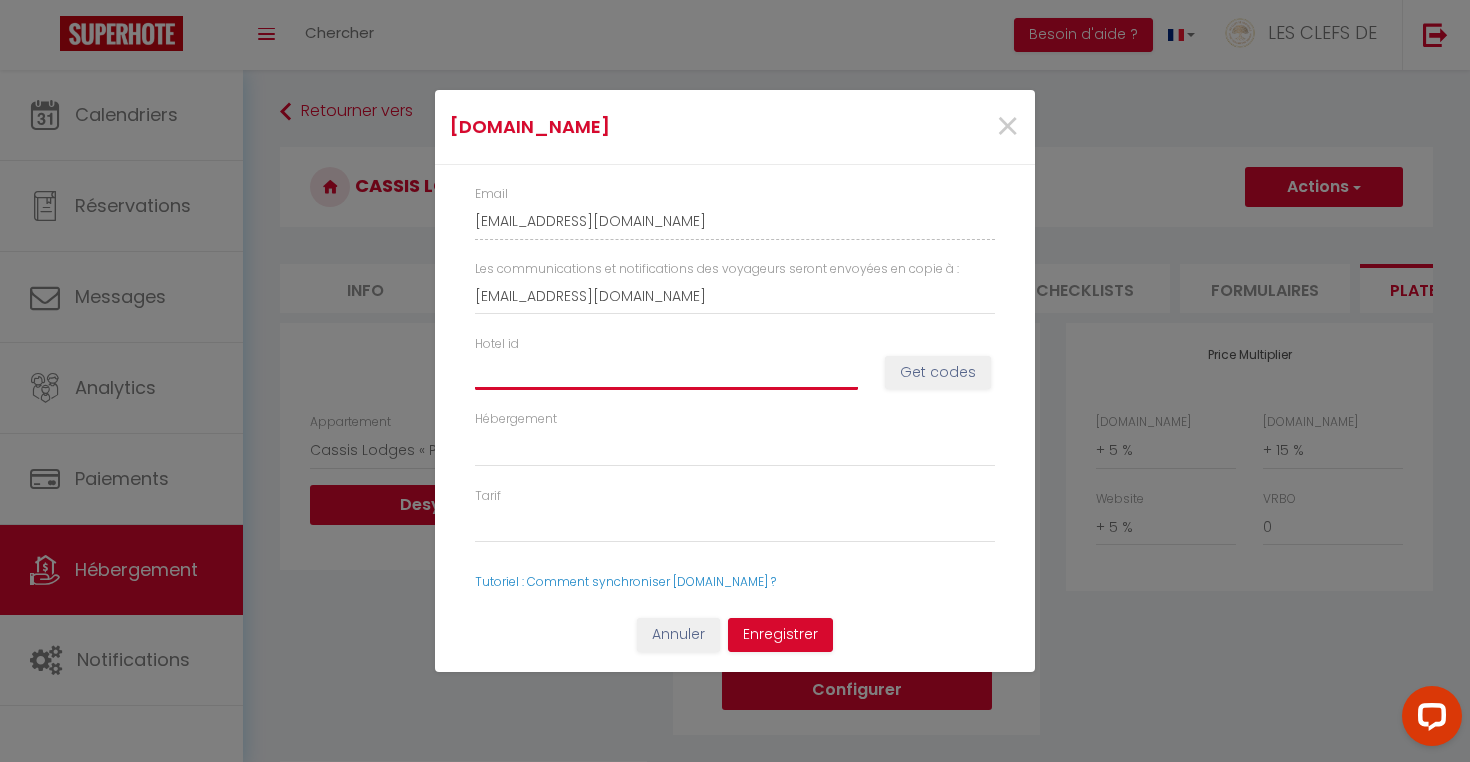 click on "Hotel id" at bounding box center (666, 372) 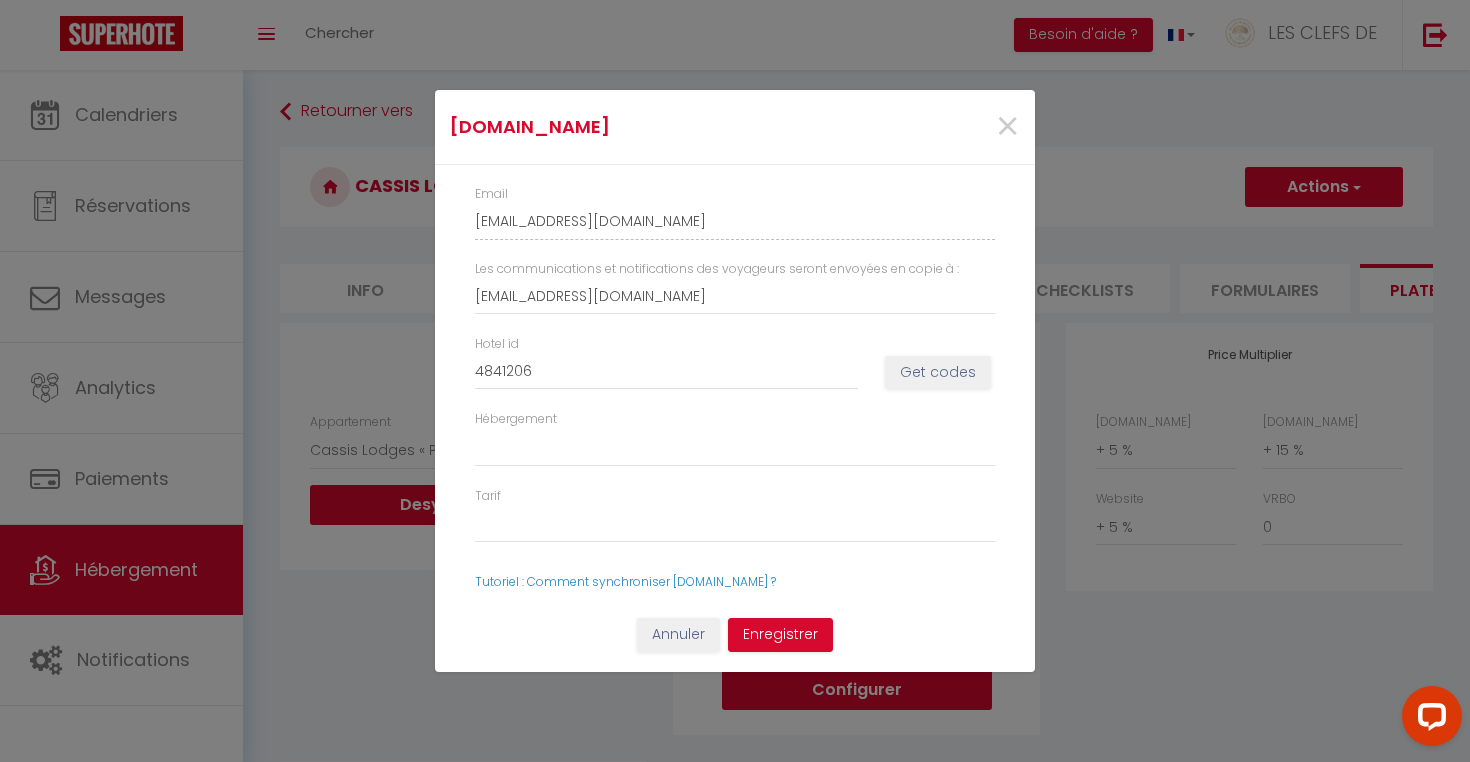 click on "Get codes" at bounding box center (938, 373) 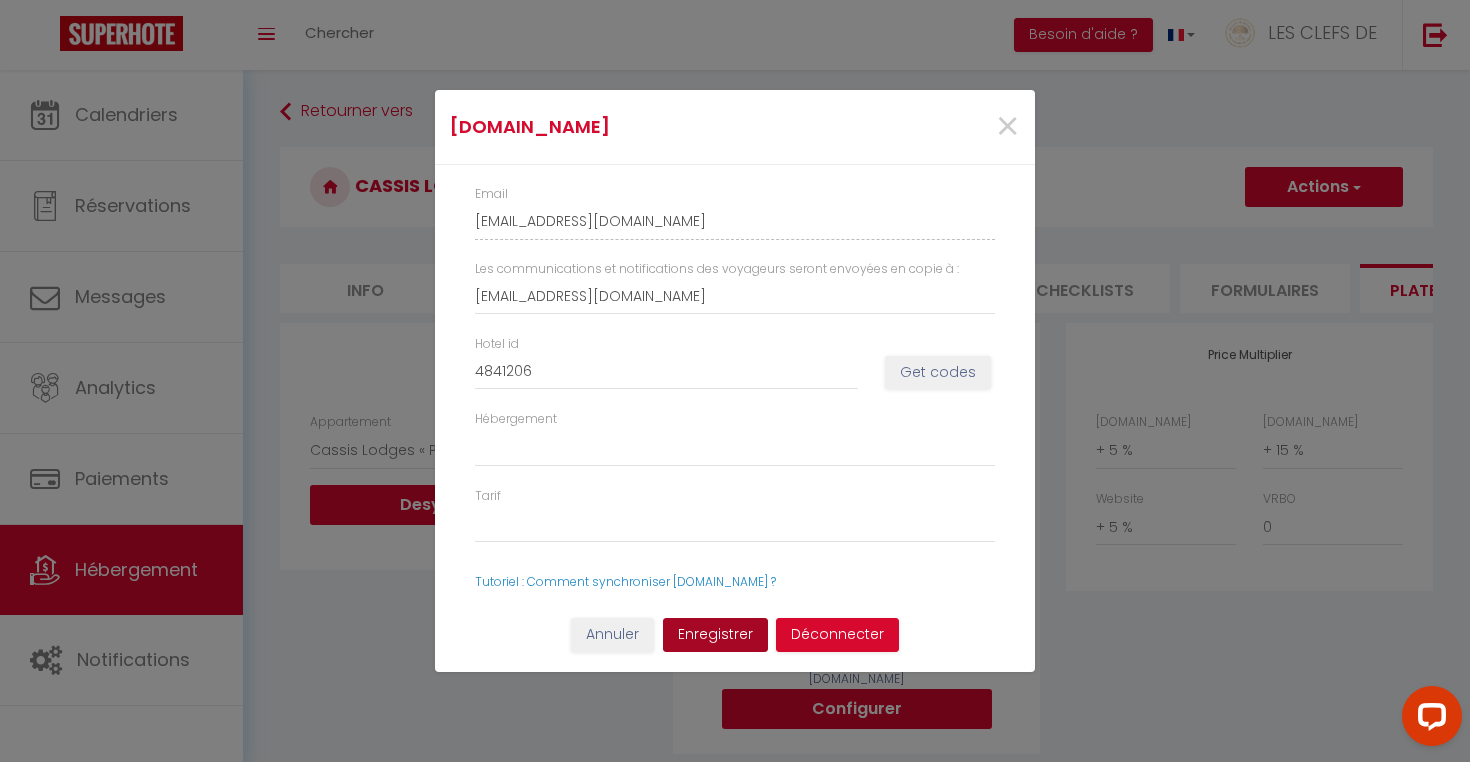 click on "Enregistrer" at bounding box center [715, 635] 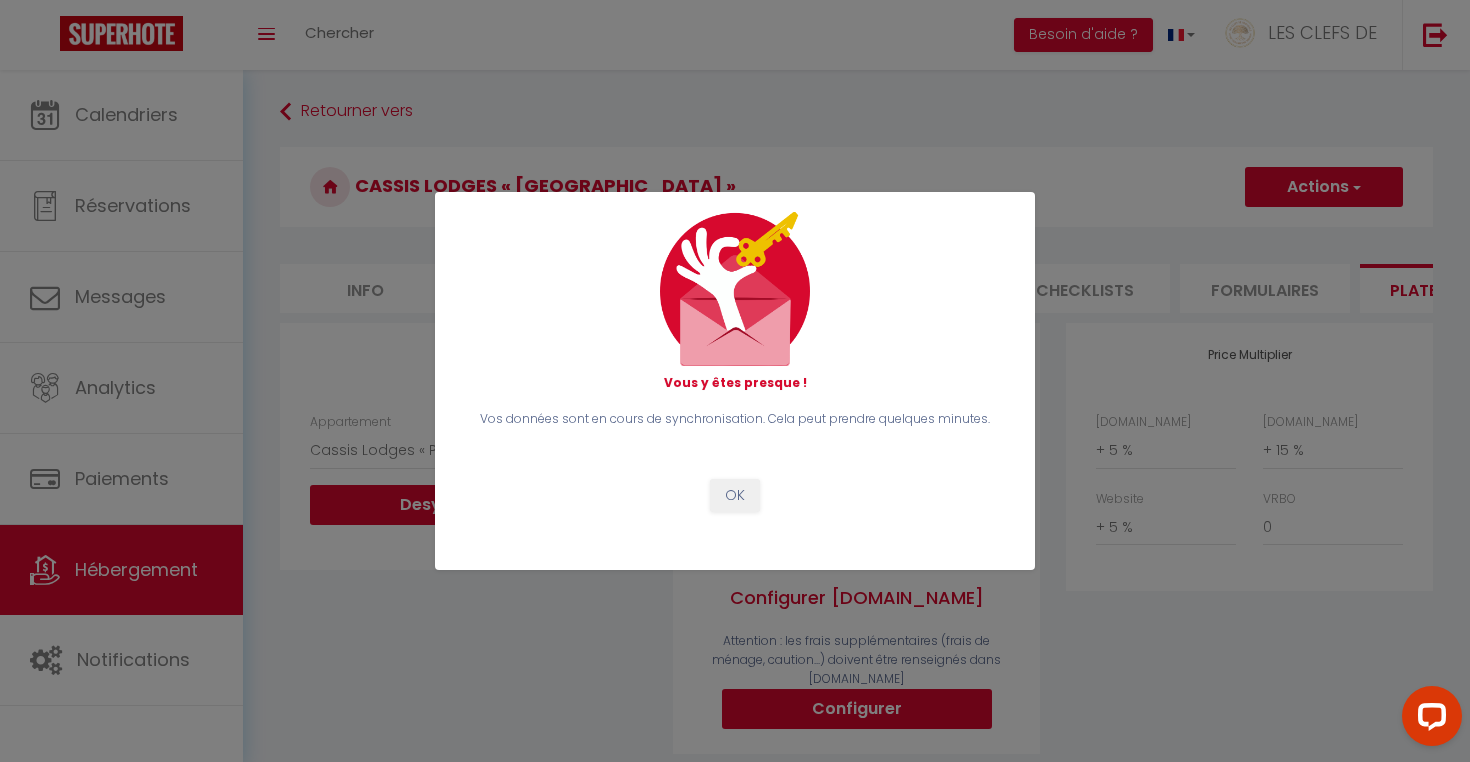 click on "OK" at bounding box center [735, 496] 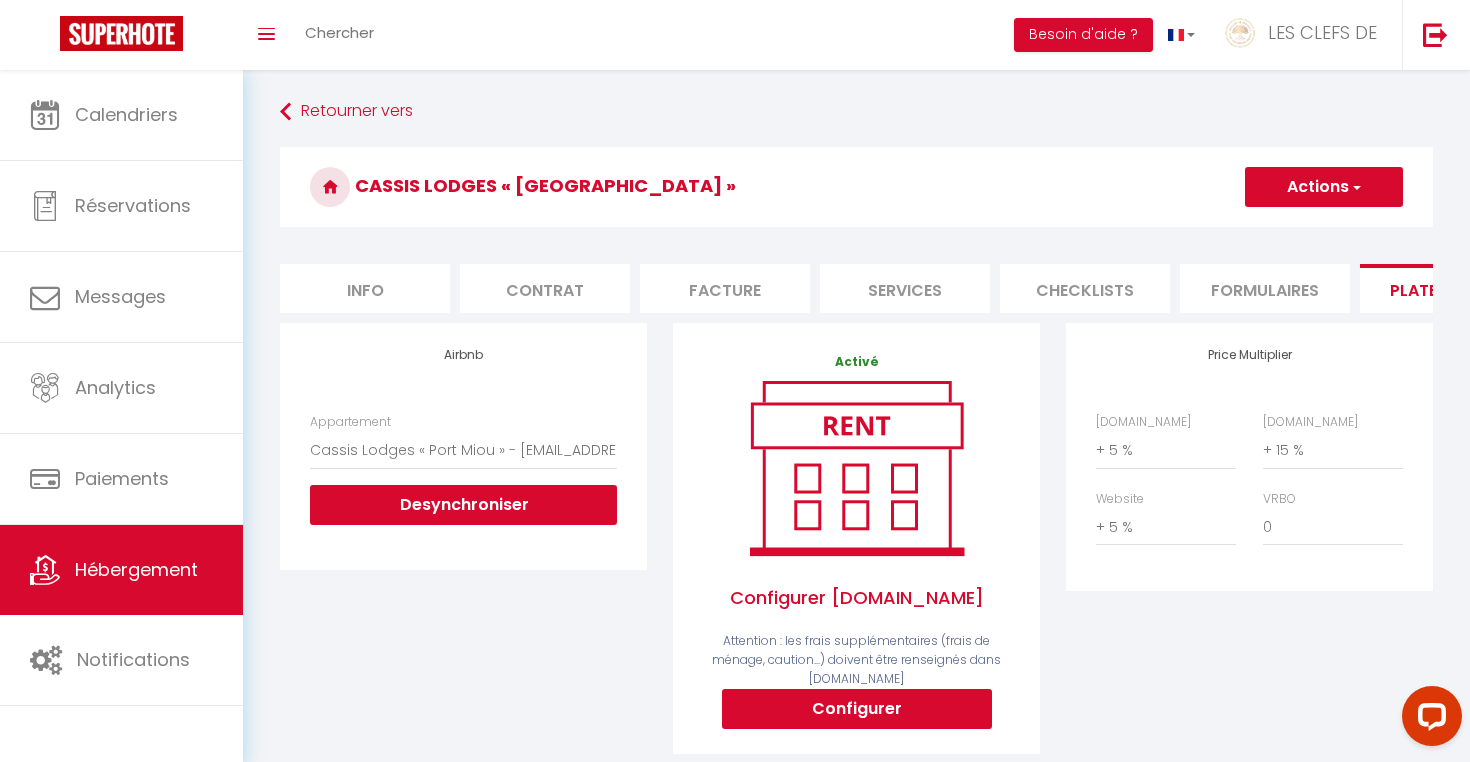click on "Hébergement" at bounding box center [121, 570] 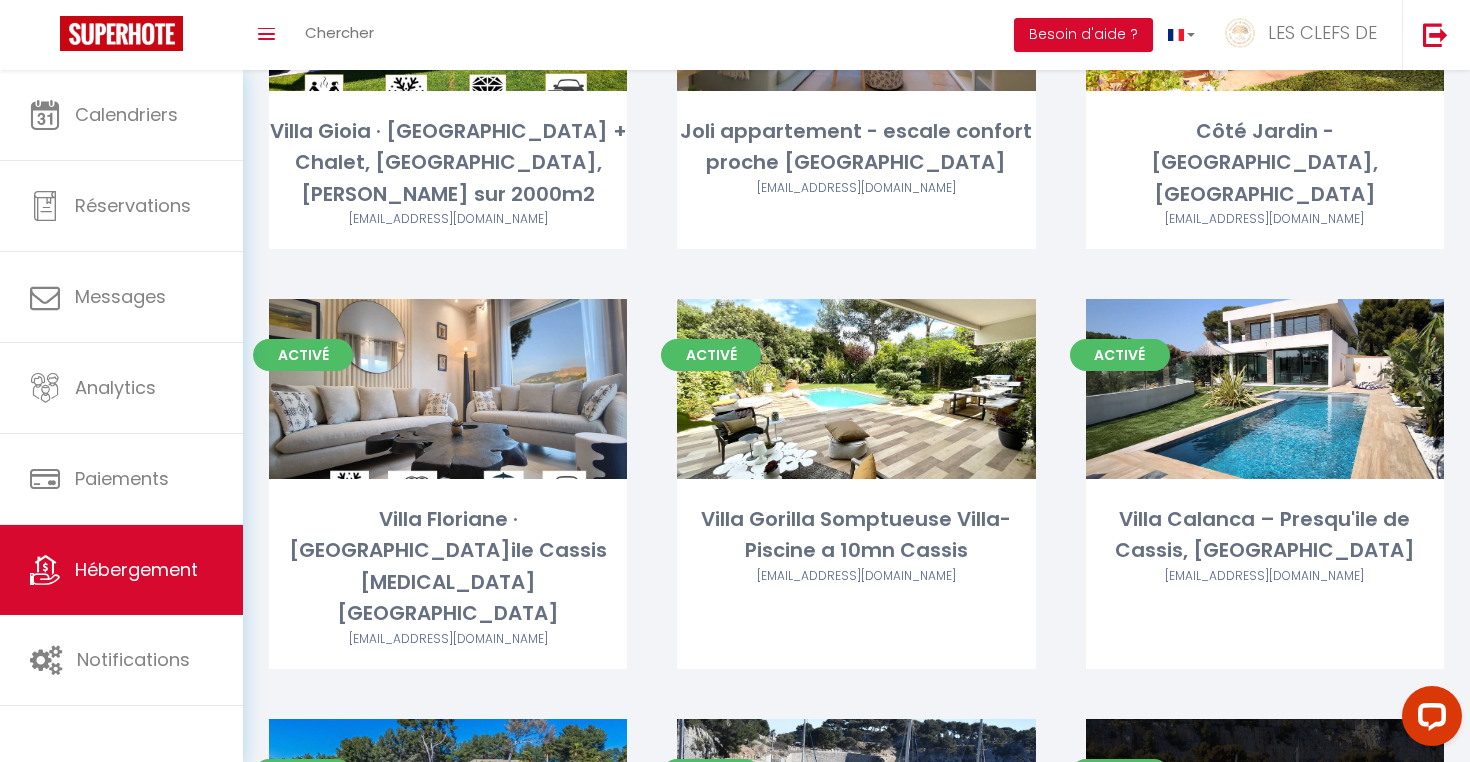 scroll, scrollTop: 4649, scrollLeft: 0, axis: vertical 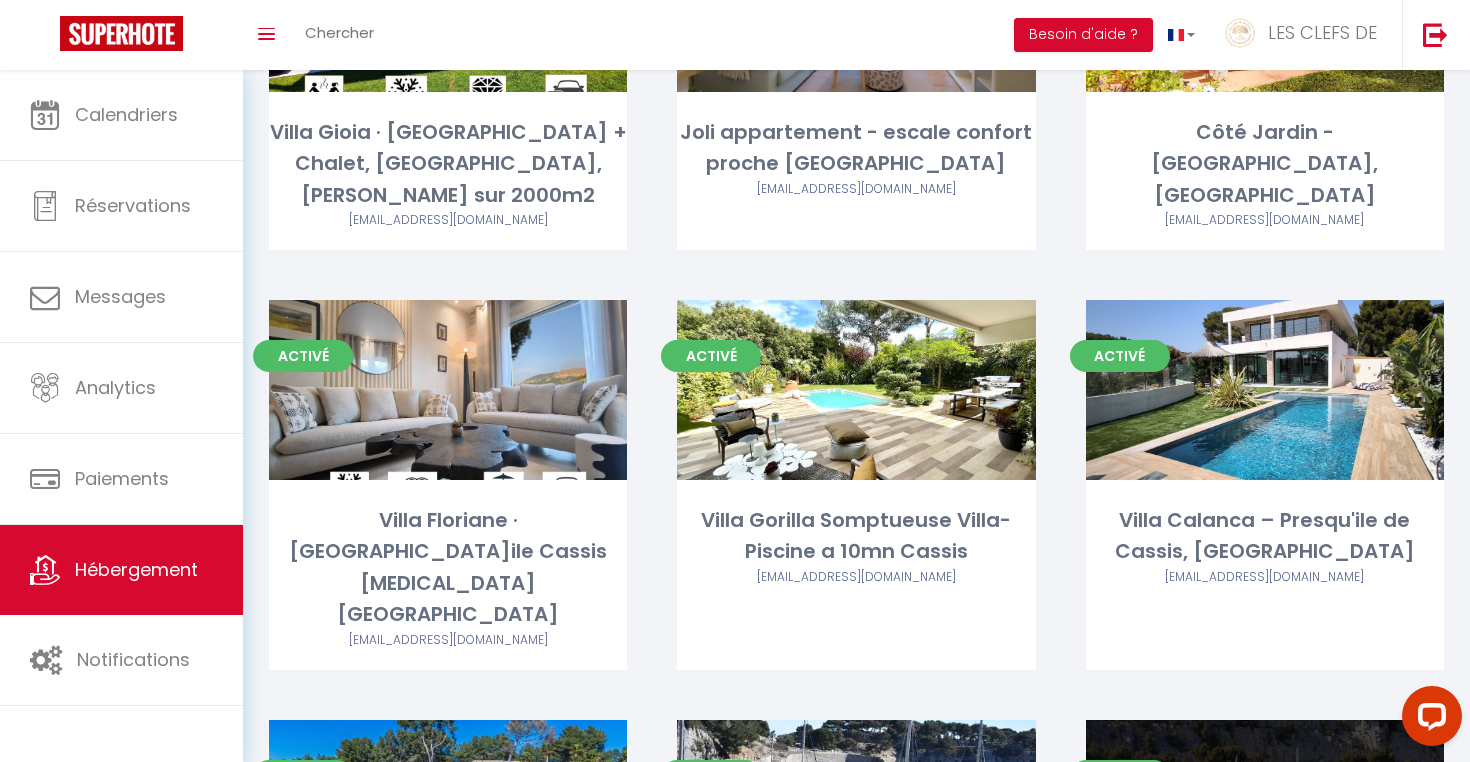 click on "Editer" at bounding box center [1265, 810] 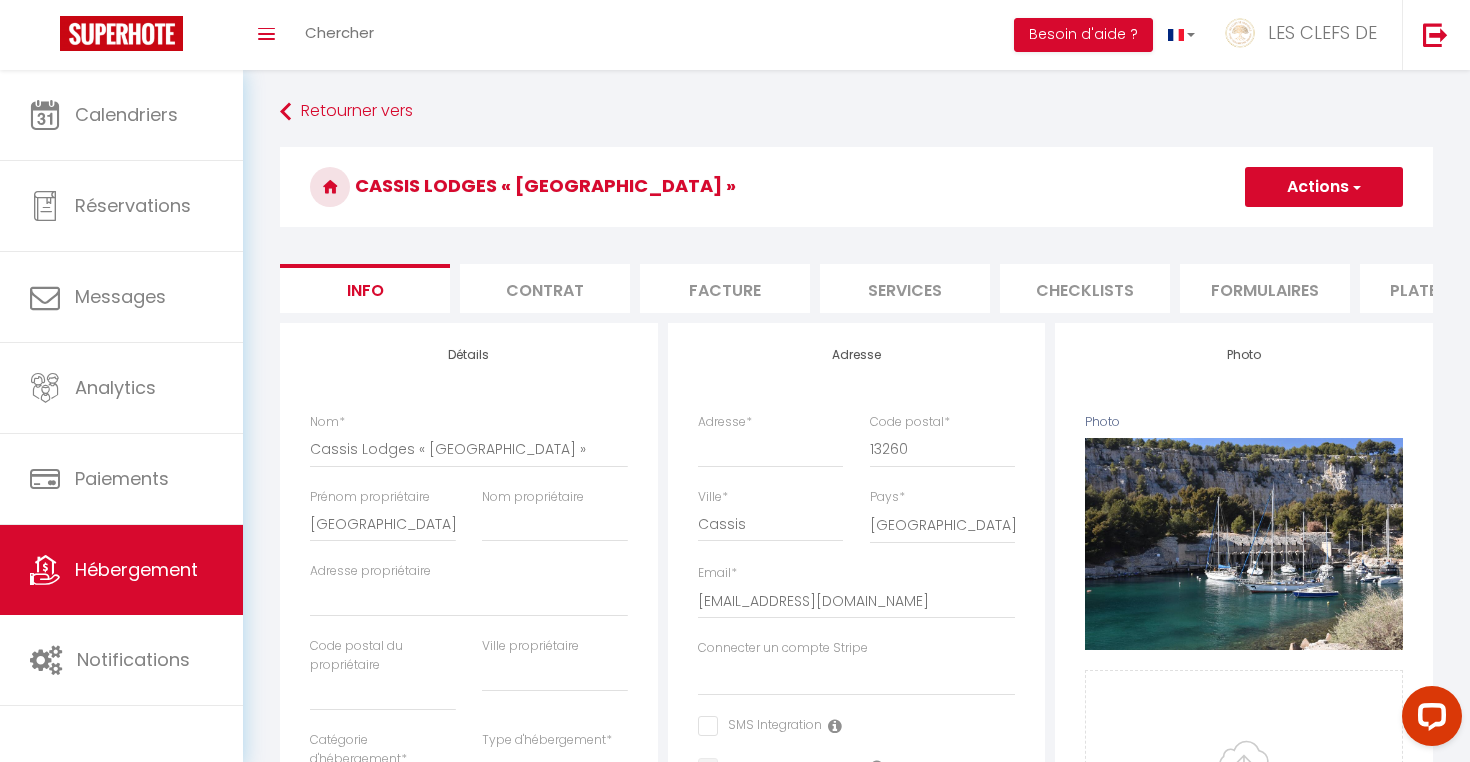 click on "Plateformes" at bounding box center [1445, 288] 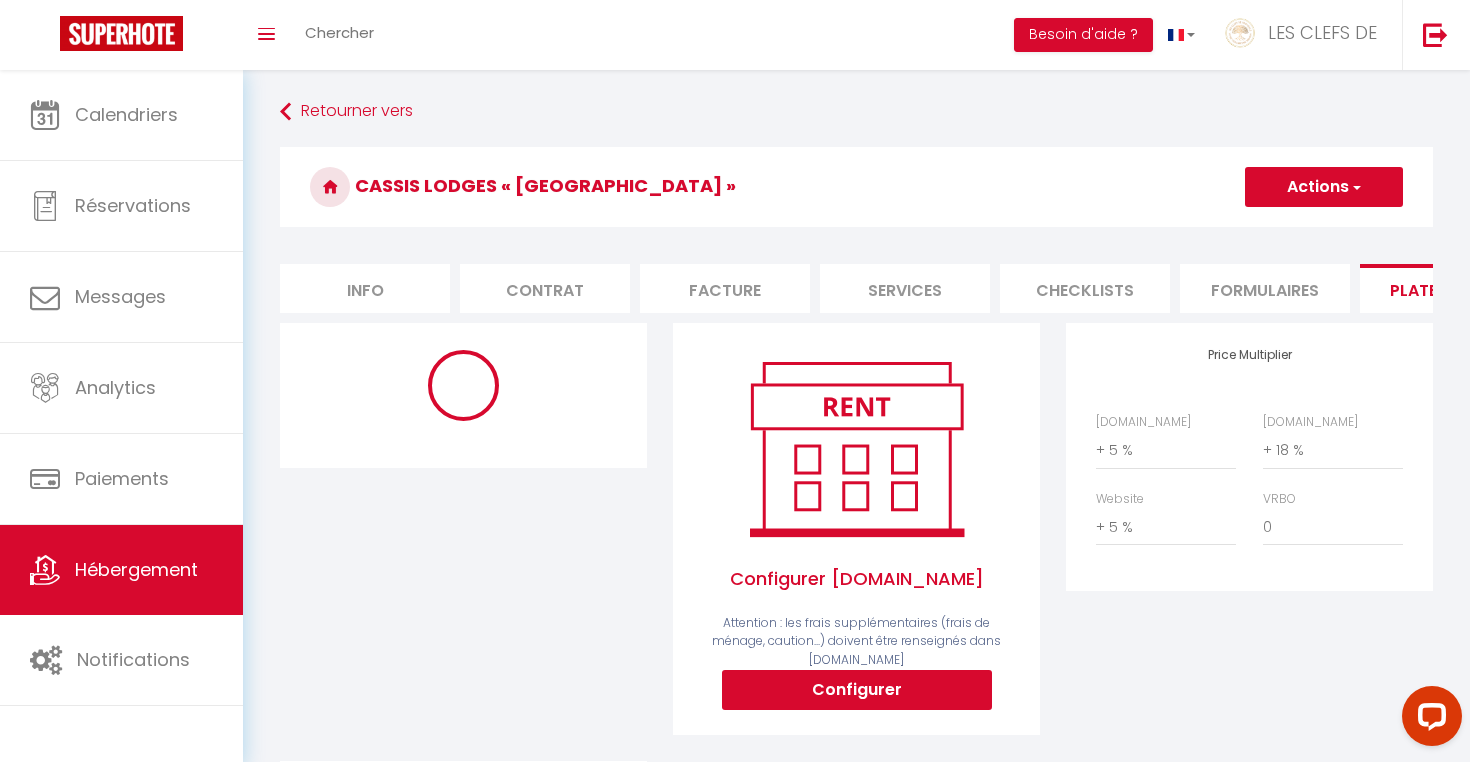 click on "Configurer" at bounding box center (857, 690) 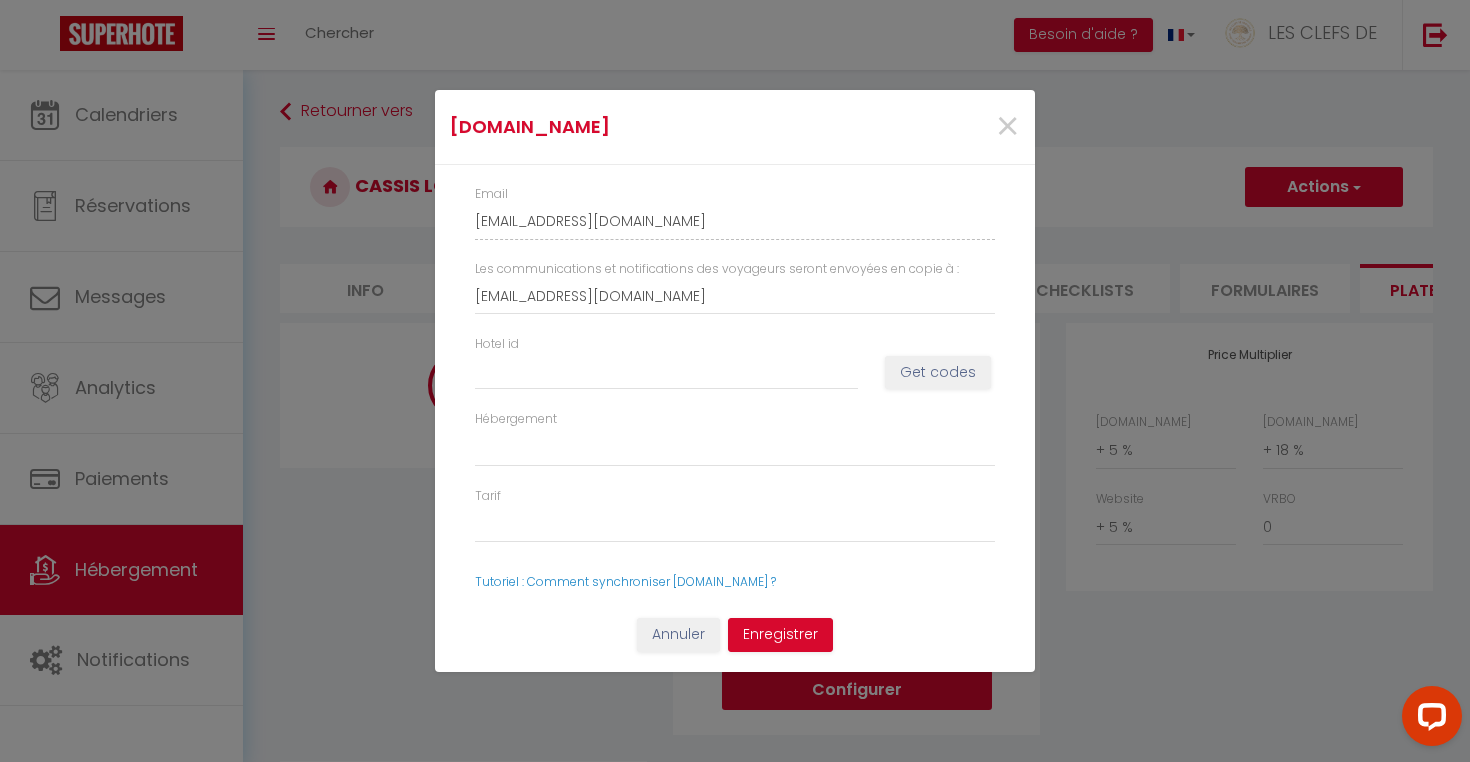click on "Hotel id
Get codes" at bounding box center [735, 372] 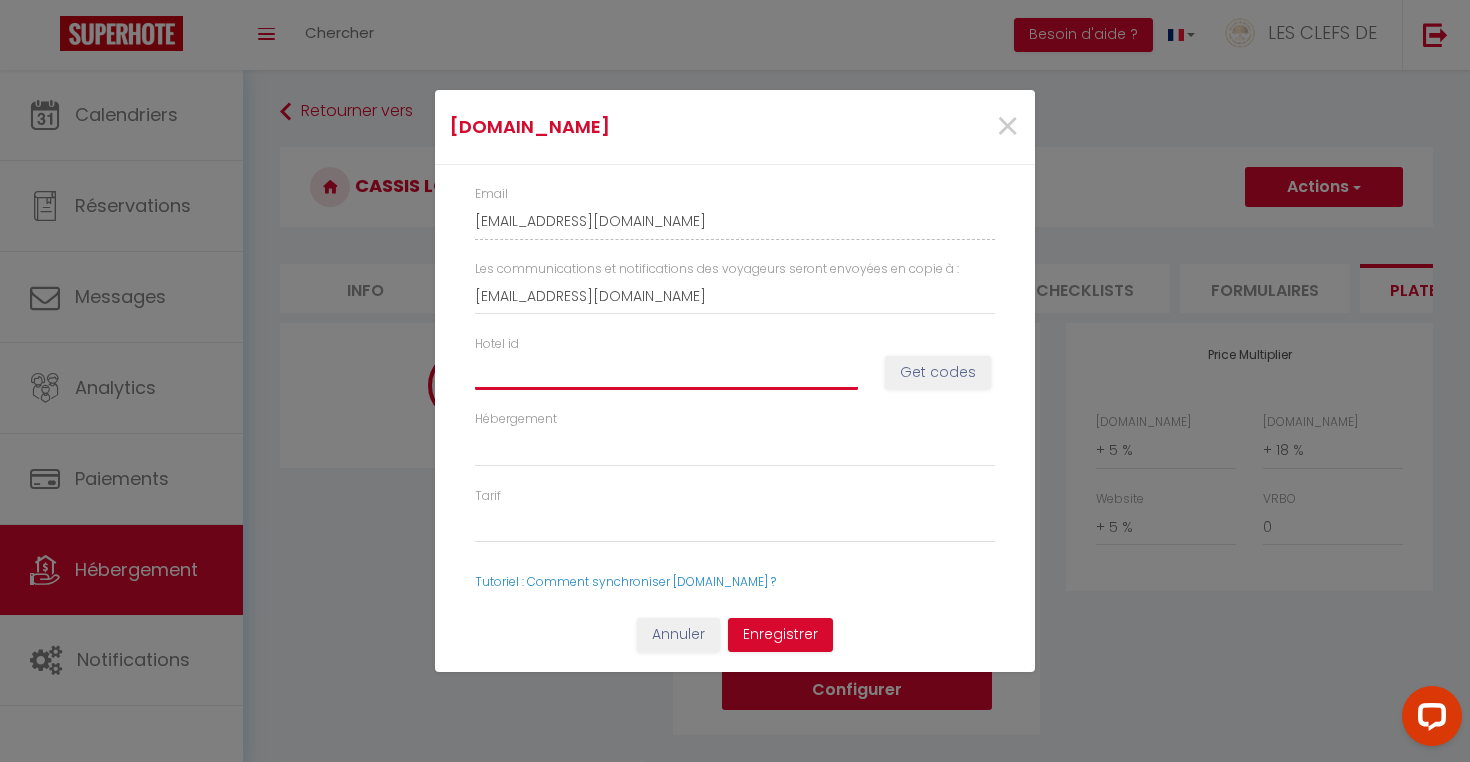 click on "Hotel id" at bounding box center (666, 372) 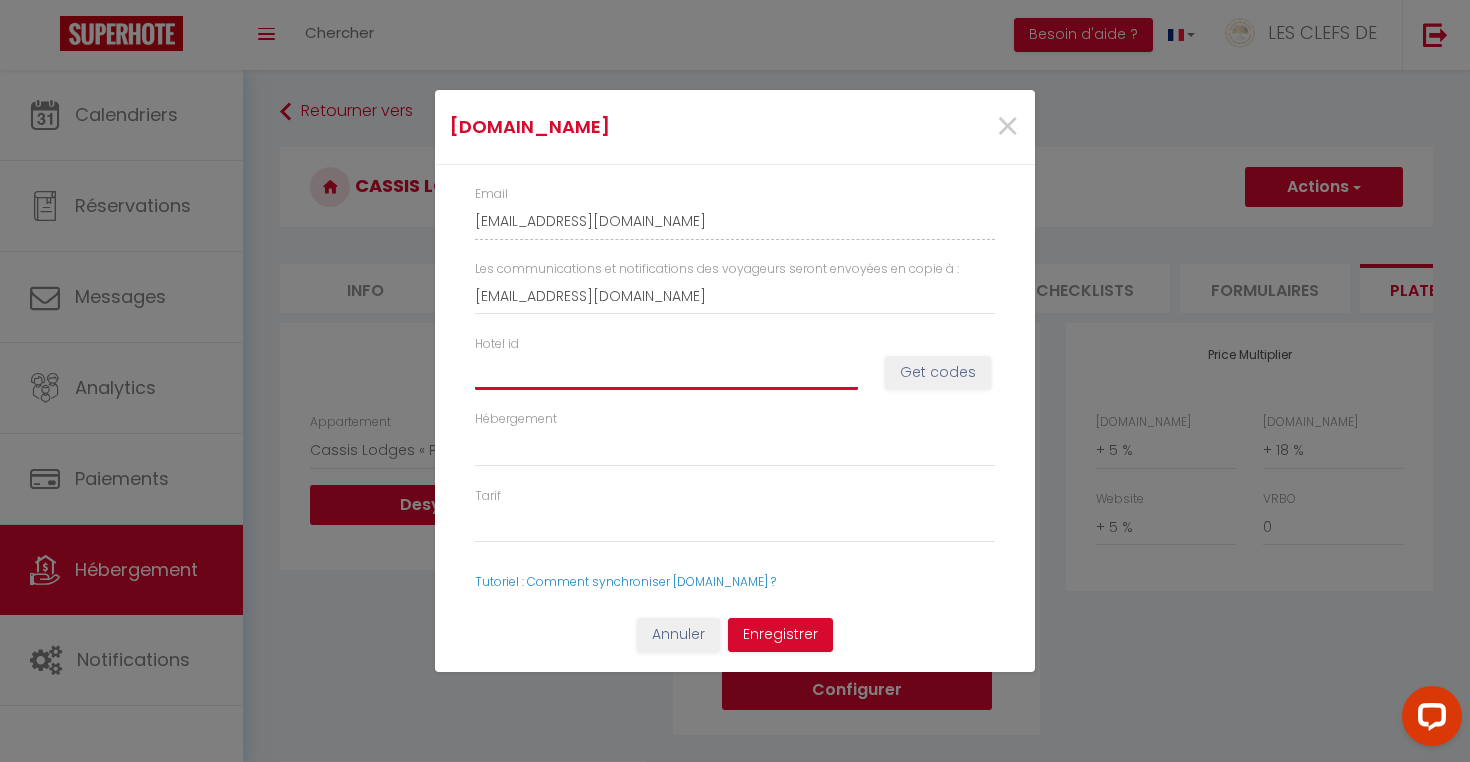 paste on "4841206" 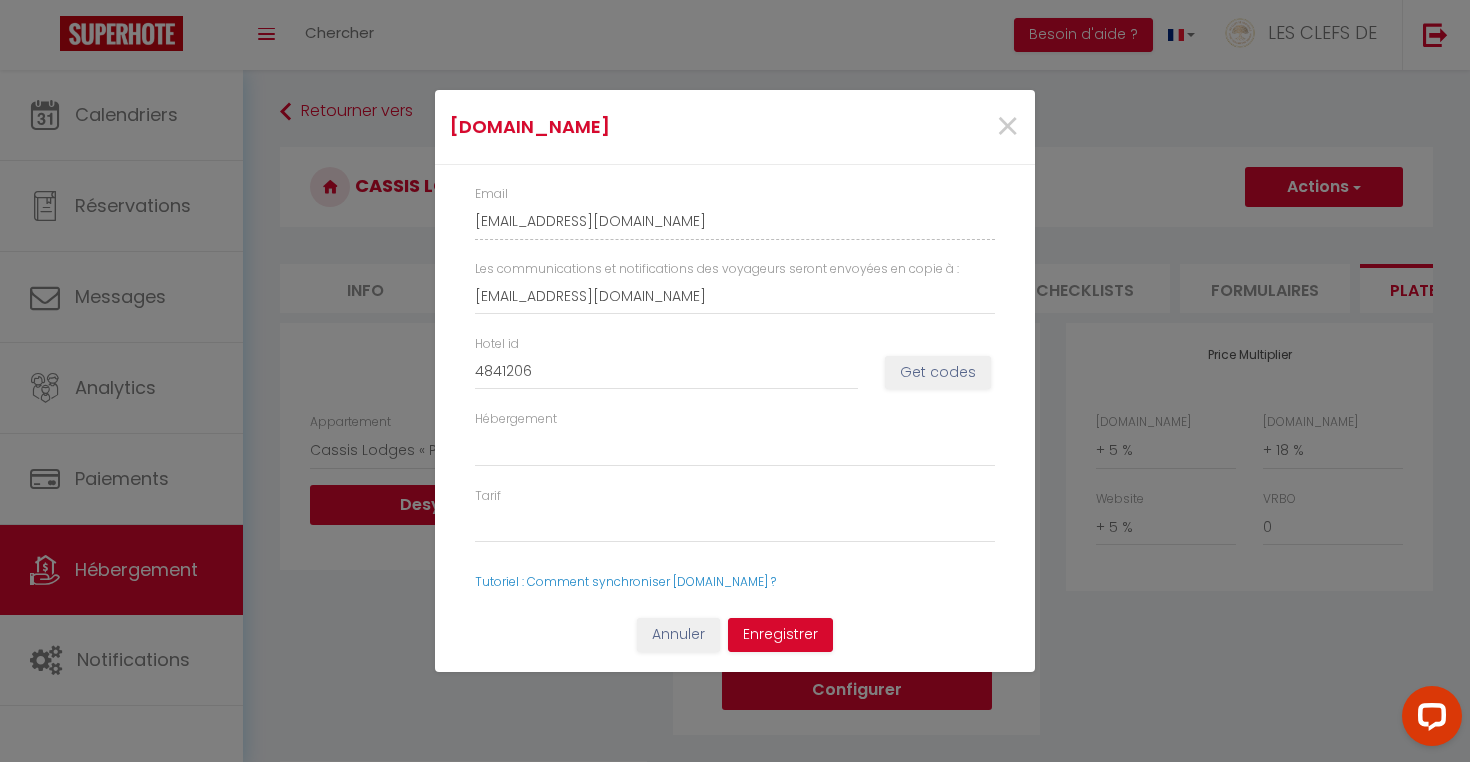 click on "Get codes" at bounding box center (938, 373) 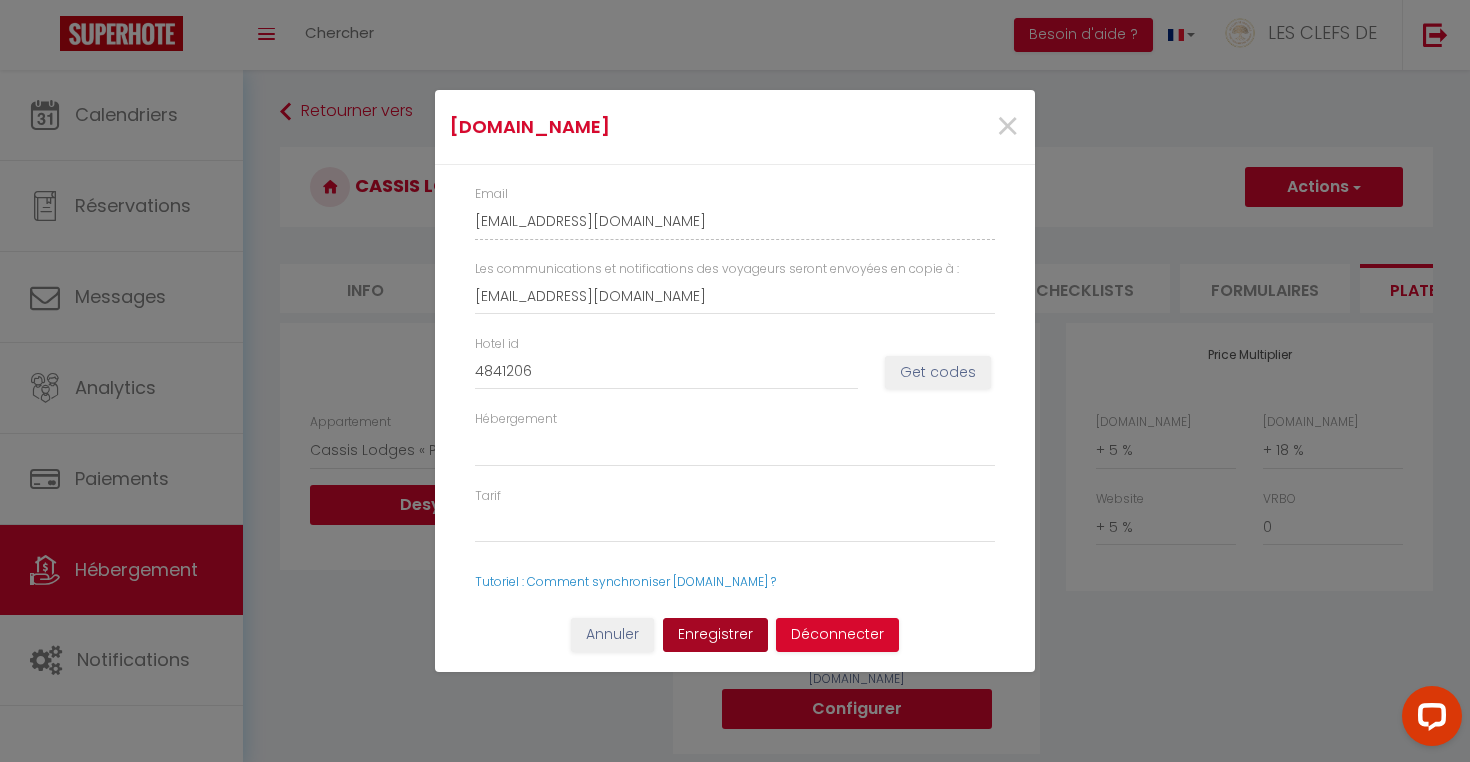 click on "Enregistrer" at bounding box center (715, 635) 